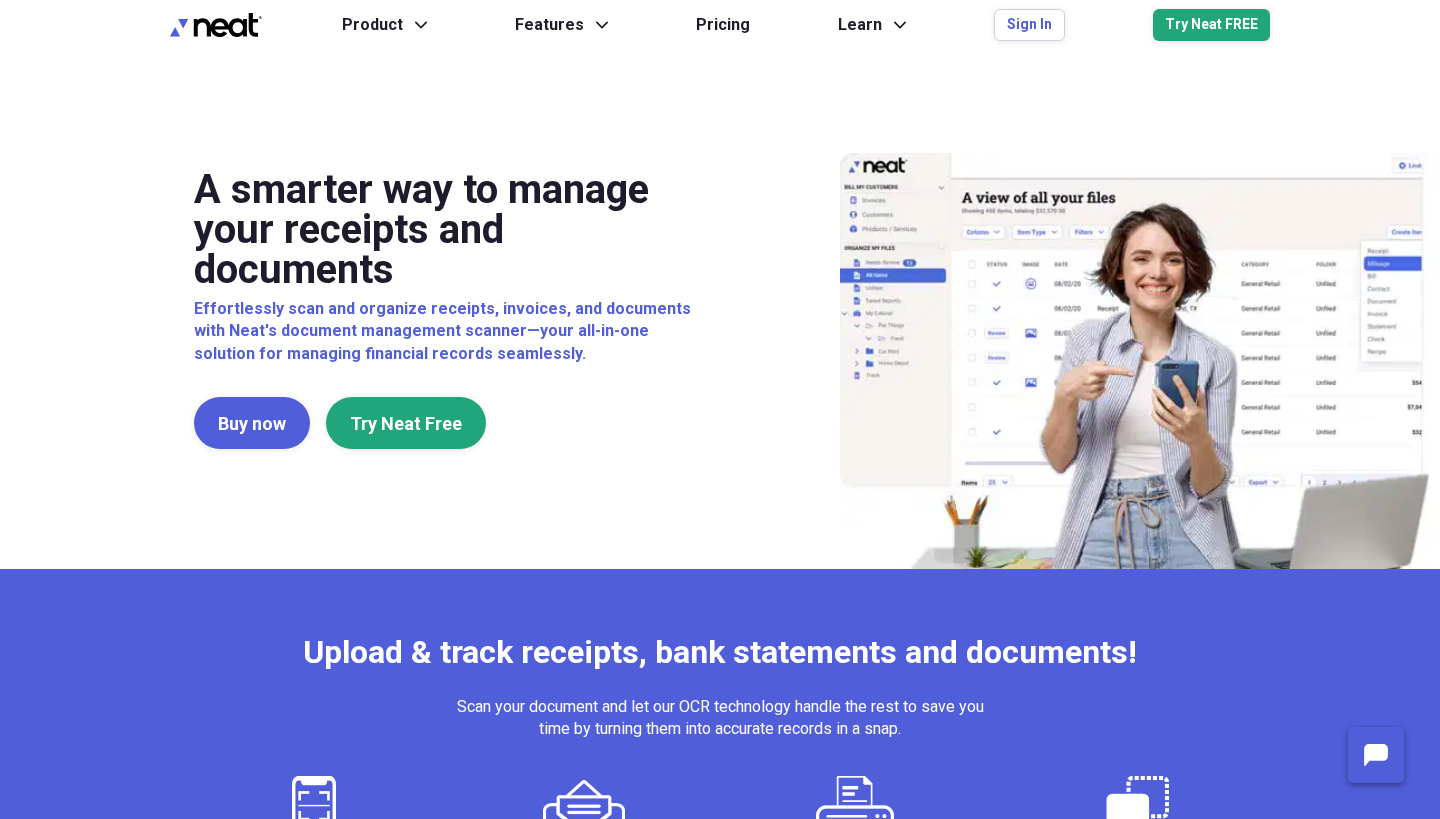 scroll, scrollTop: 0, scrollLeft: 0, axis: both 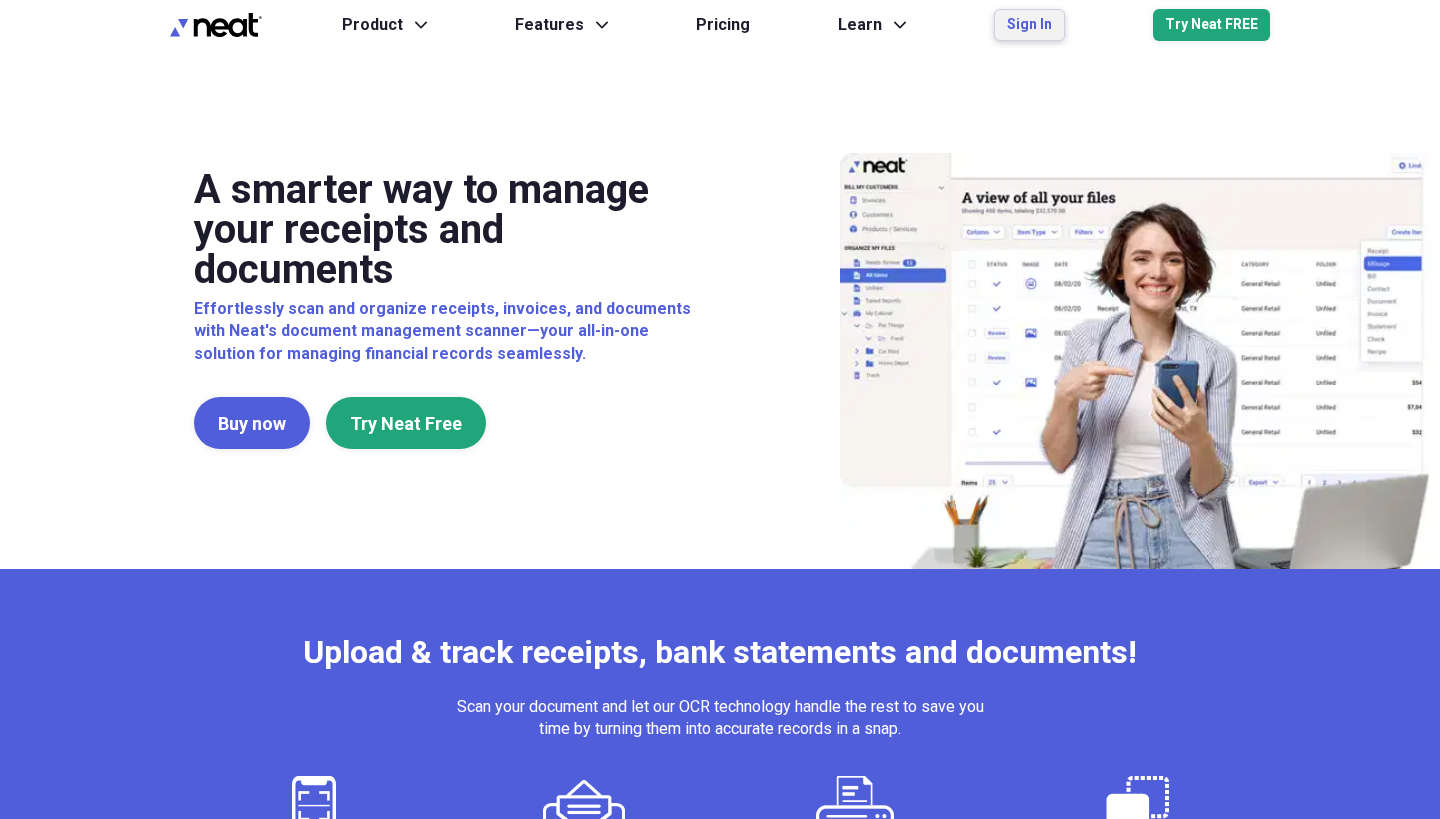 click on "Sign In" at bounding box center [1029, 25] 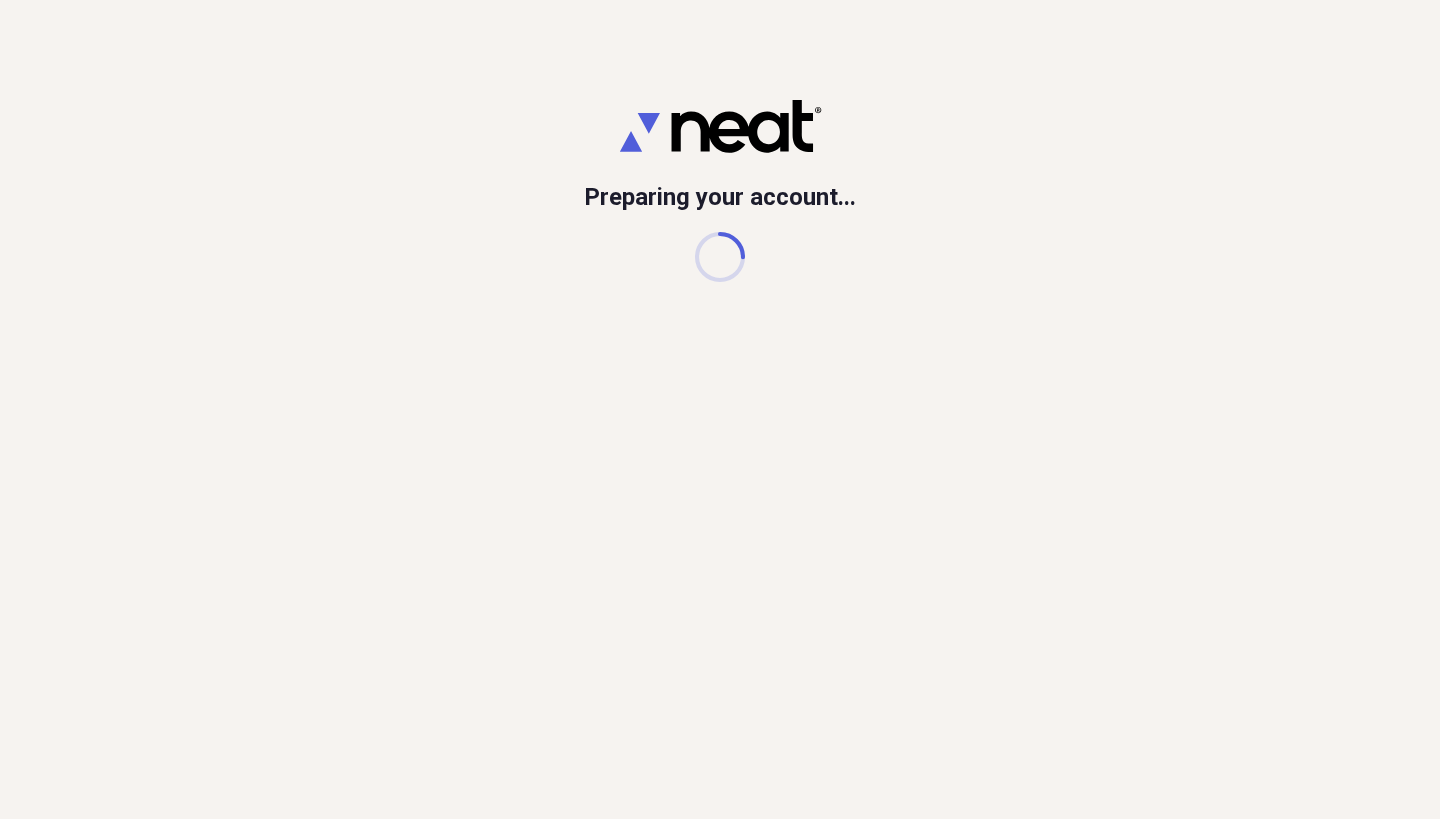 scroll, scrollTop: 0, scrollLeft: 0, axis: both 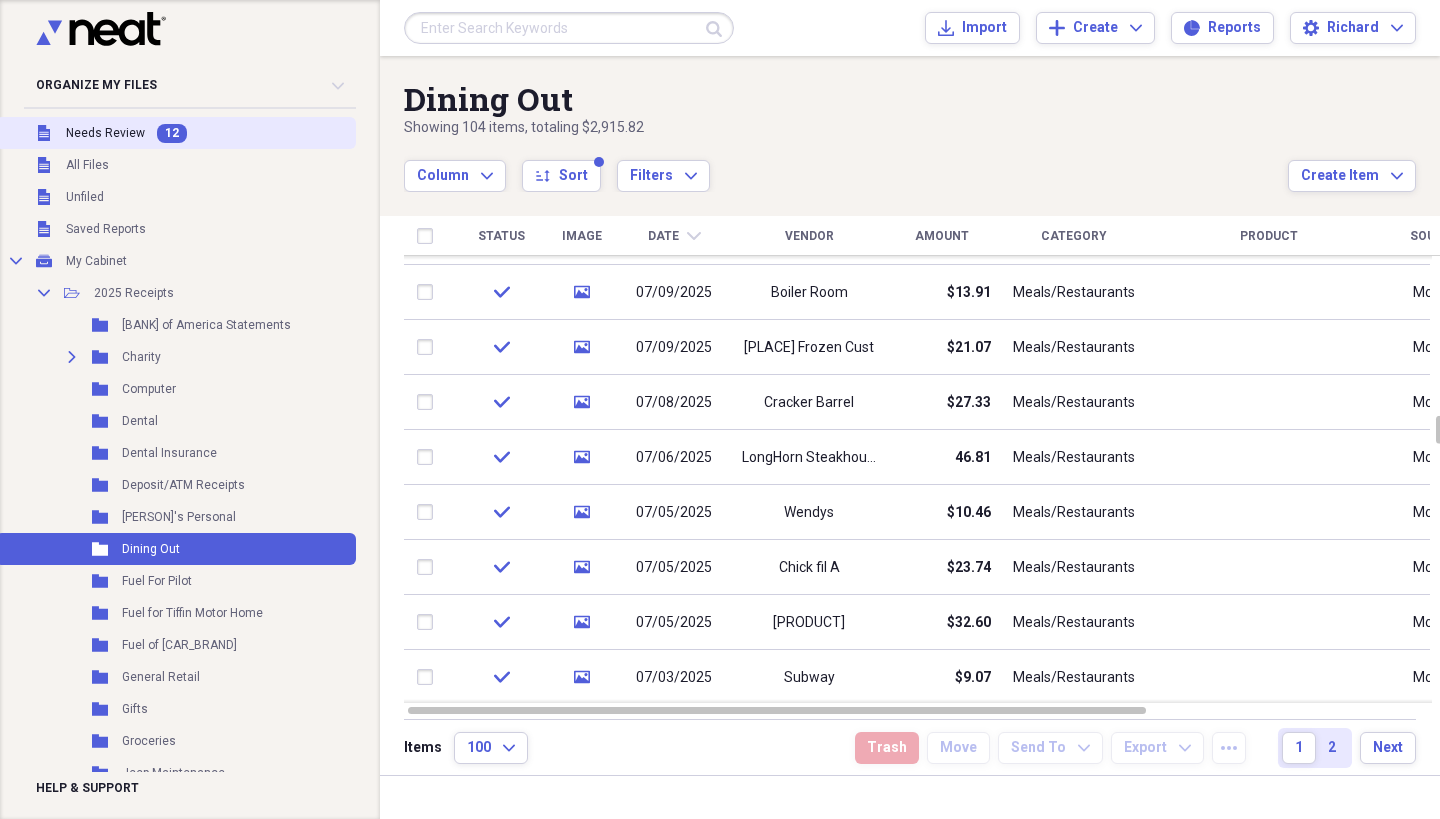 click on "Needs Review" at bounding box center (105, 133) 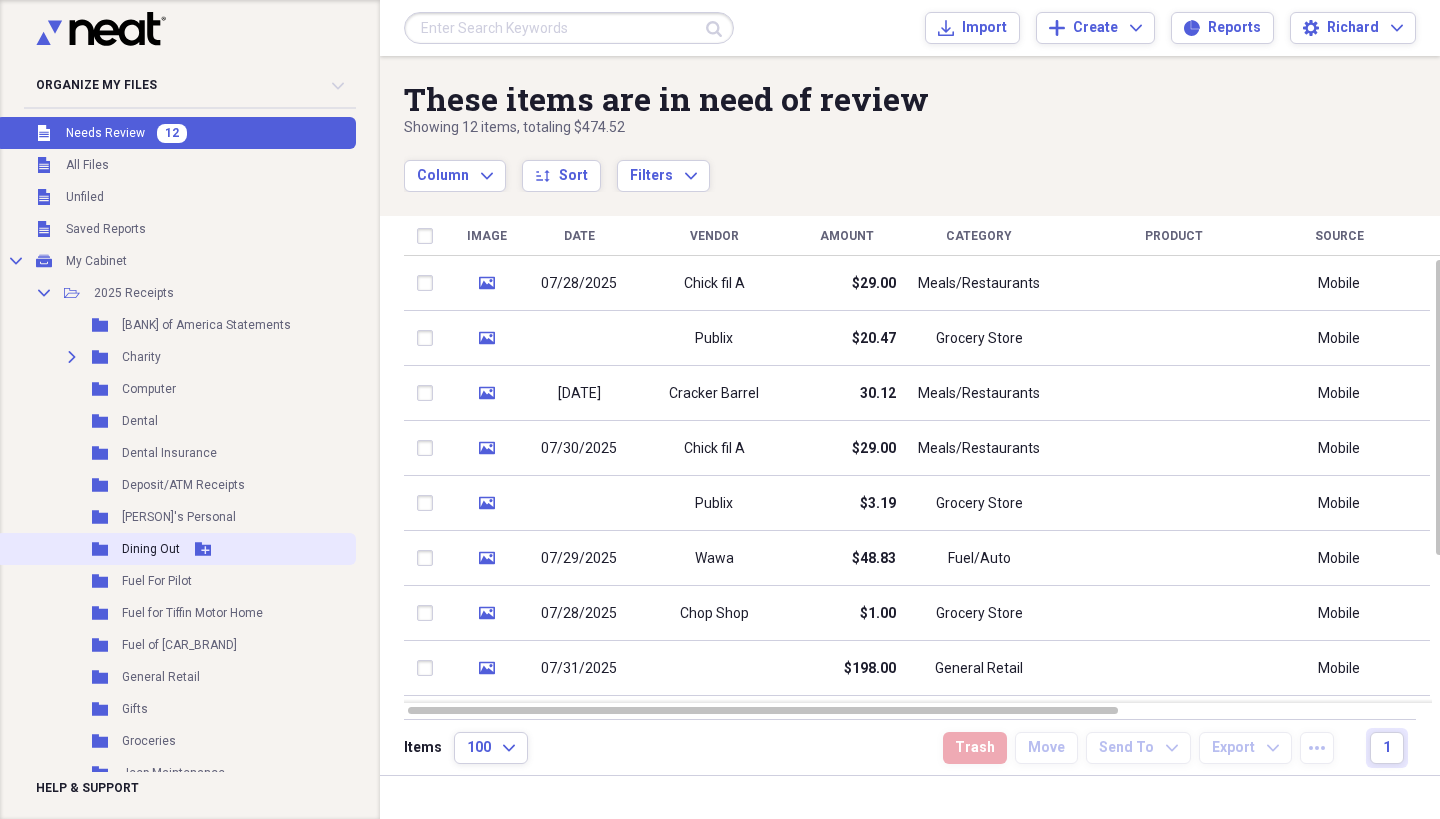 click on "Folder Dining Out Add Folder" at bounding box center [176, 549] 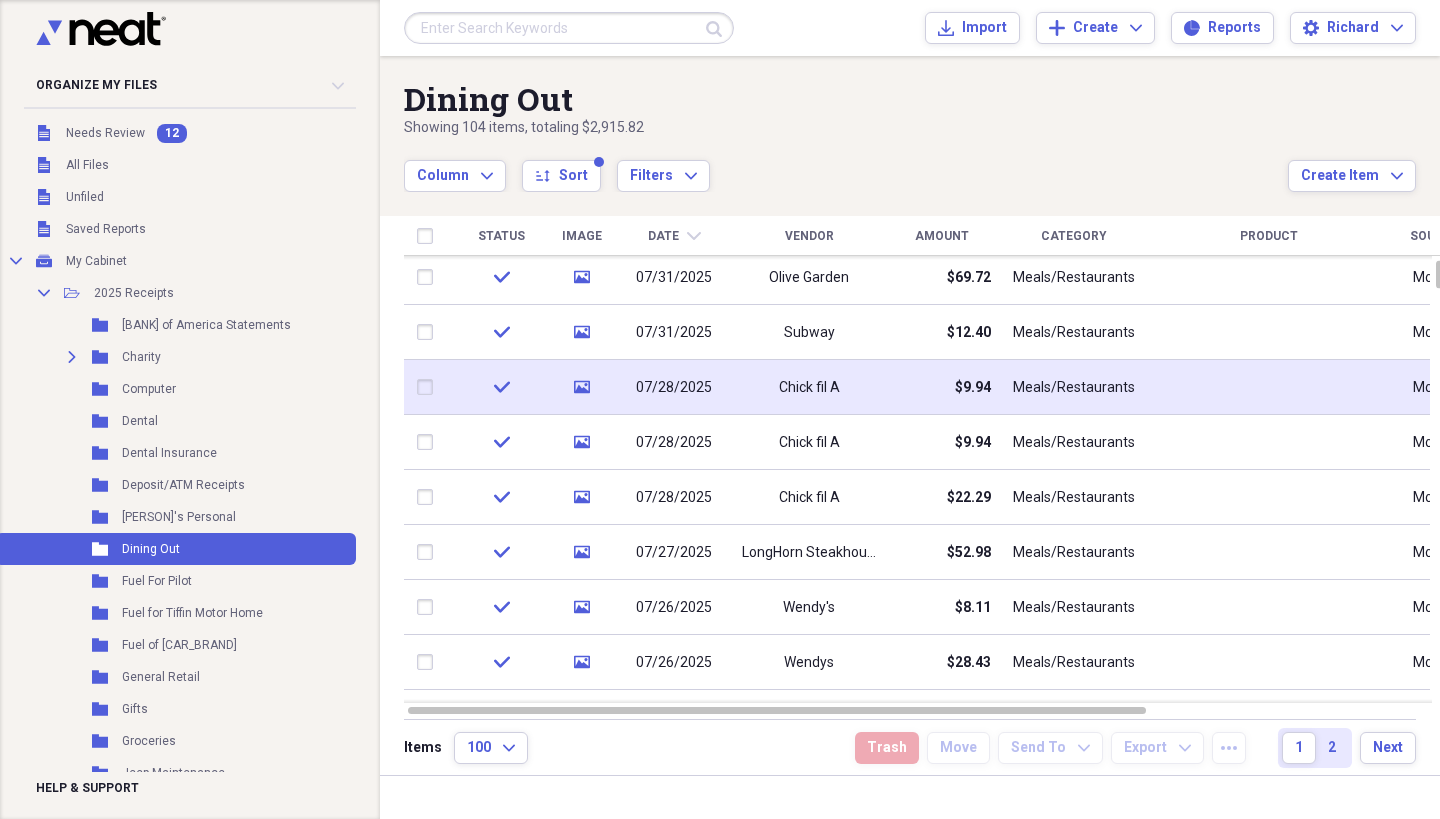 click on "Chick fil A" at bounding box center (809, 387) 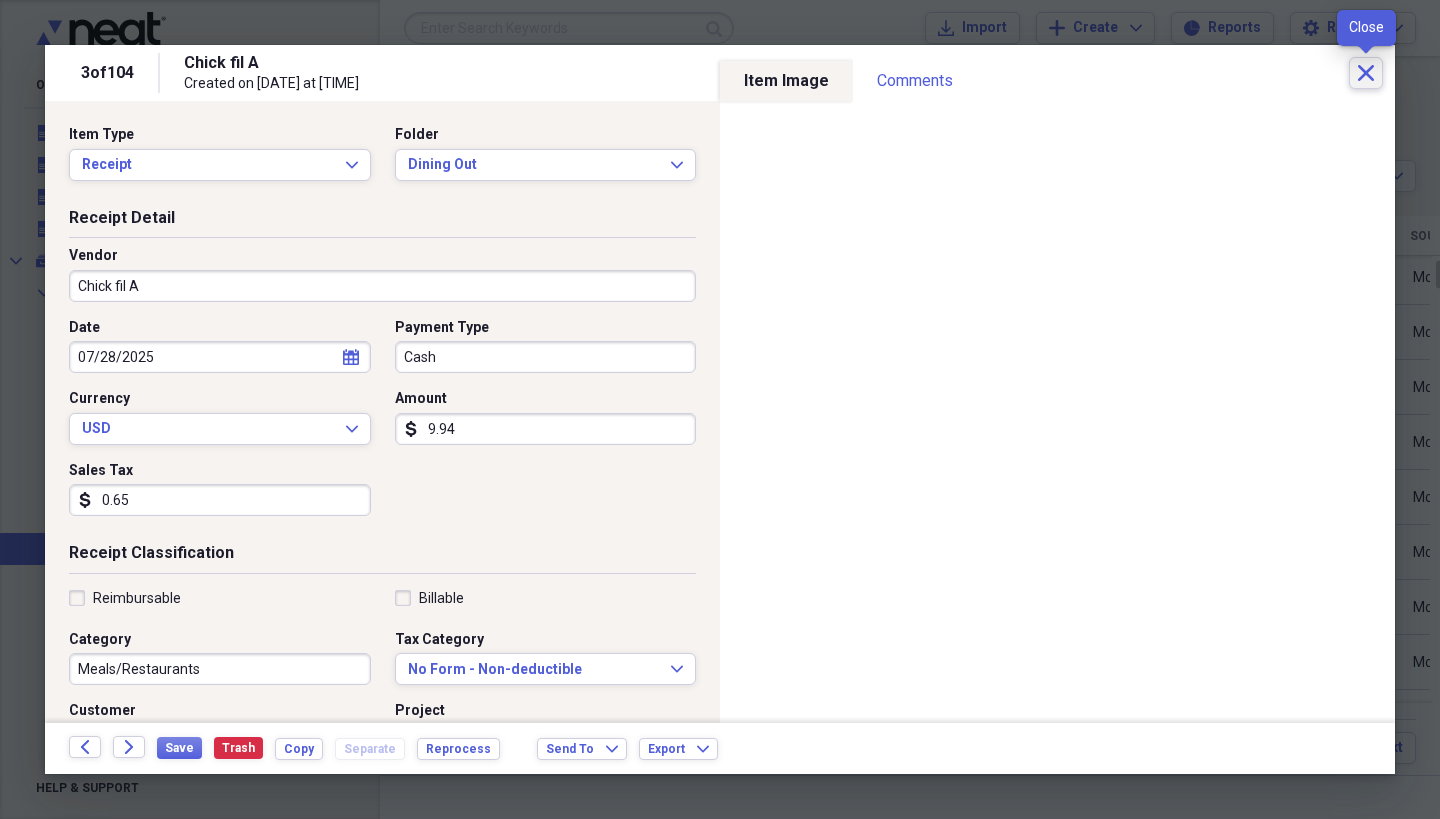 click 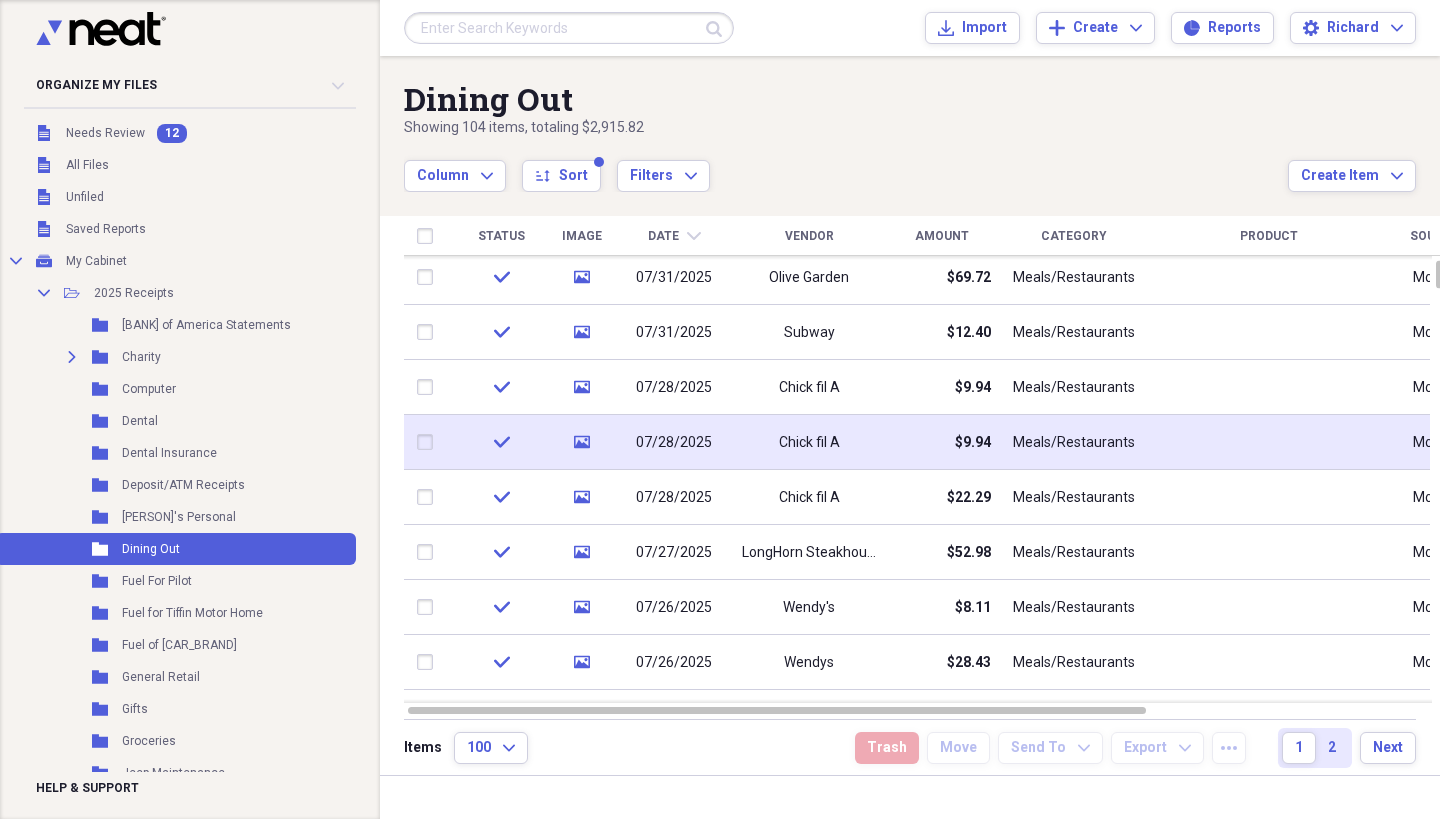 click on "Chick fil A" at bounding box center (809, 442) 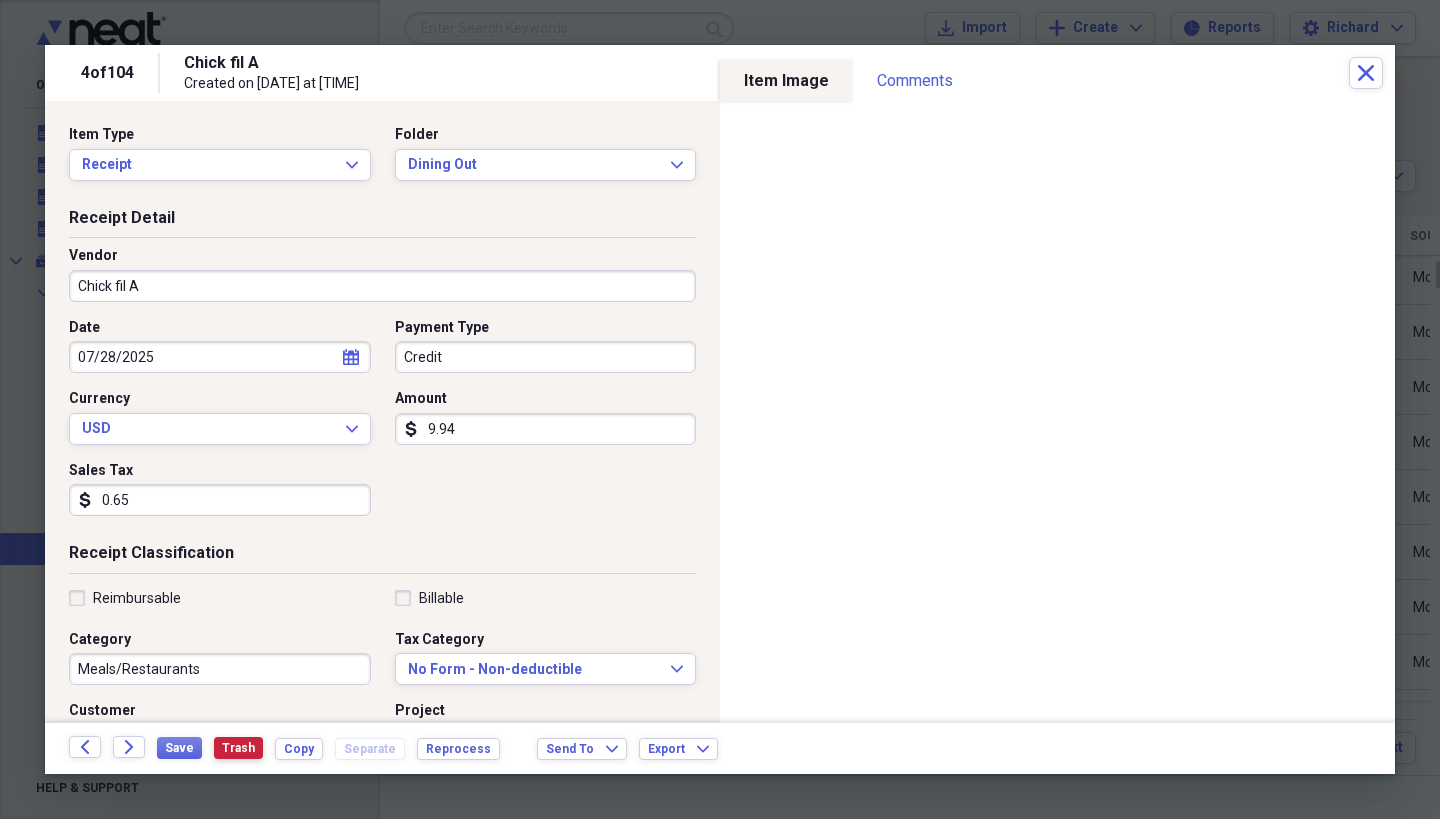 click on "Trash" at bounding box center [238, 748] 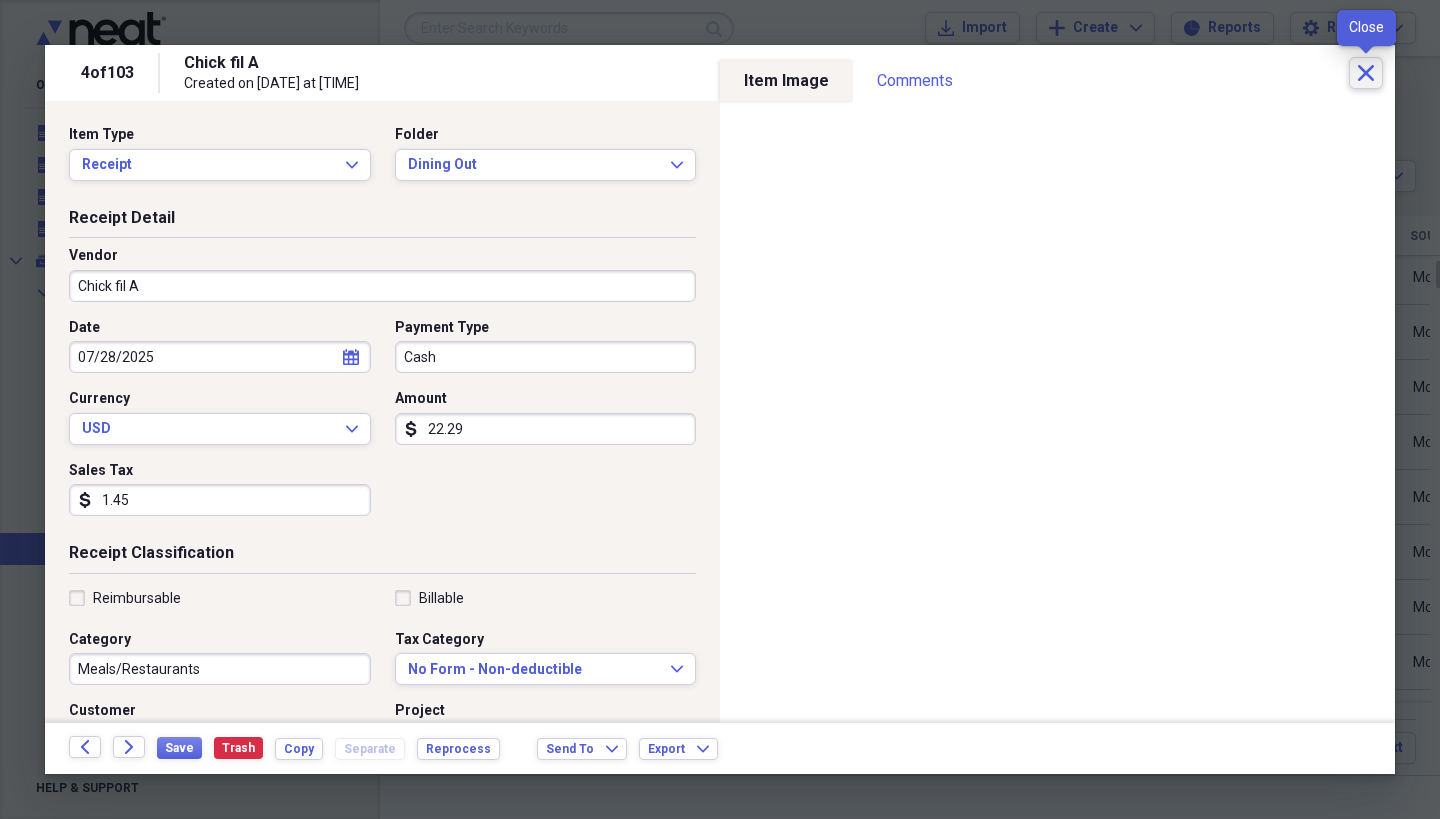 click on "Close" at bounding box center [1366, 73] 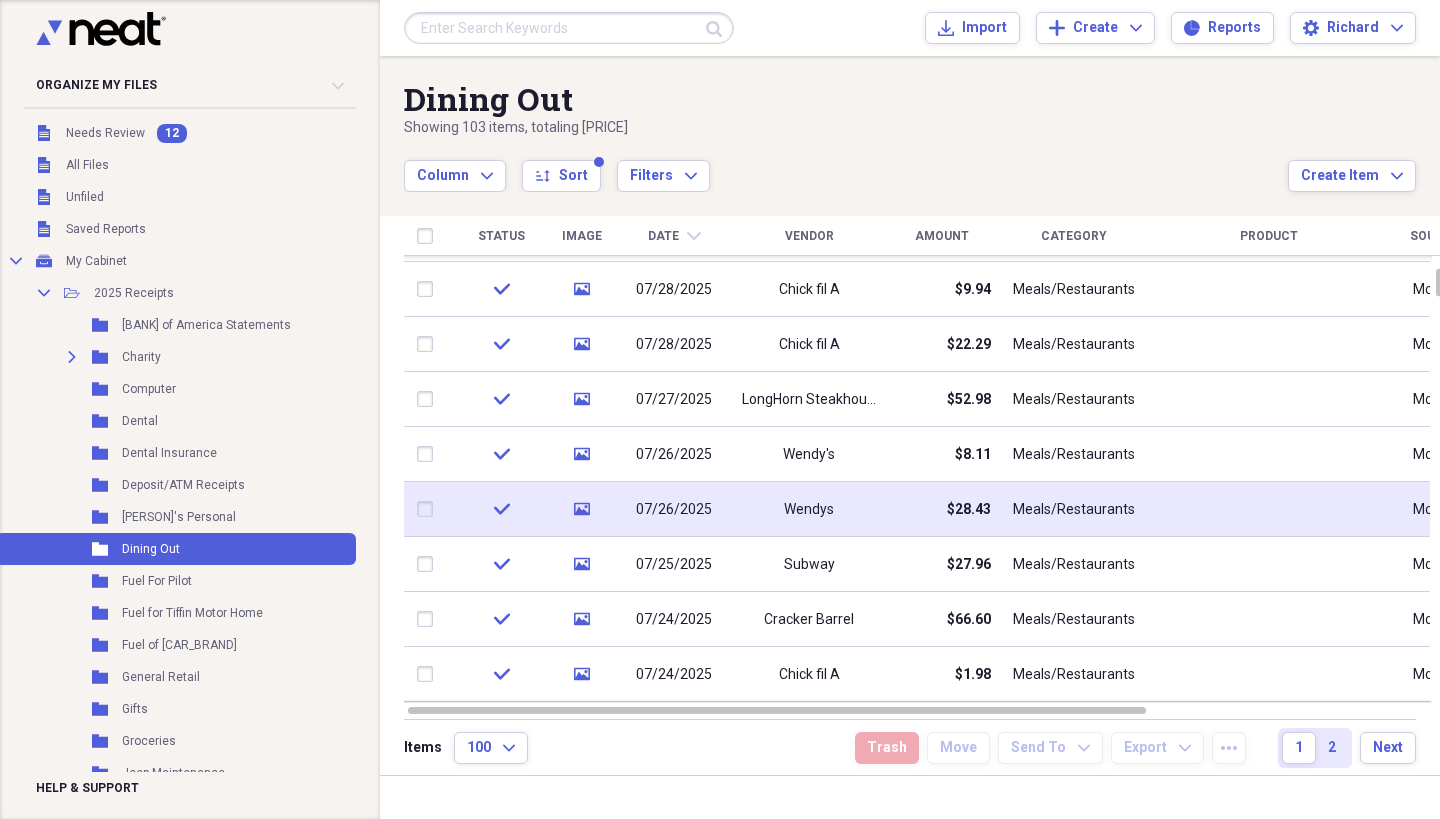 click on "Wendys" at bounding box center (809, 509) 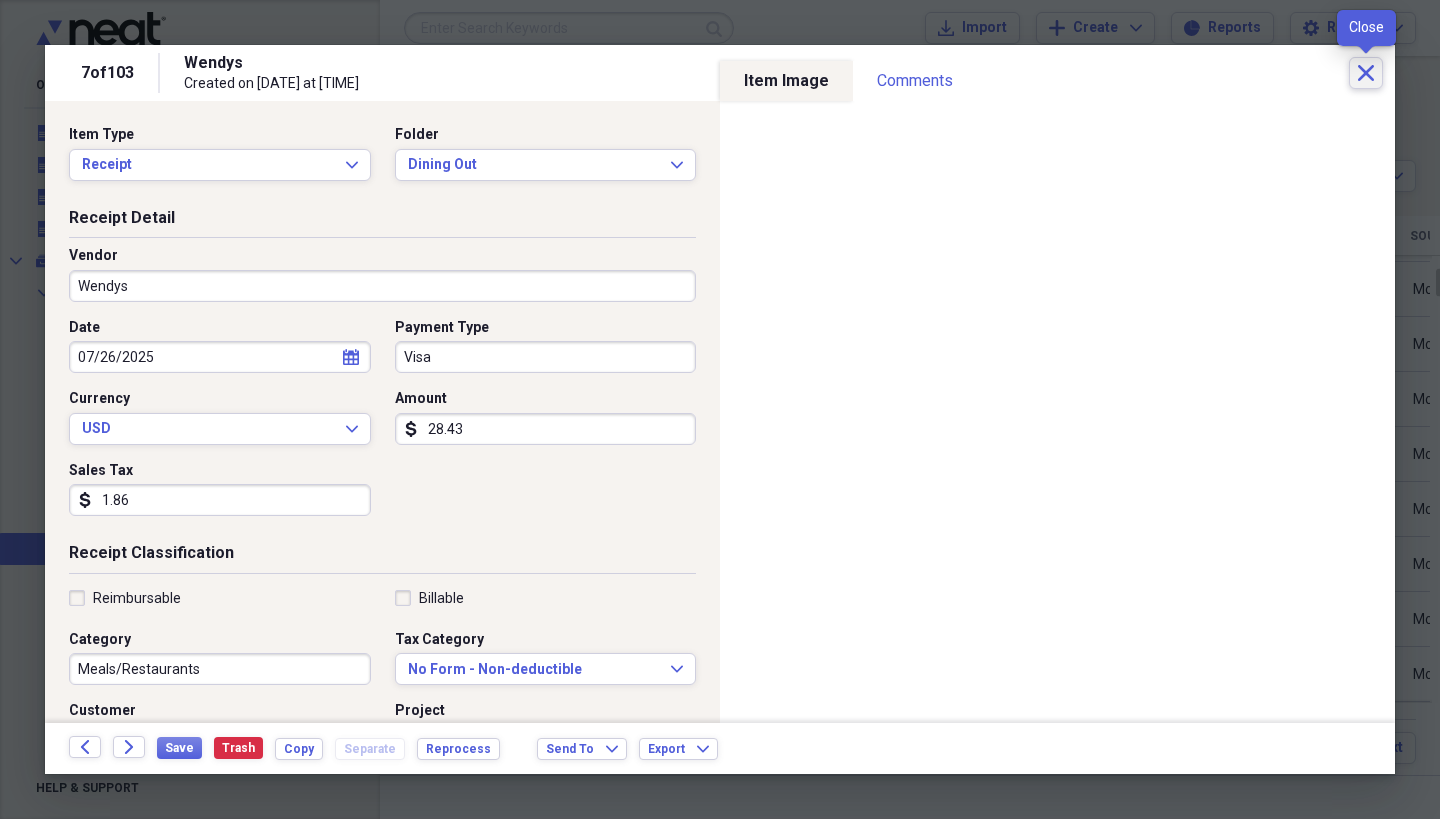 click on "Close" at bounding box center (1366, 73) 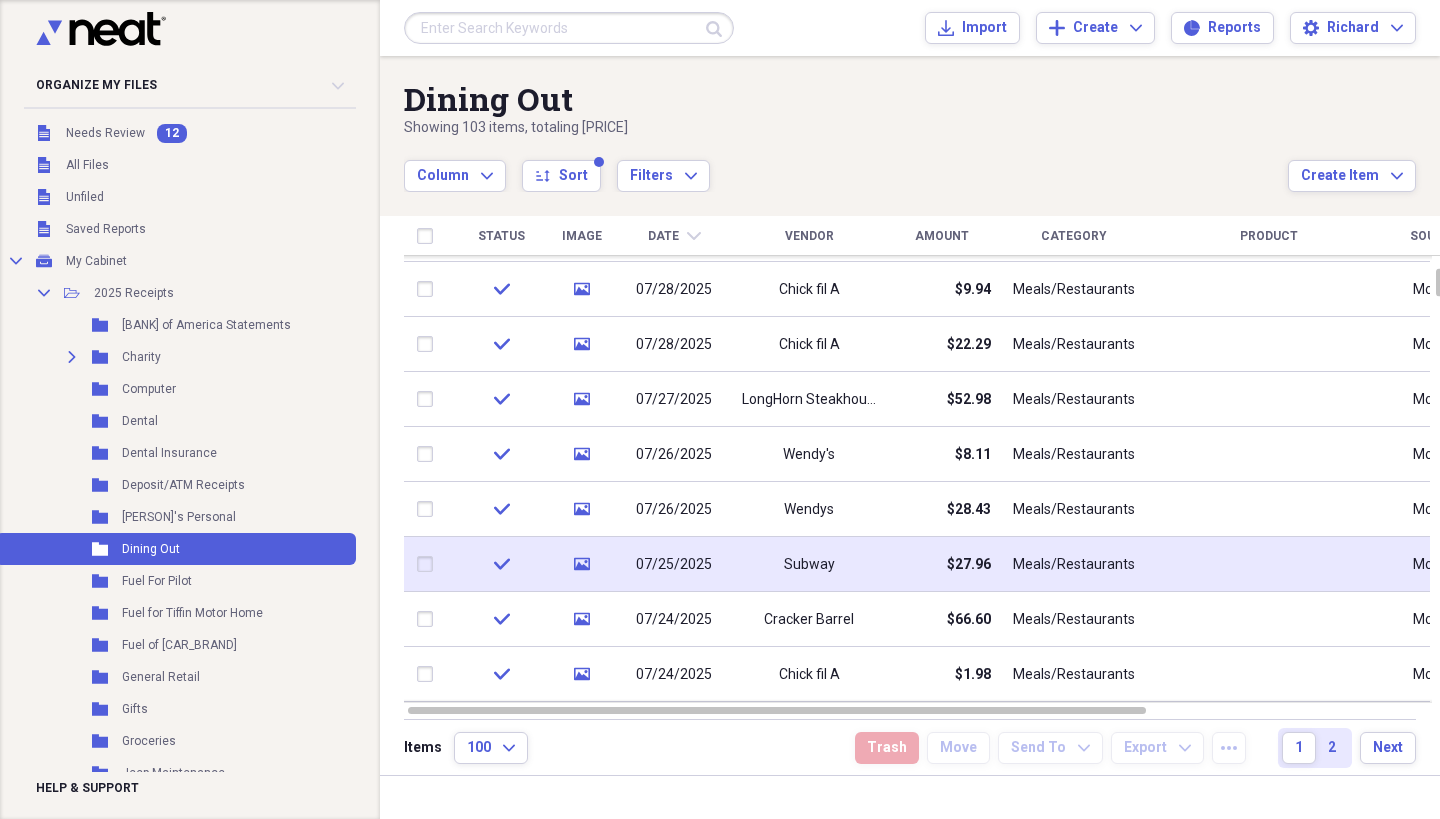 click on "$27.96" at bounding box center [941, 564] 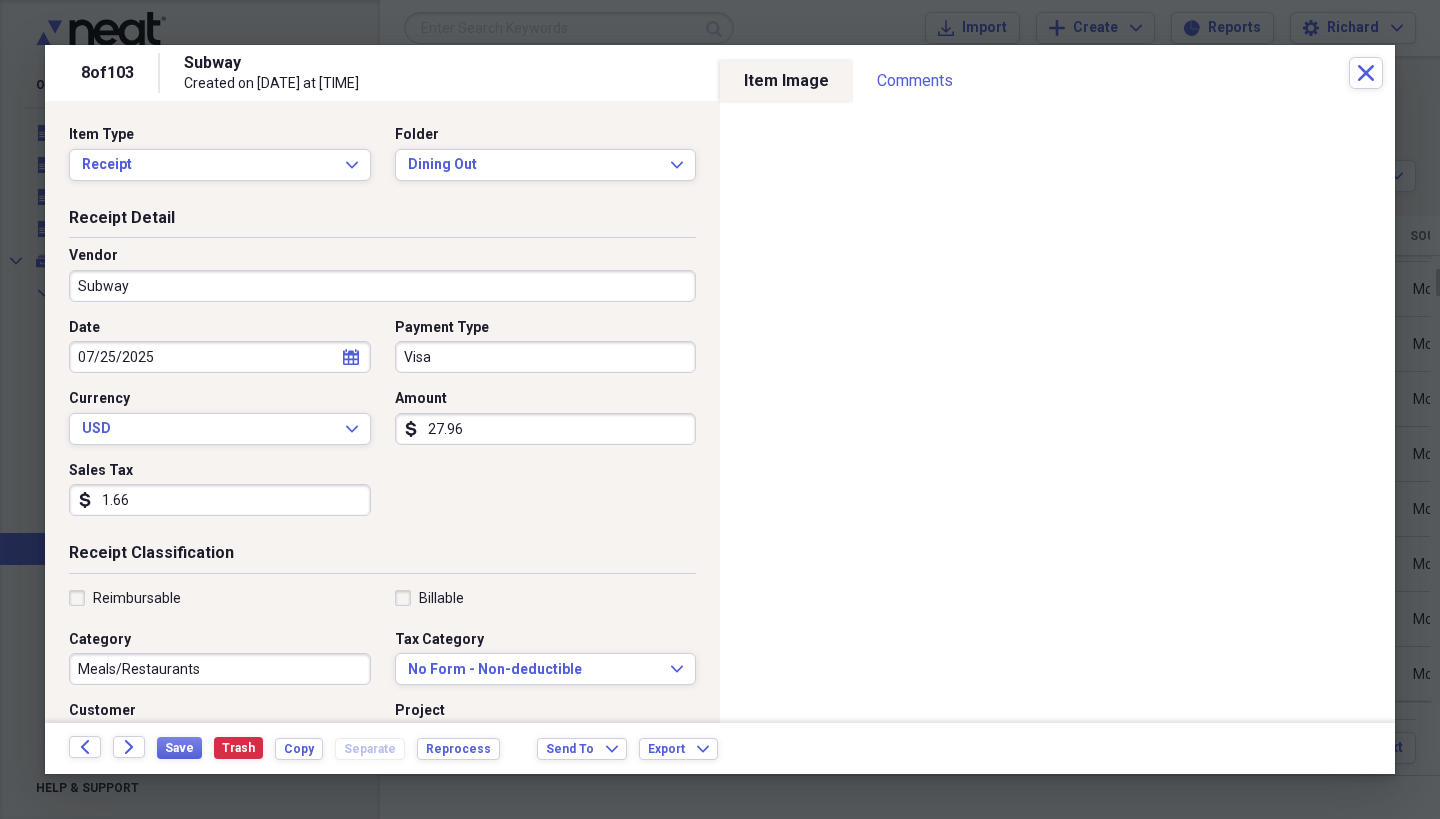 scroll, scrollTop: 10, scrollLeft: 0, axis: vertical 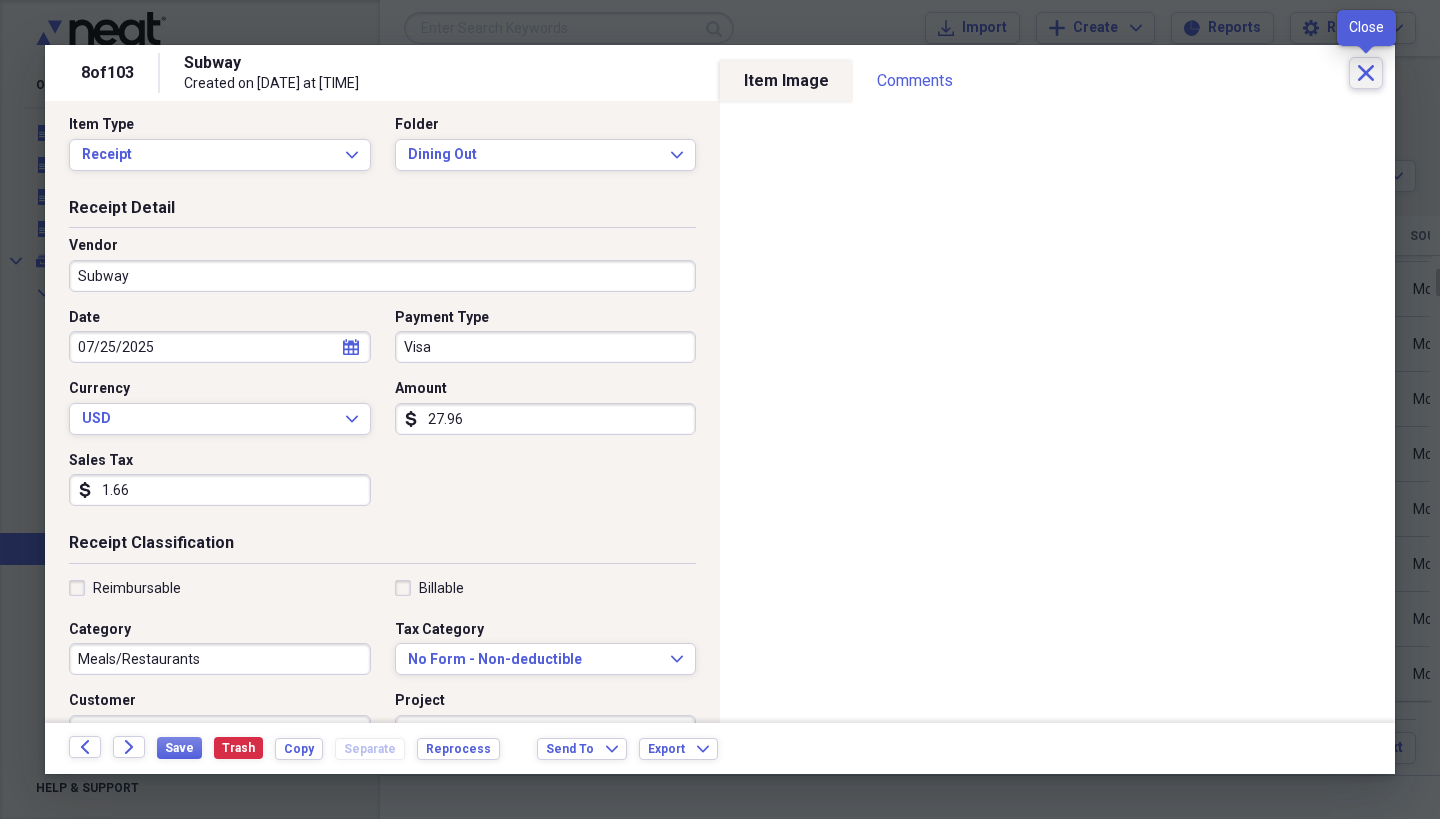 click 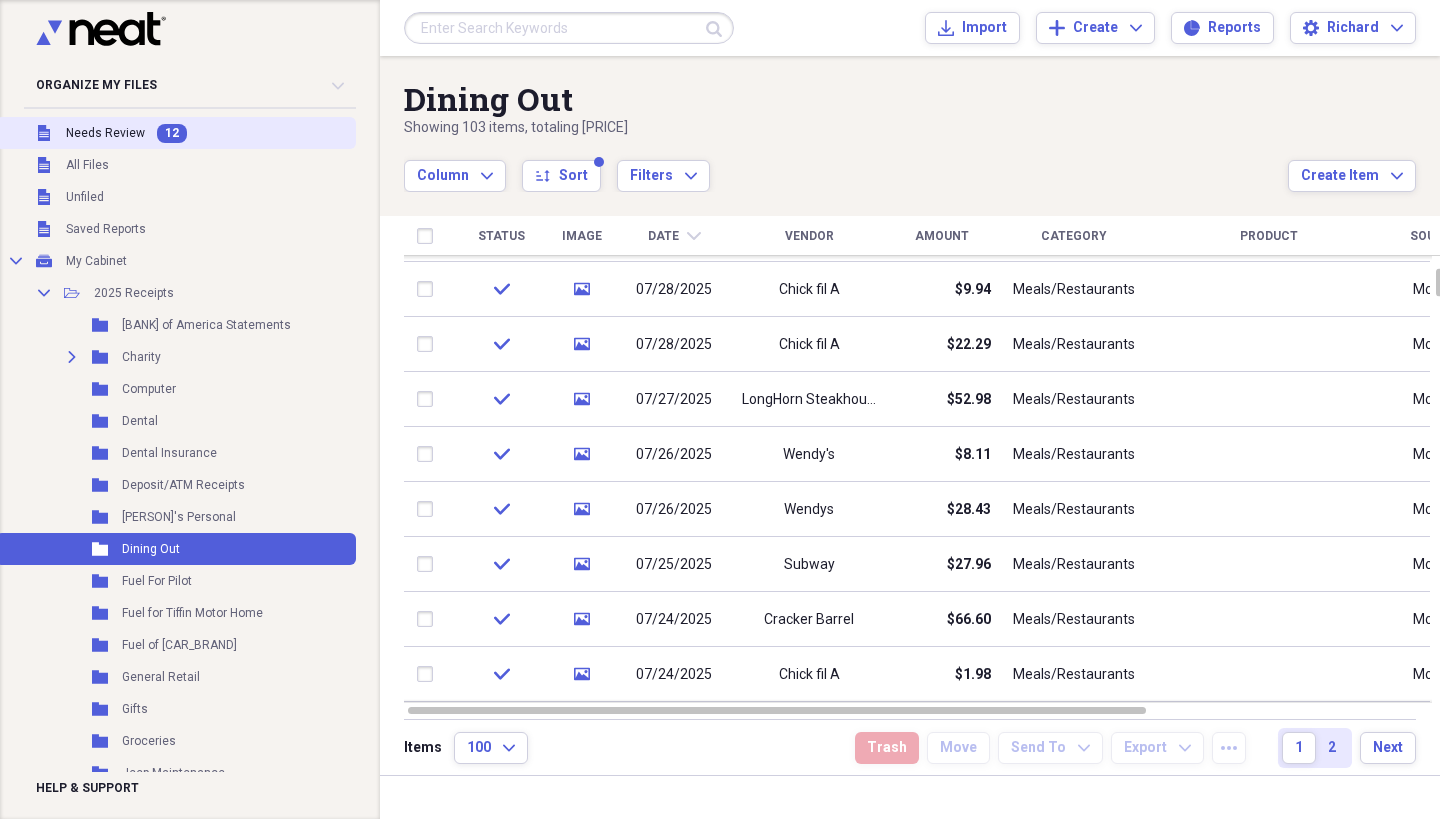 click on "Needs Review" at bounding box center [105, 133] 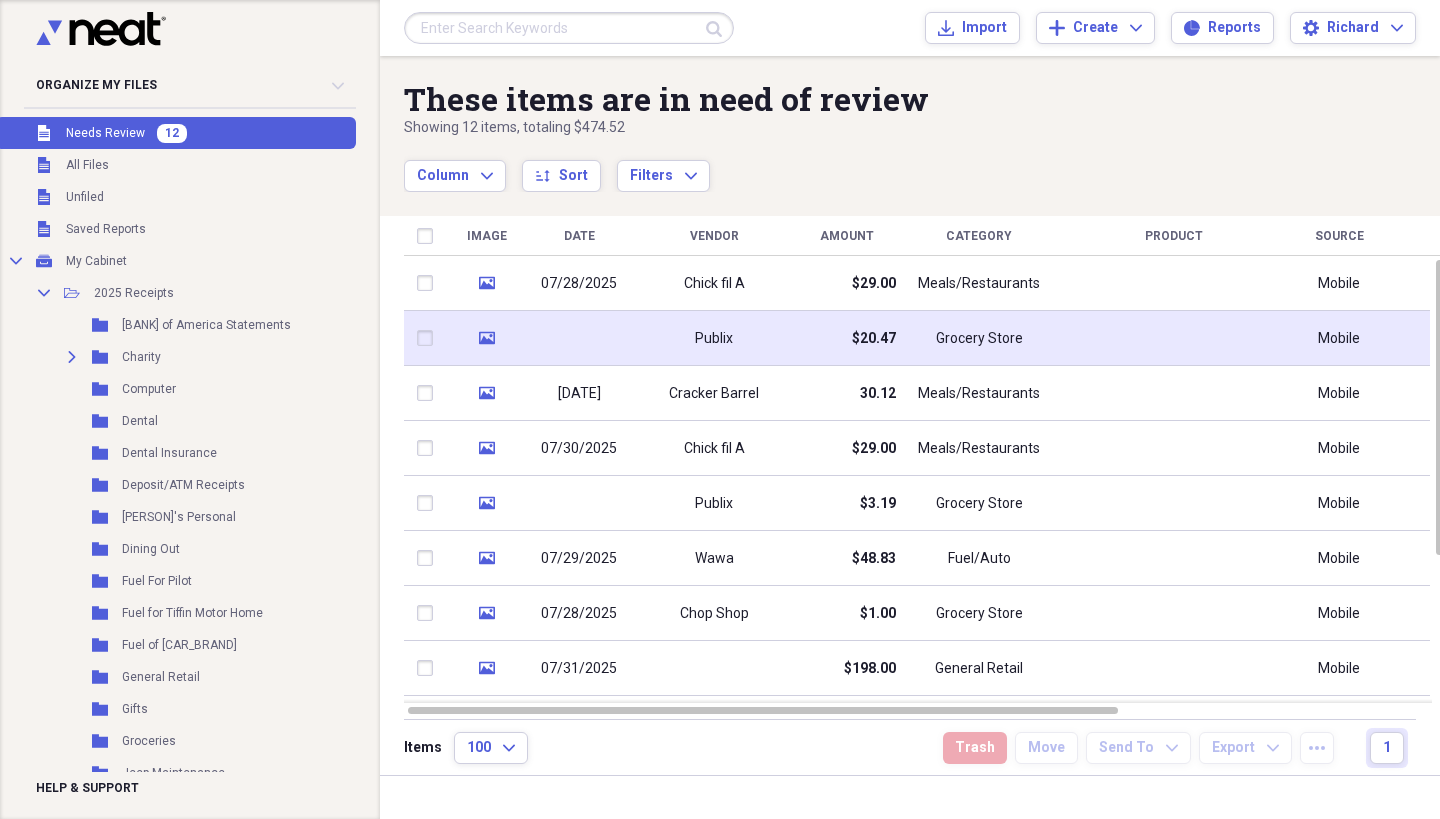 click on "Publix" at bounding box center [714, 338] 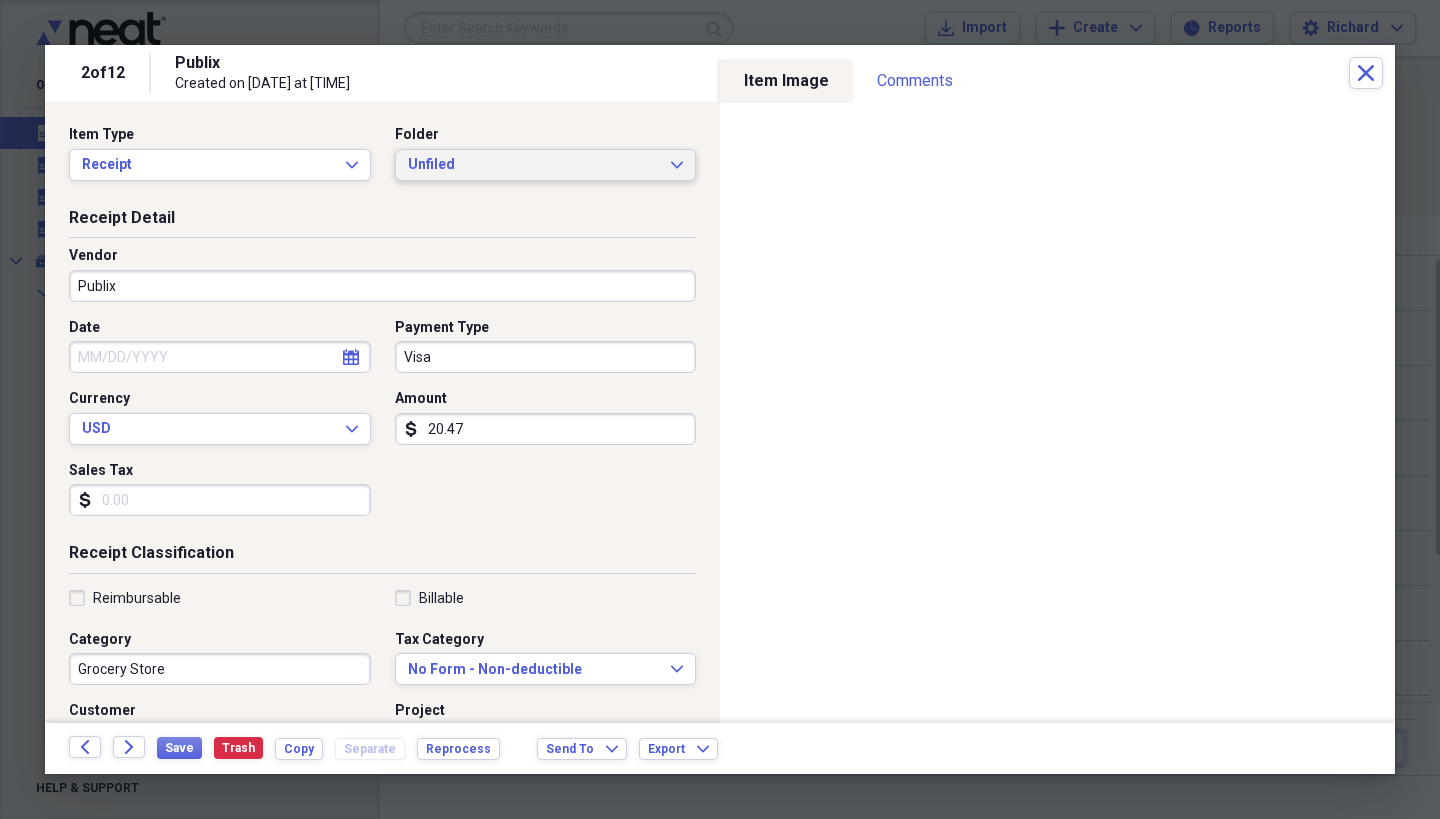 click on "Unfiled Expand" at bounding box center (546, 165) 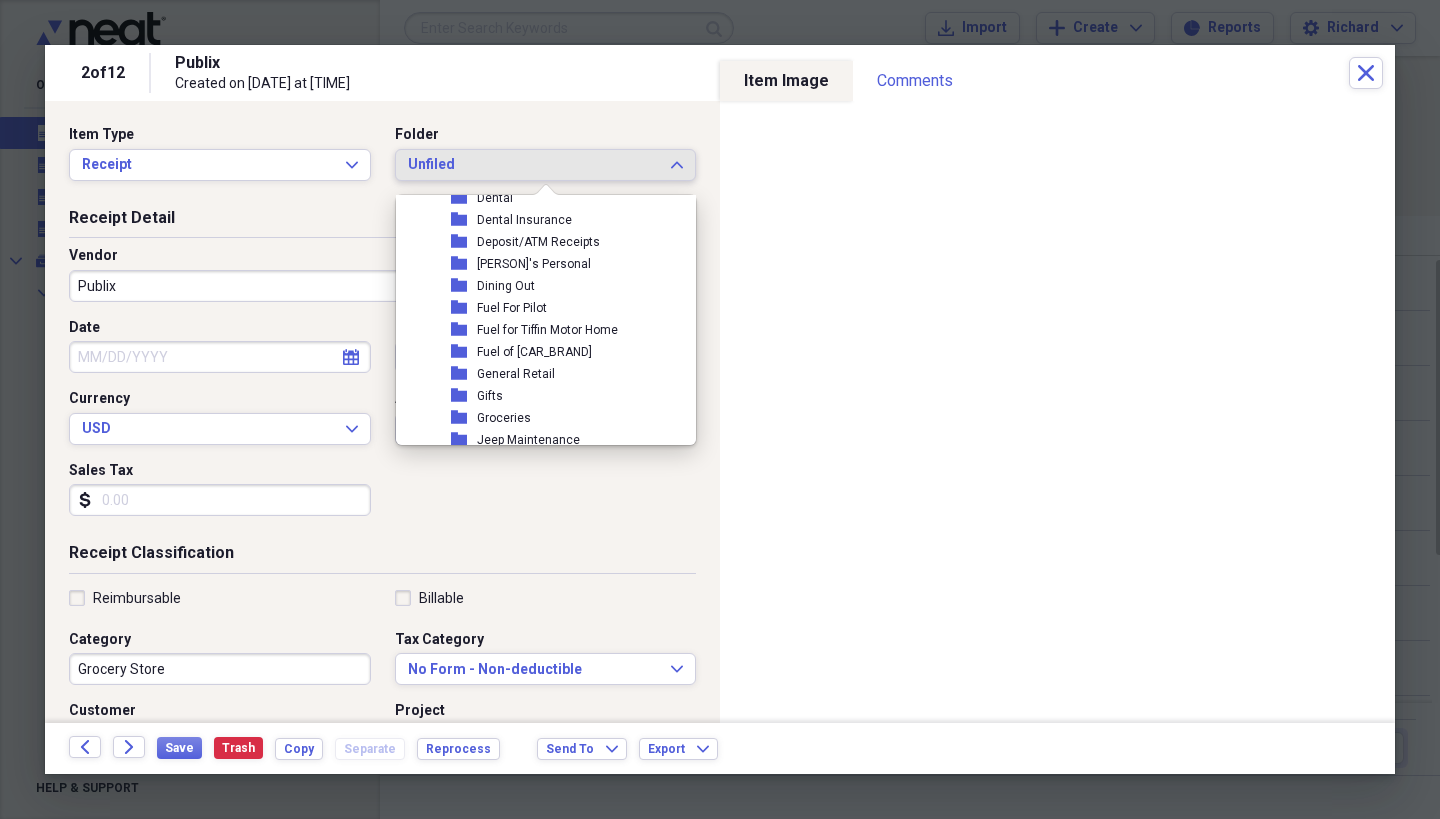 scroll, scrollTop: 212, scrollLeft: 0, axis: vertical 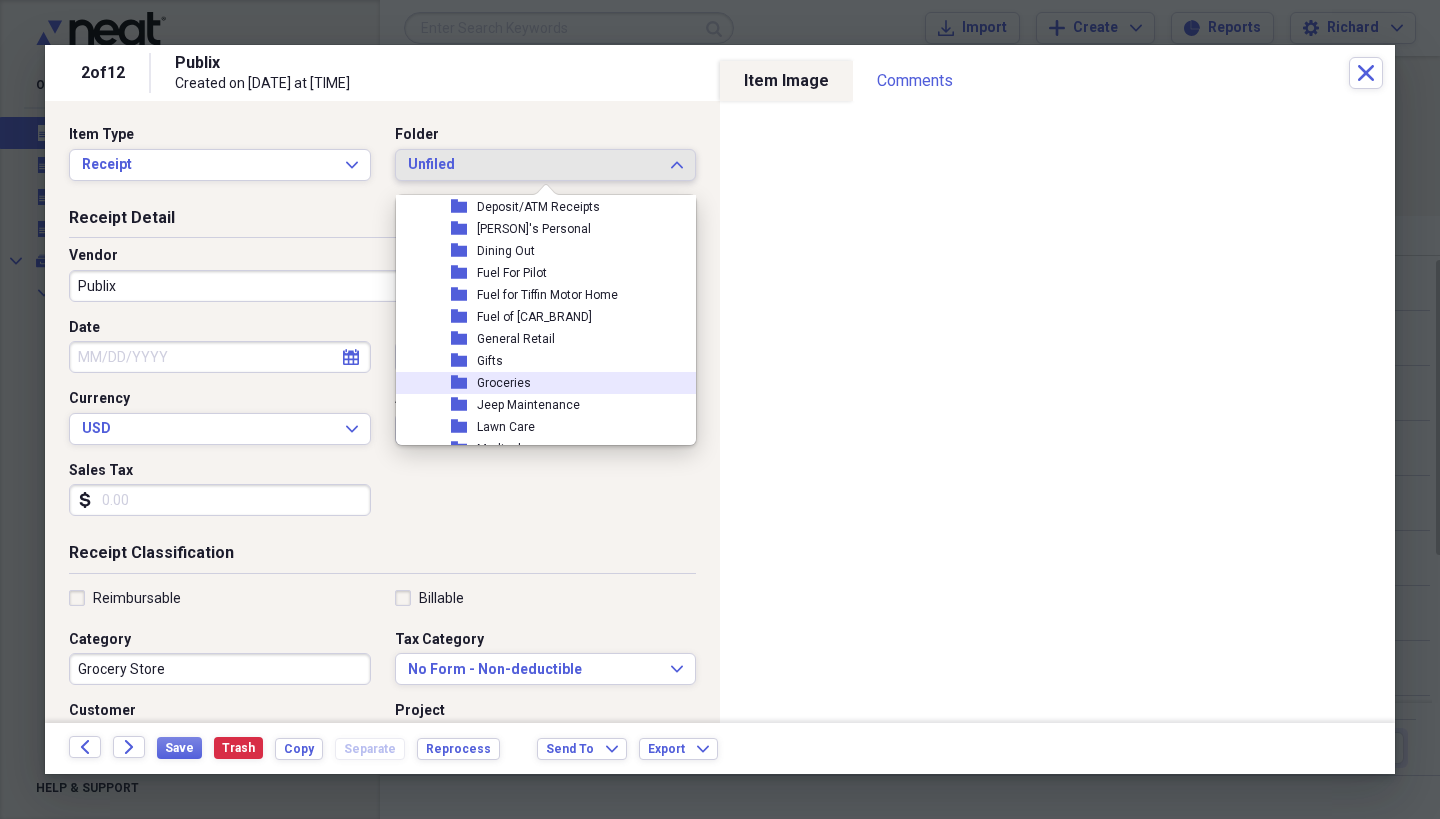 click on "Groceries" at bounding box center [504, 383] 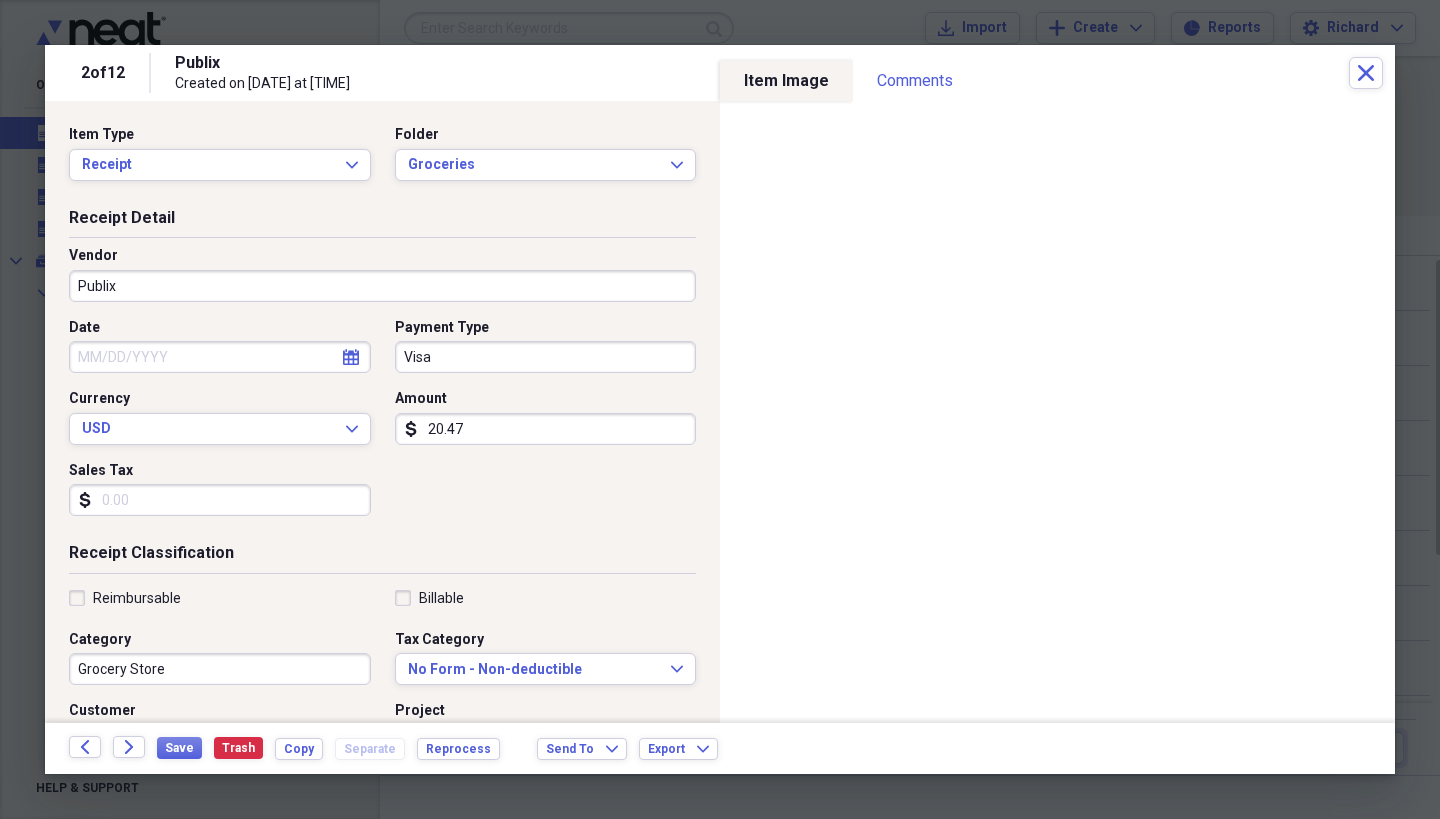 select on "7" 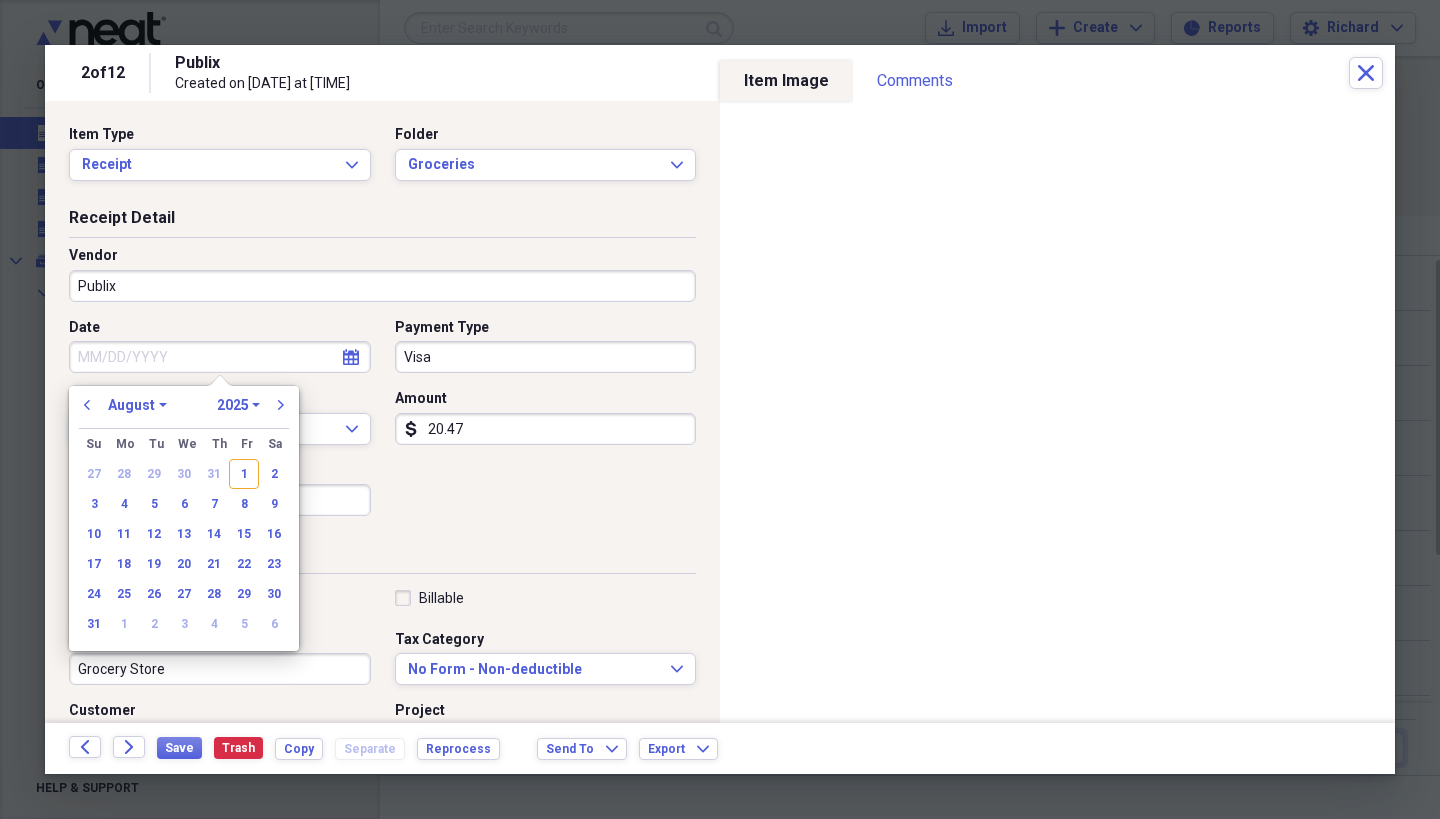 click on "Date" at bounding box center [220, 357] 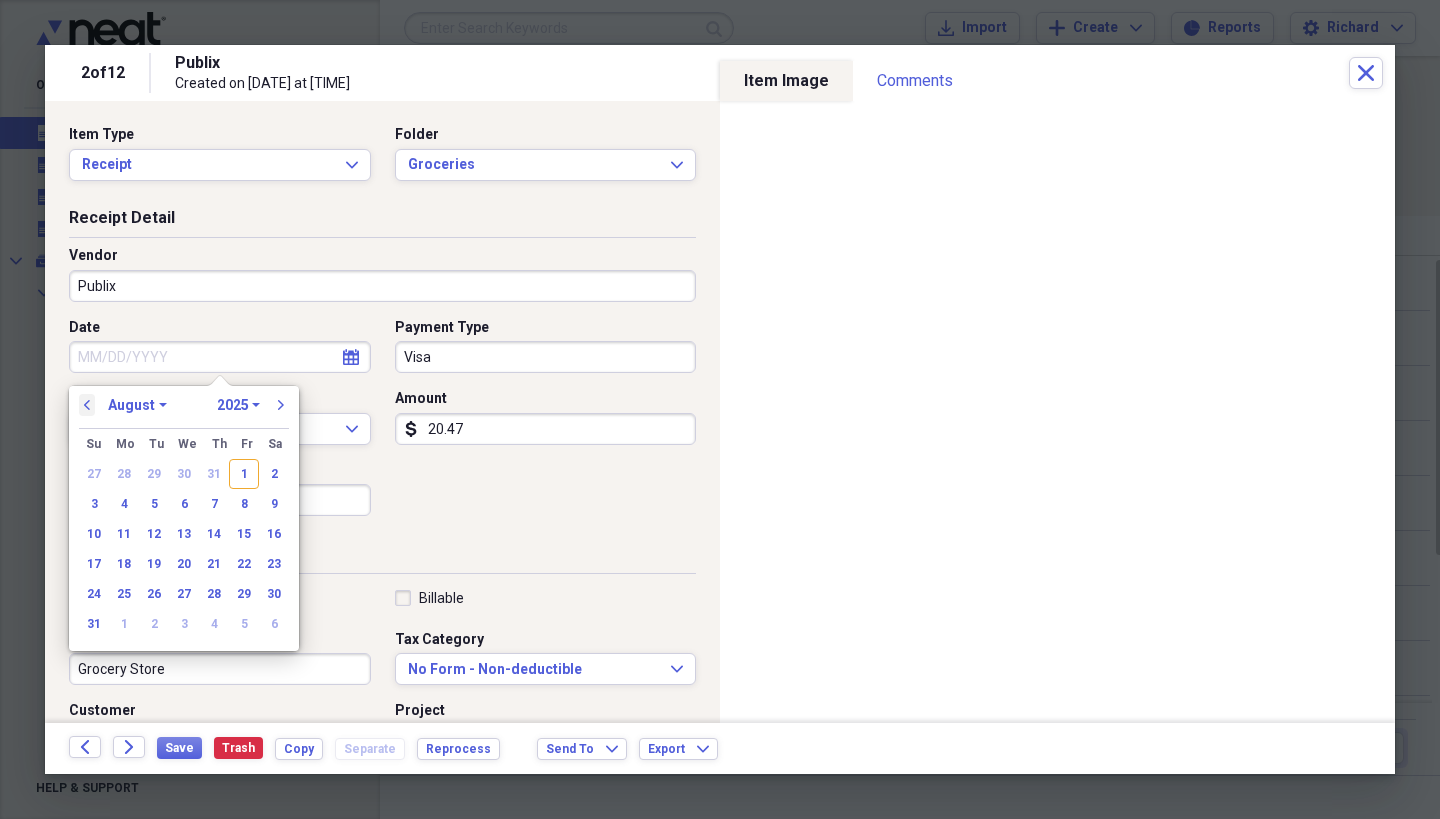 click on "previous" at bounding box center (87, 405) 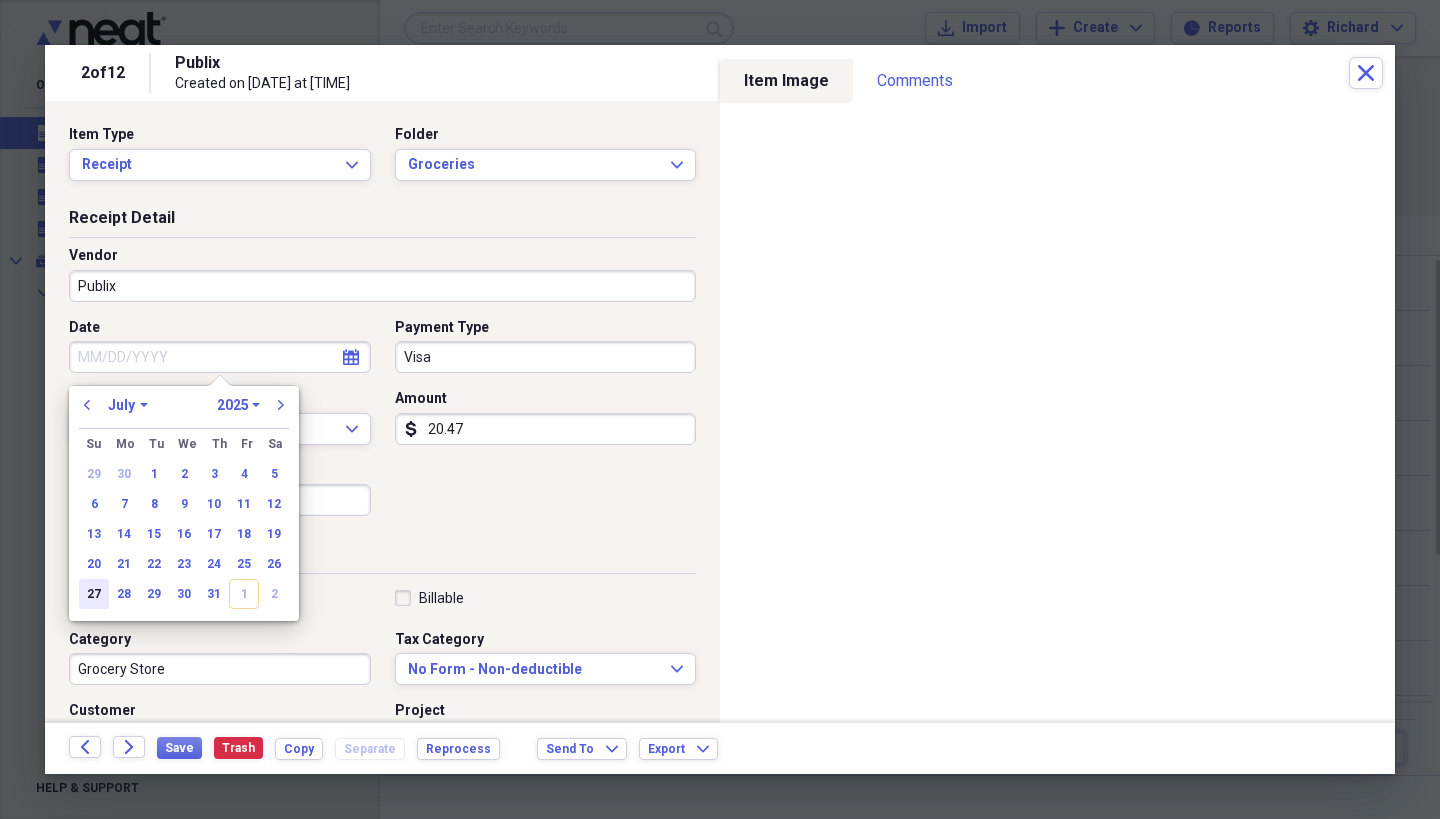 click on "27" at bounding box center [94, 594] 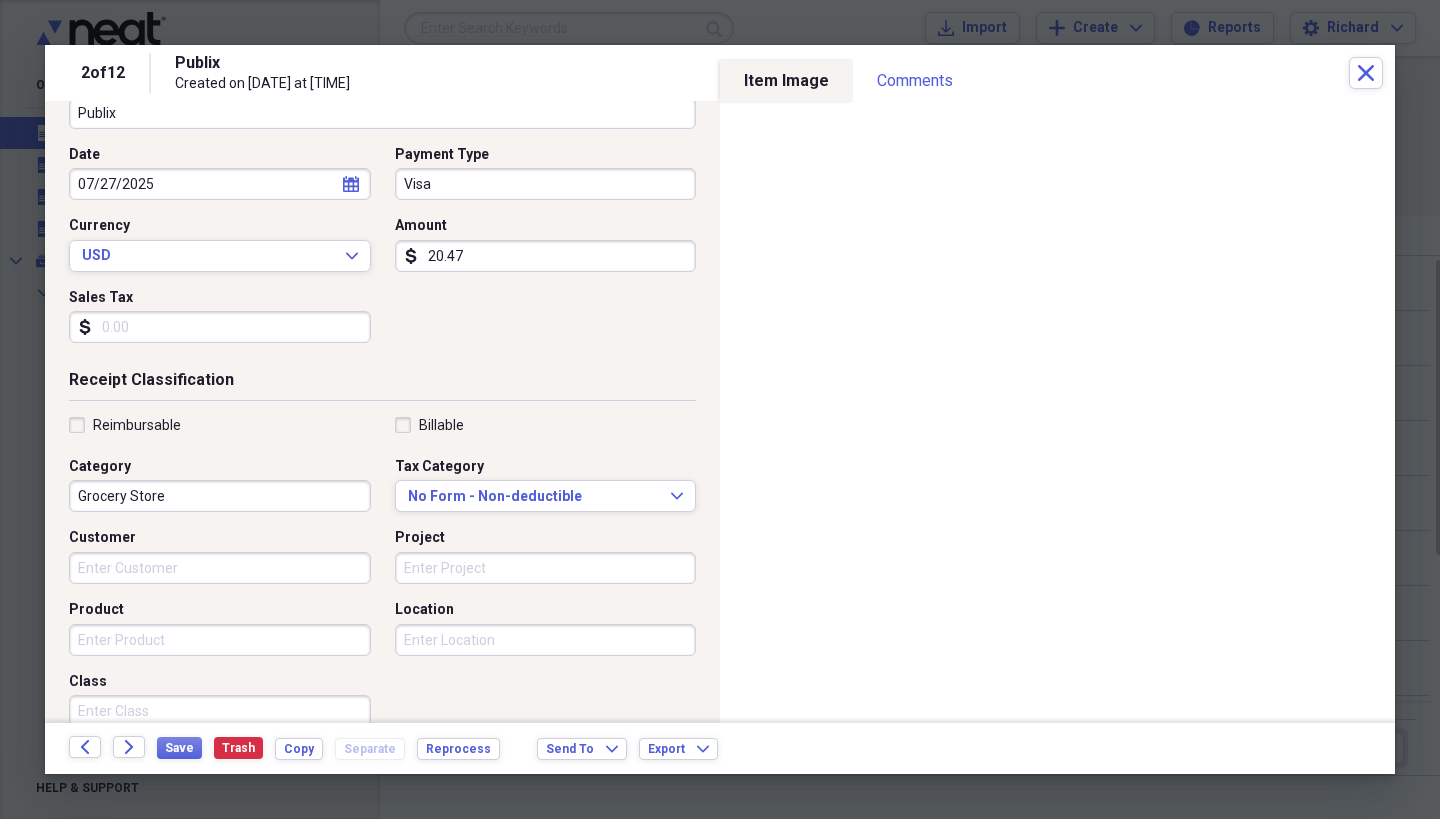 scroll, scrollTop: 222, scrollLeft: 0, axis: vertical 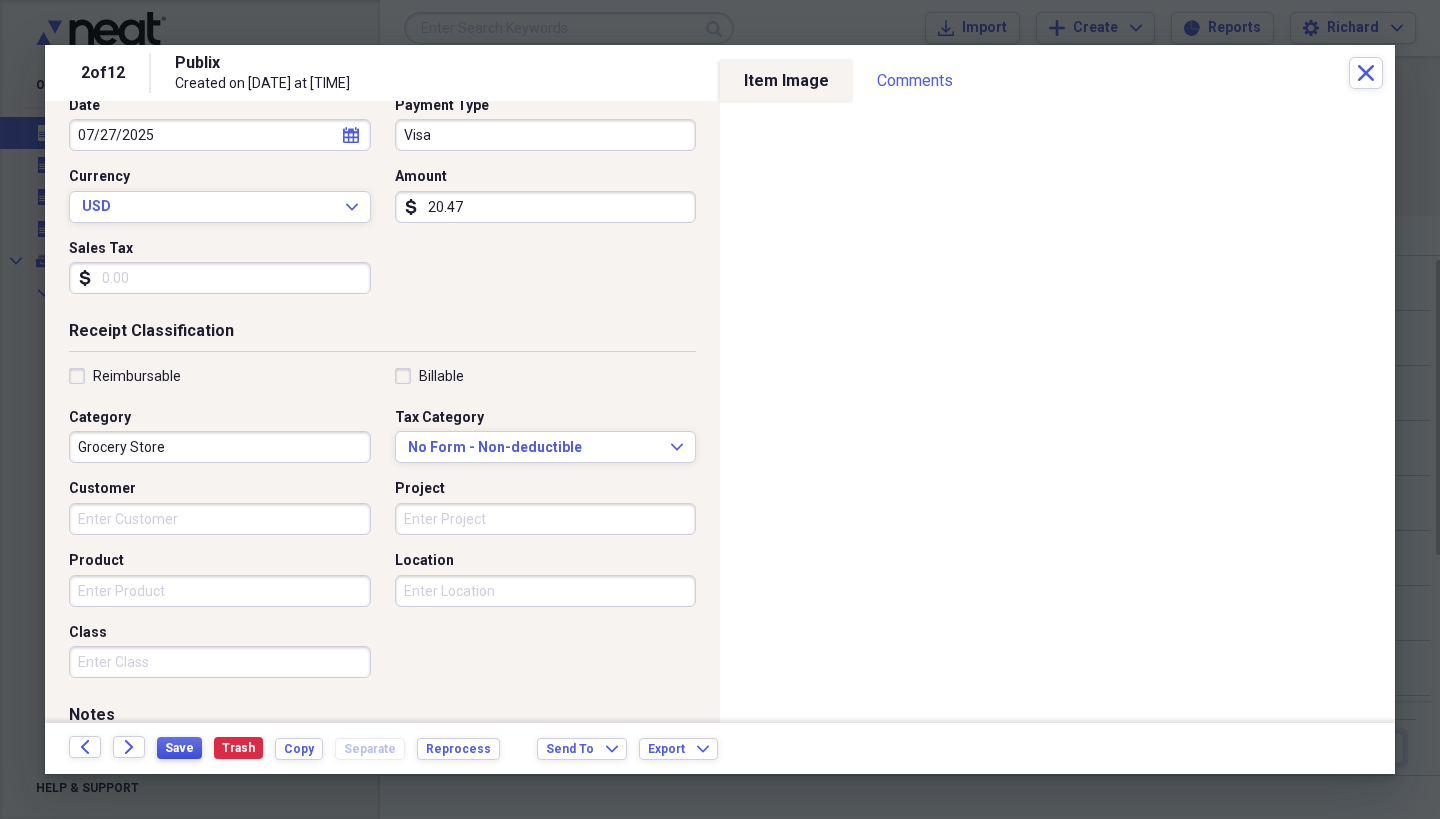 click on "Save" at bounding box center [179, 748] 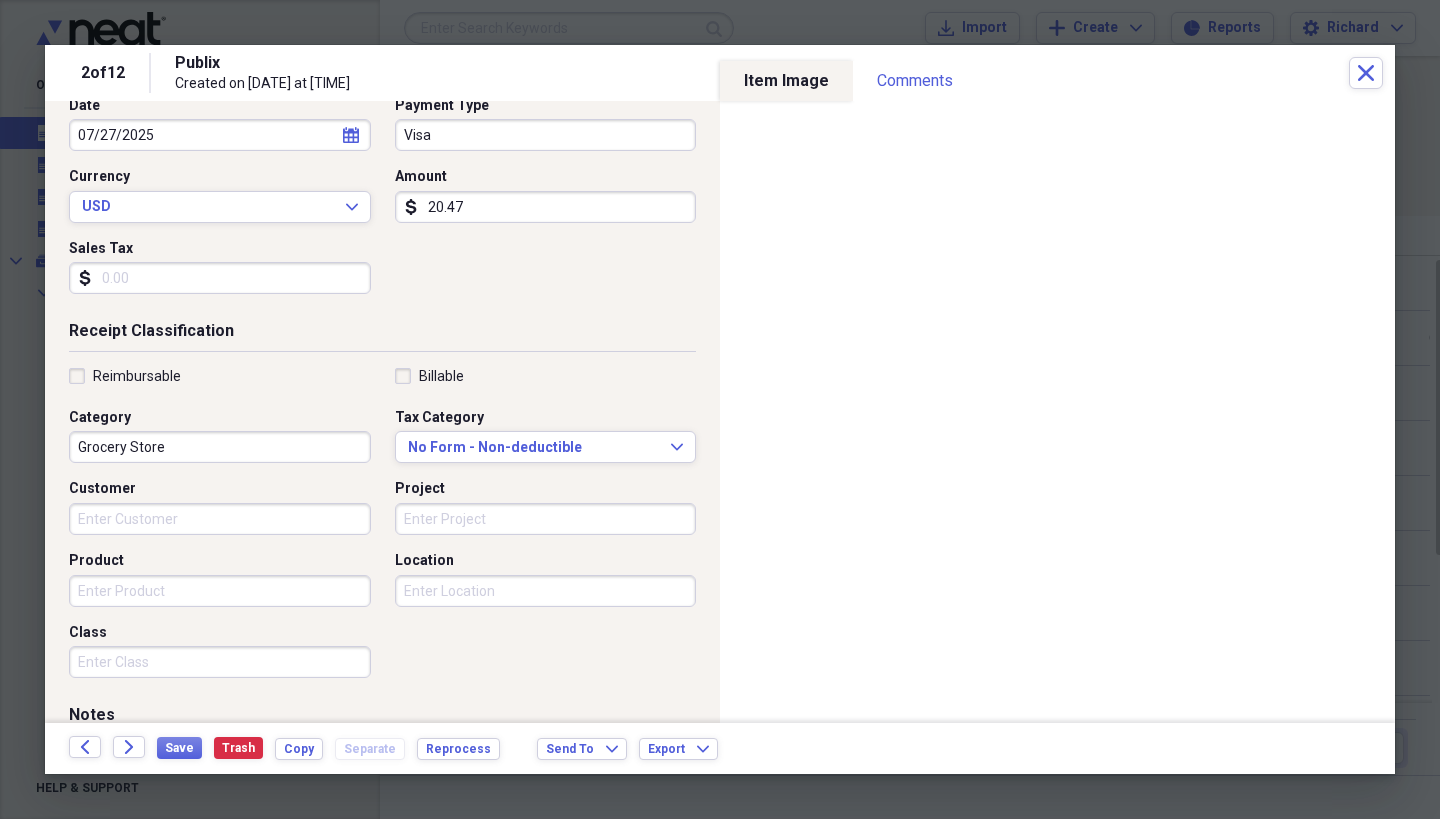scroll, scrollTop: 216, scrollLeft: 0, axis: vertical 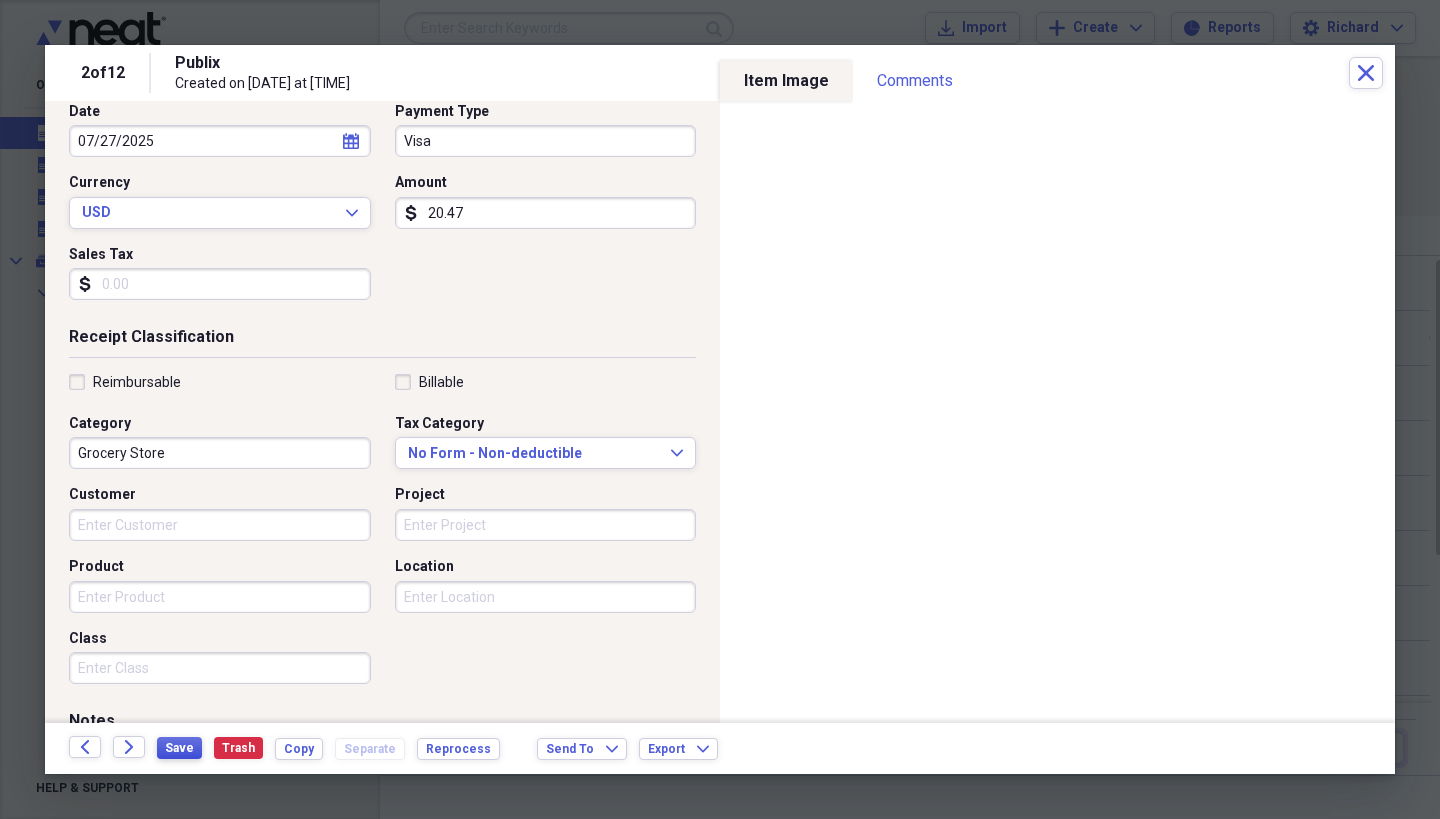 click on "Save" at bounding box center [179, 748] 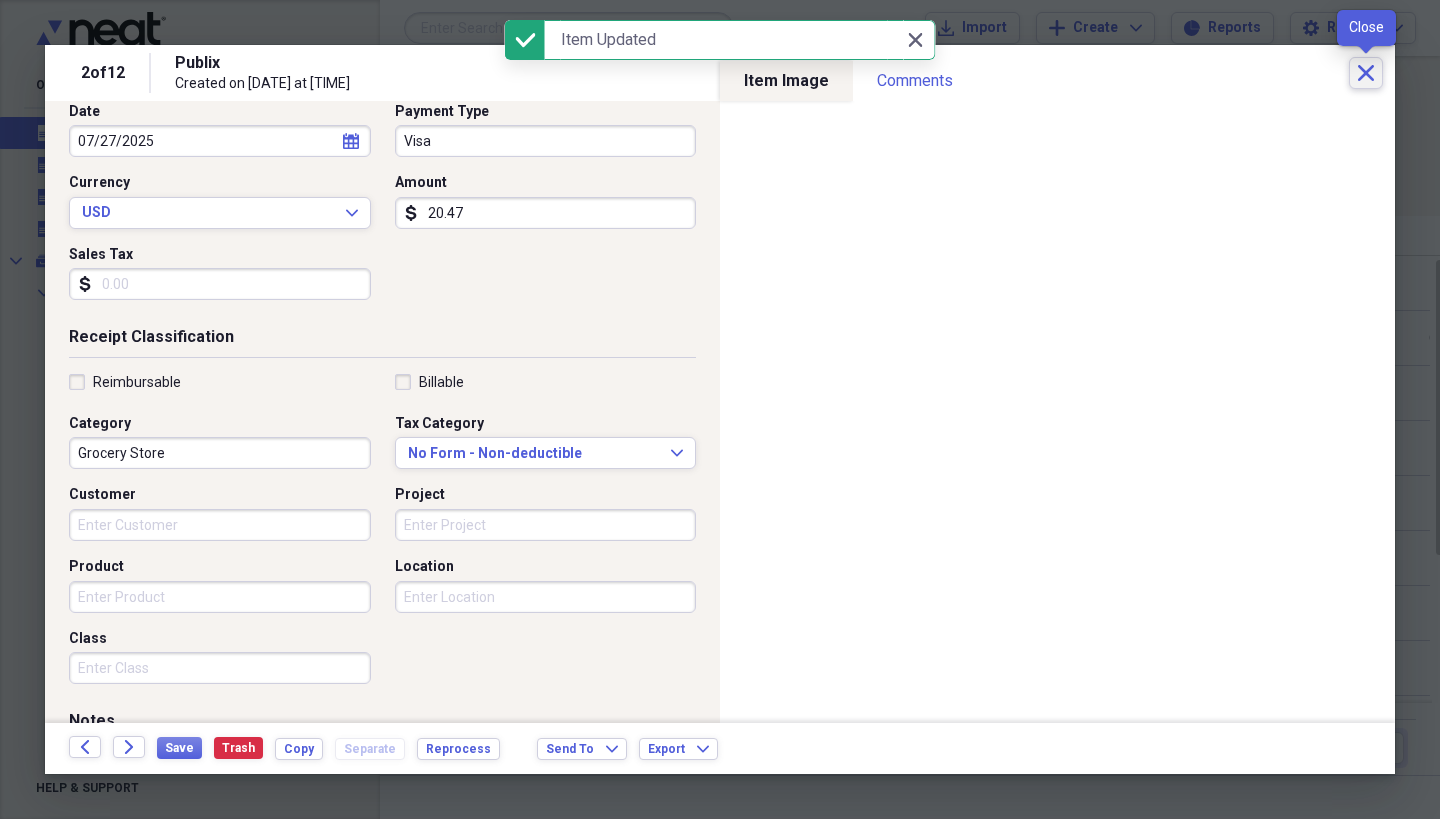 click on "Close" 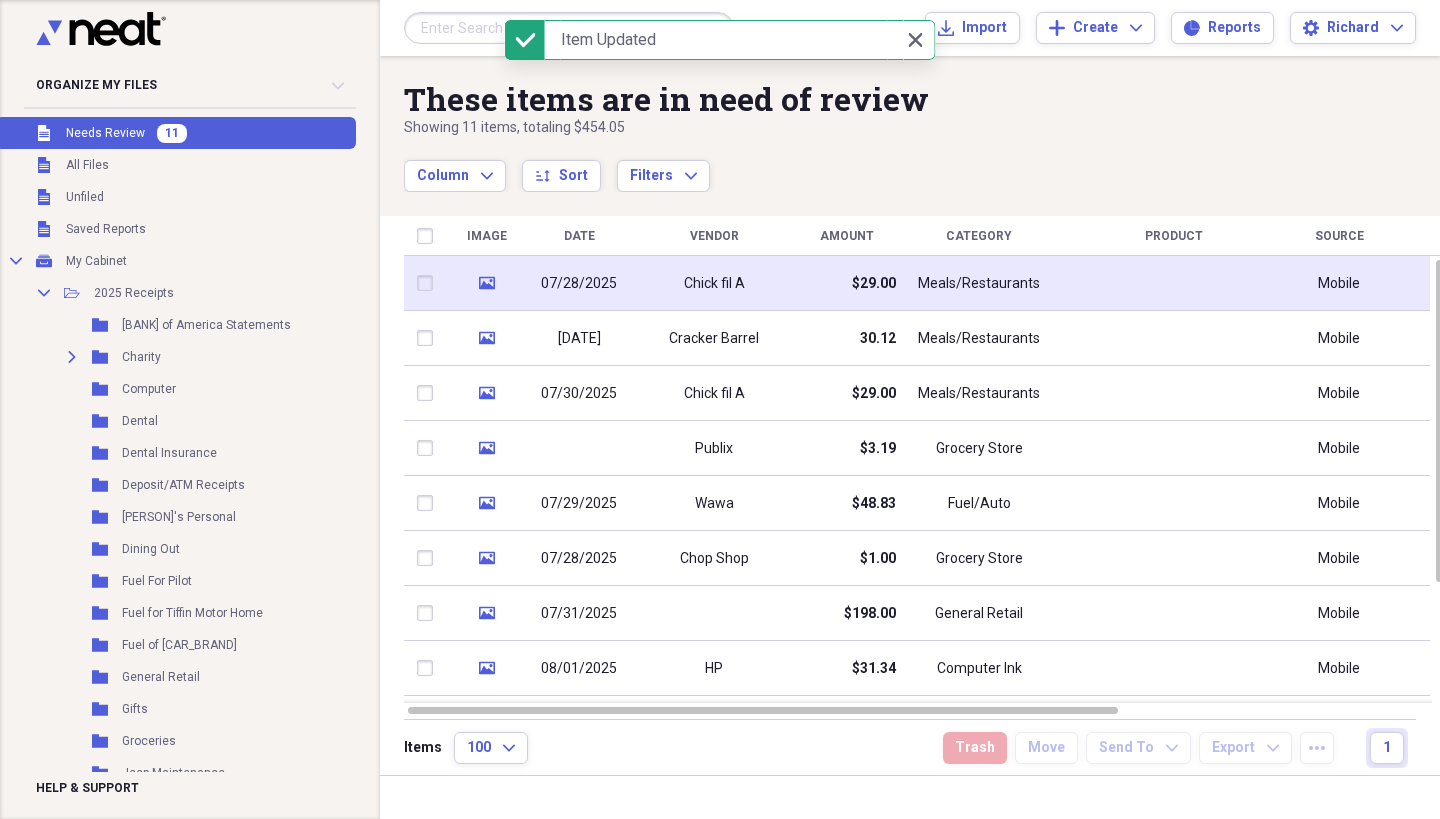 click on "$29.00" at bounding box center [846, 283] 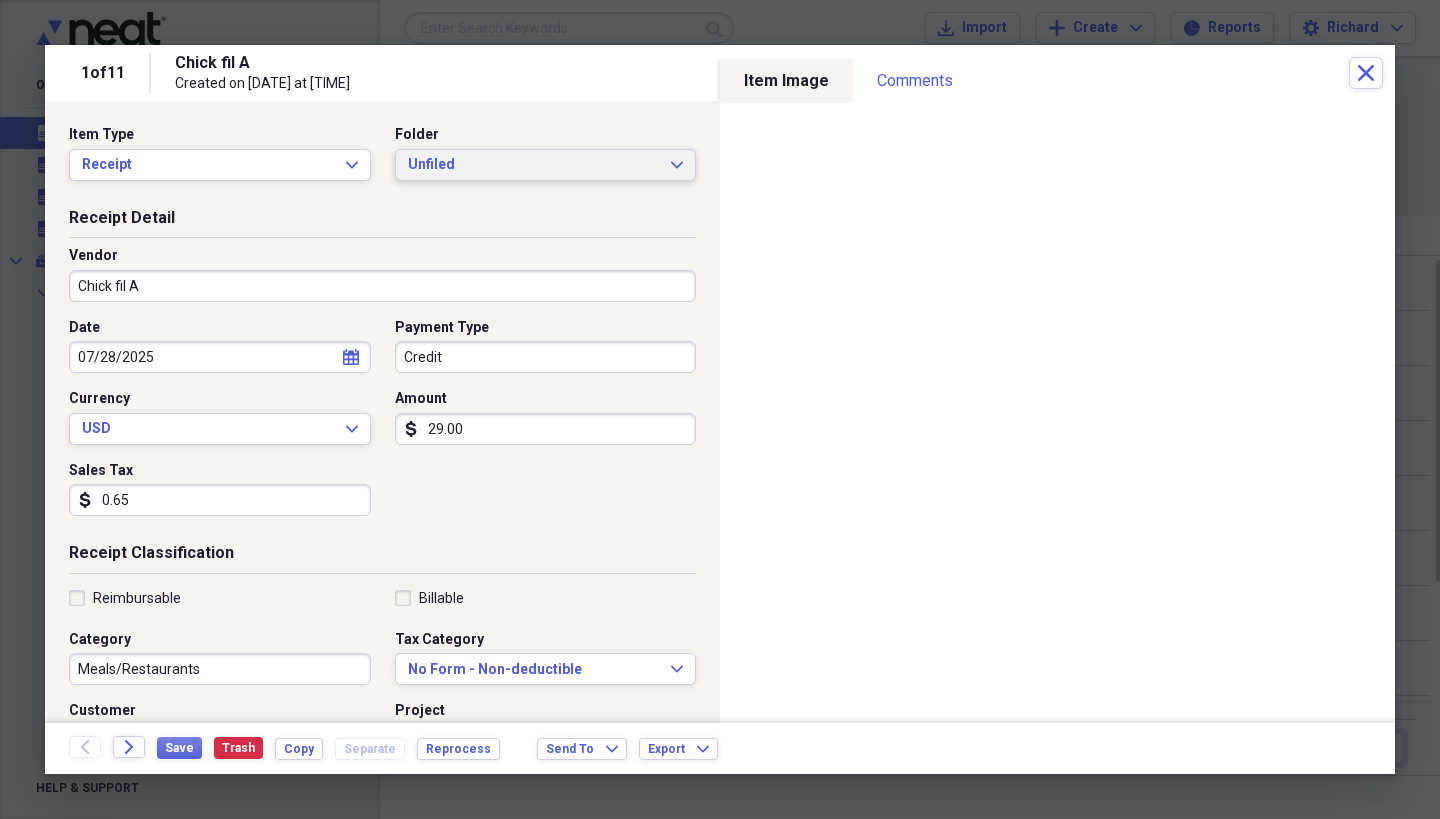 click on "Expand" 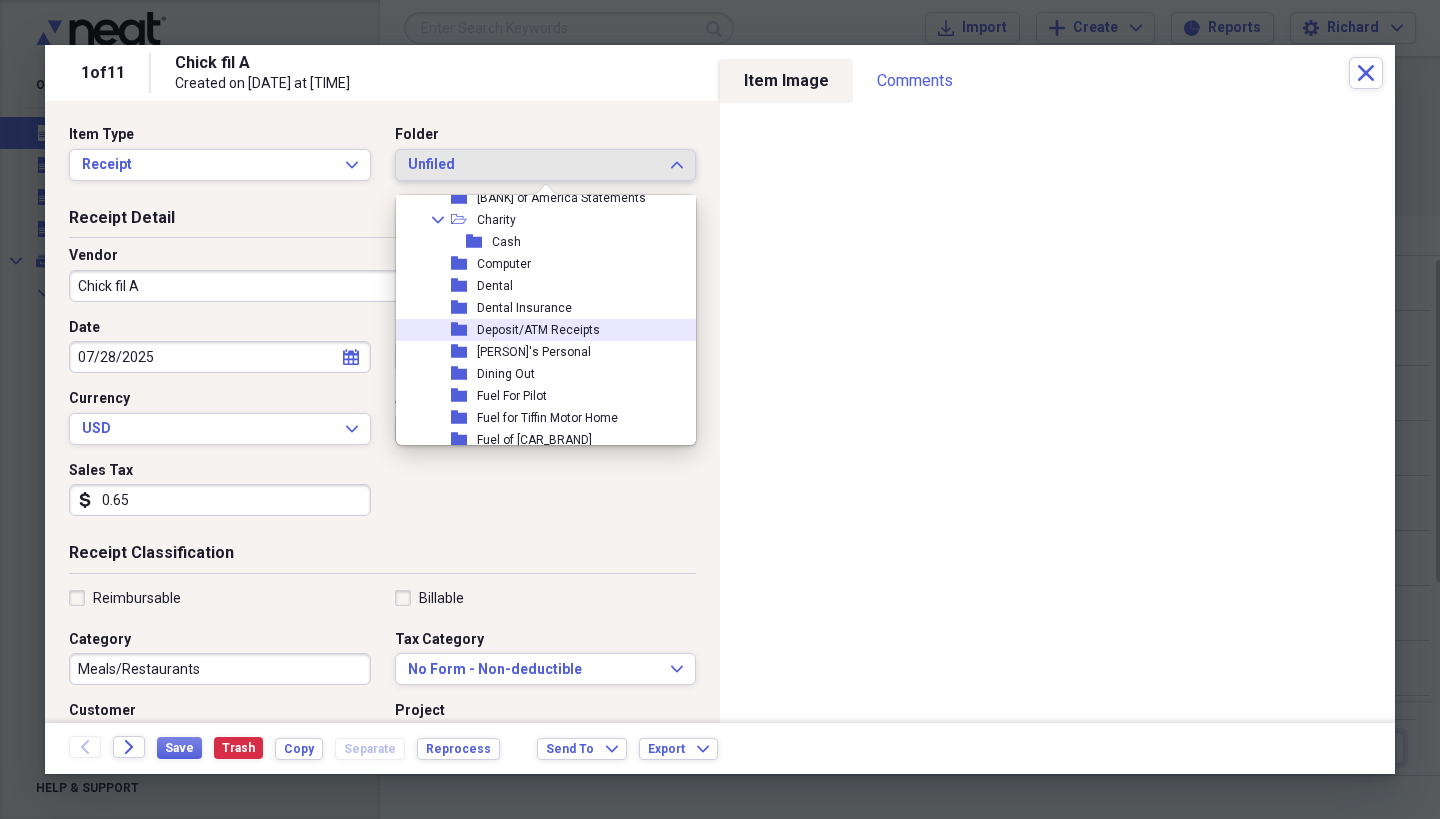 scroll, scrollTop: 90, scrollLeft: 0, axis: vertical 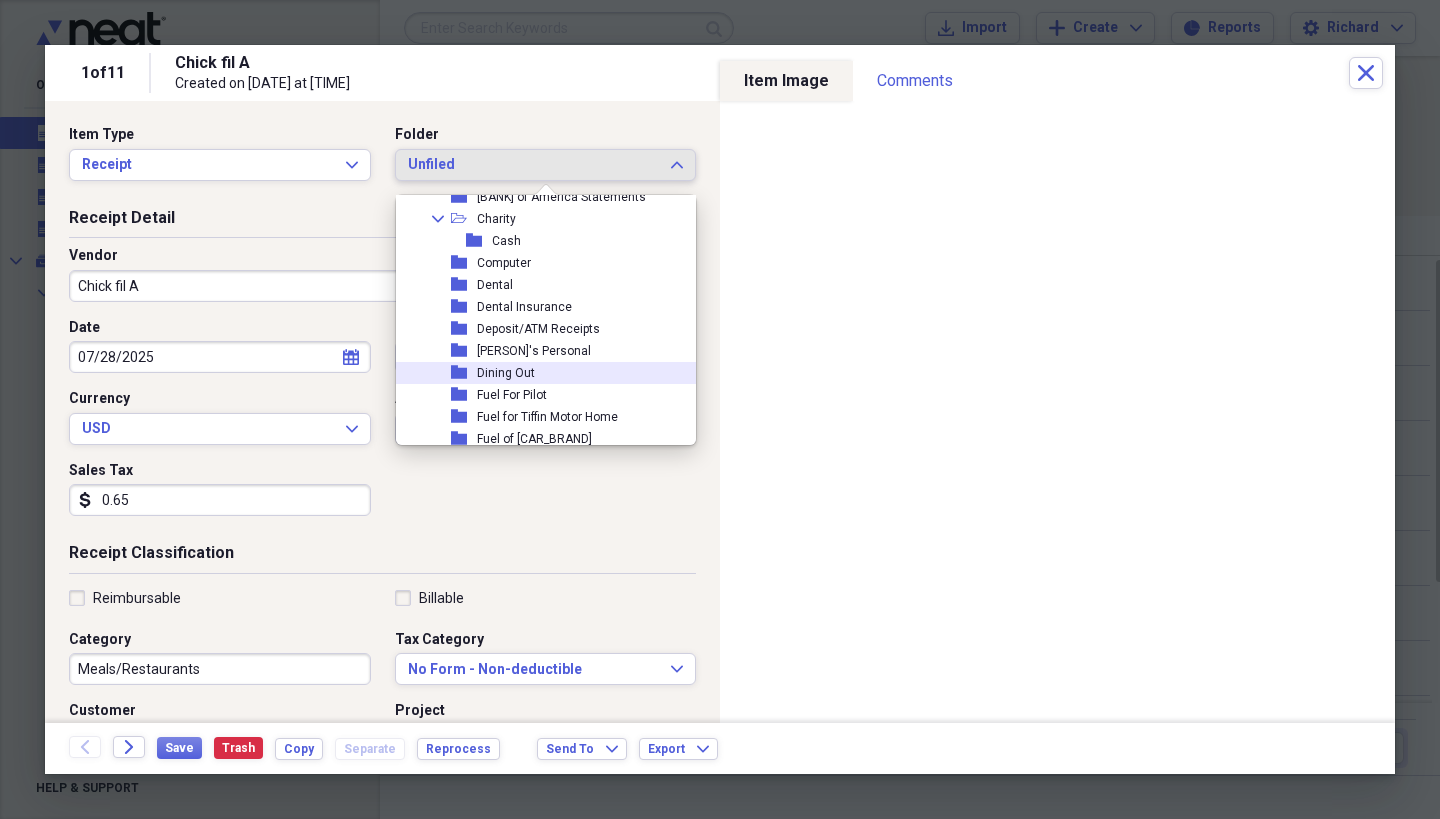 click on "Dining Out" at bounding box center (506, 373) 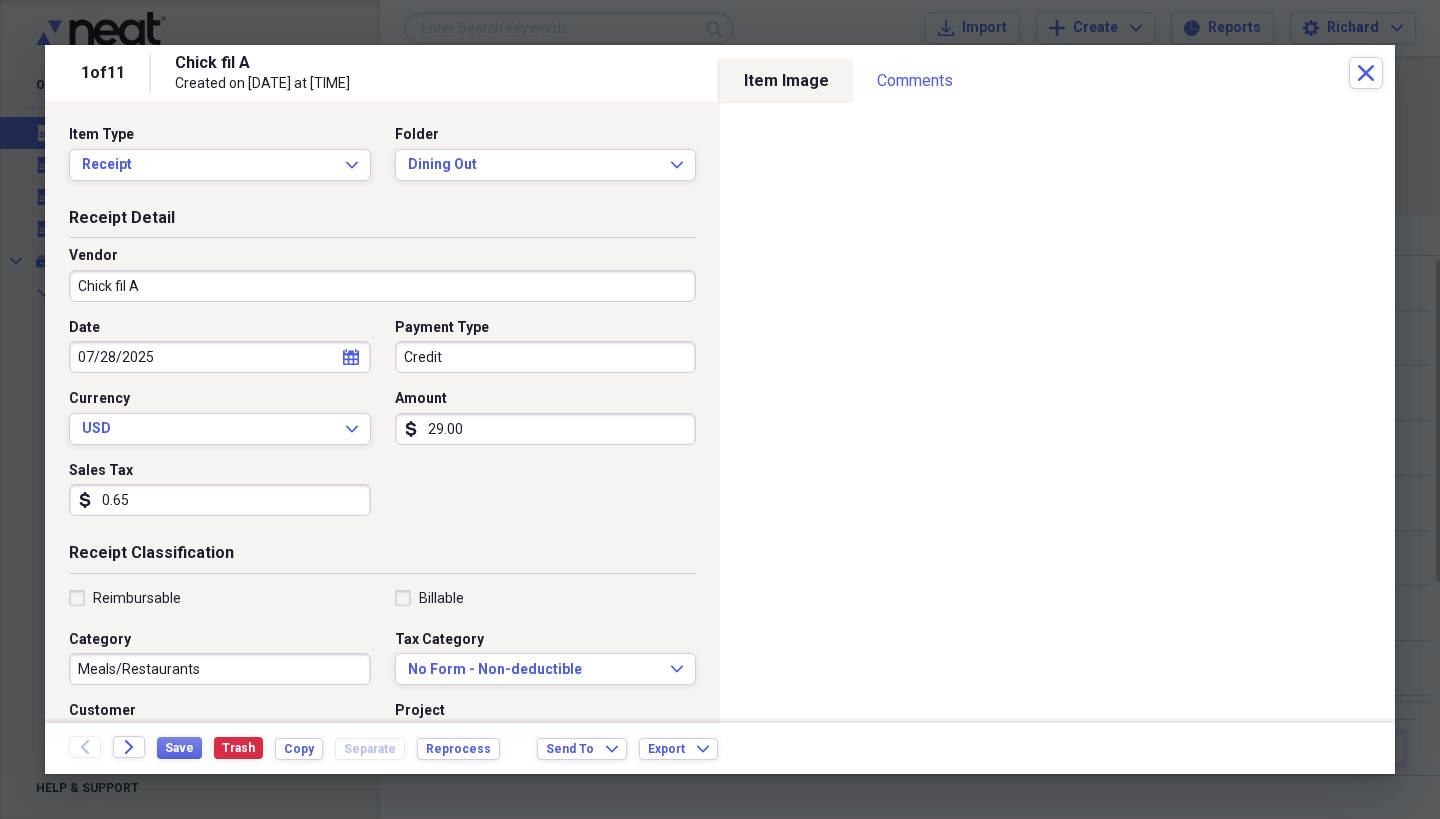 click on "Credit" at bounding box center [546, 357] 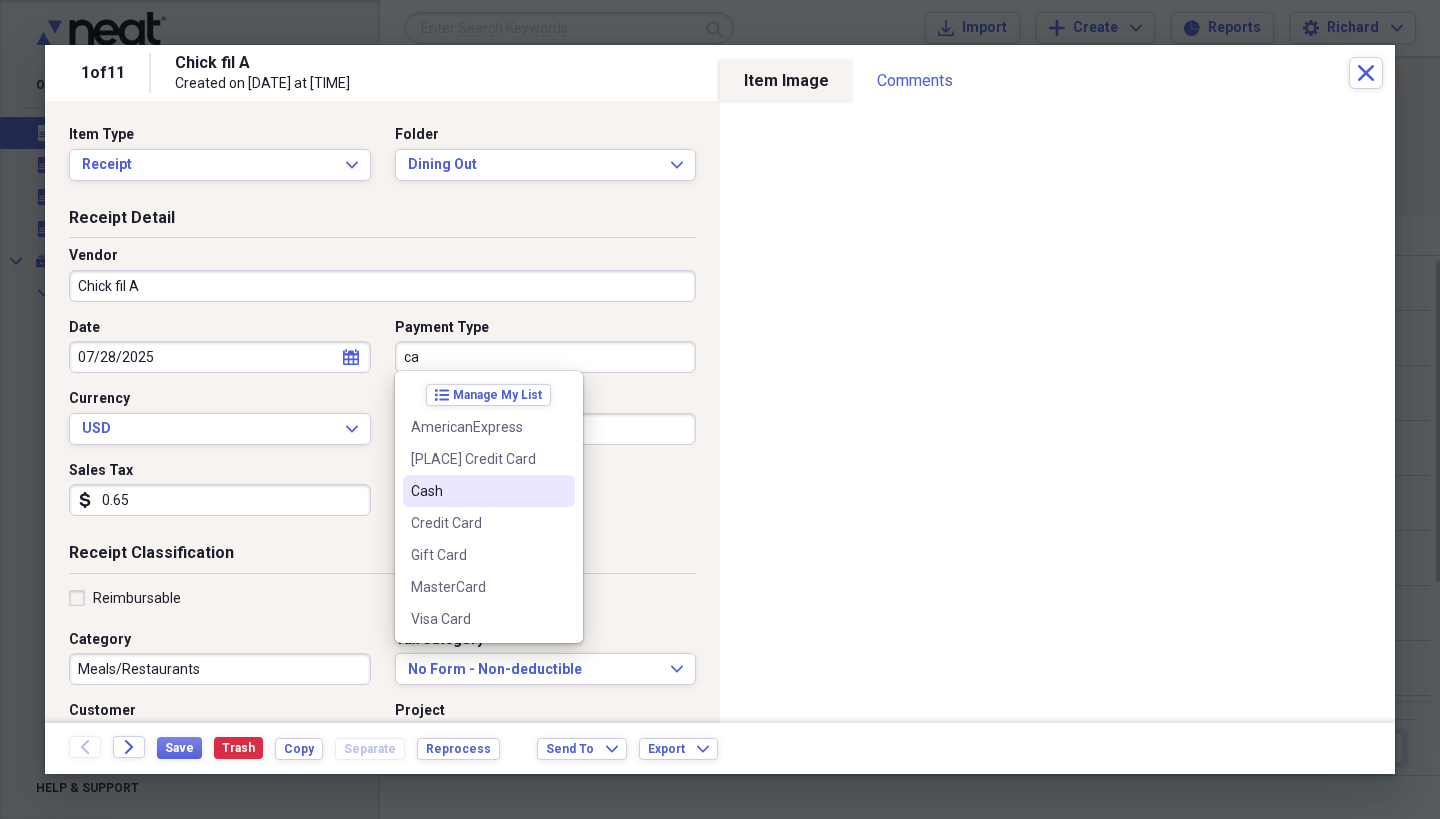 click on "Cash" at bounding box center [477, 491] 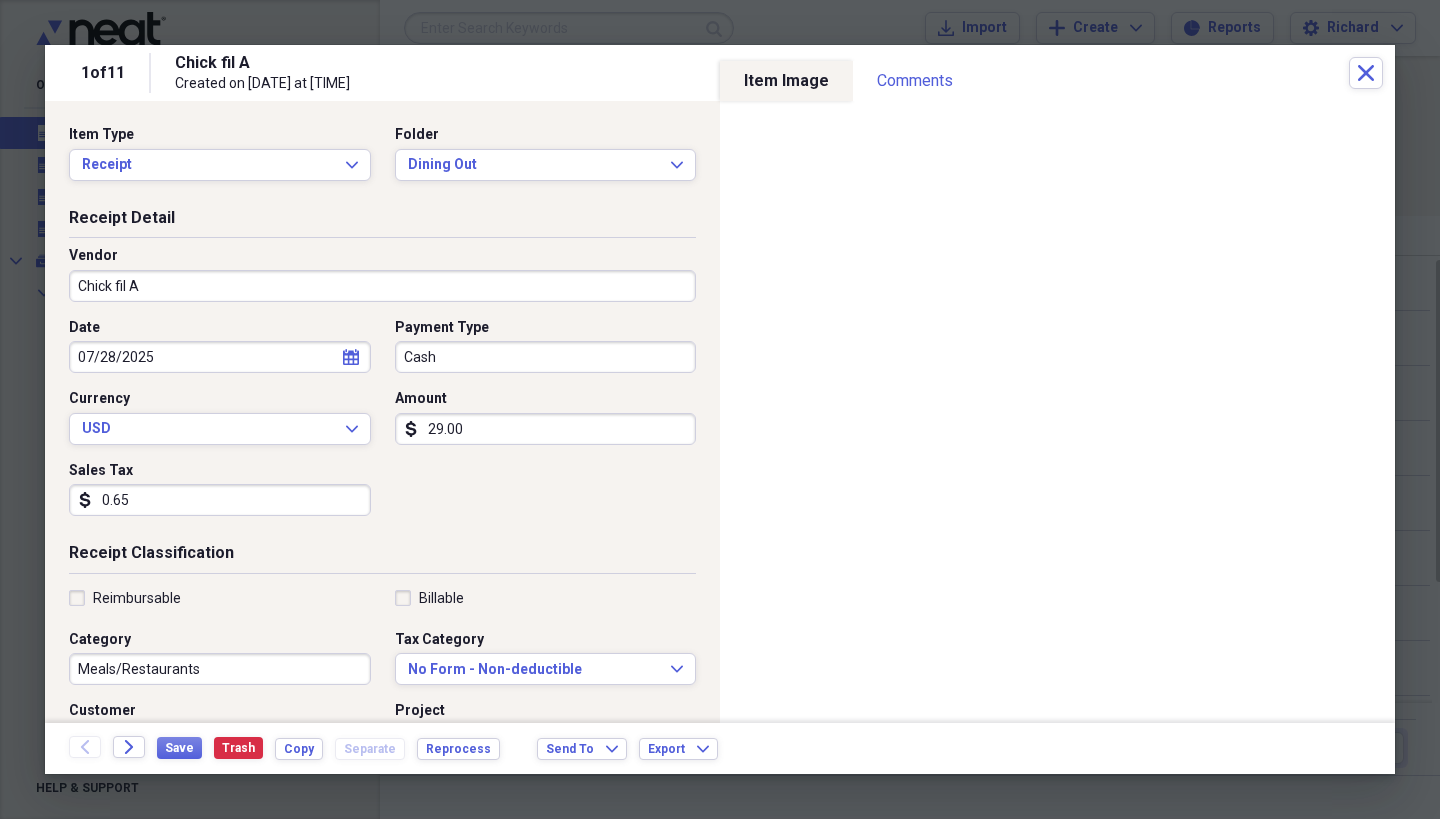 click on "29.00" at bounding box center (546, 429) 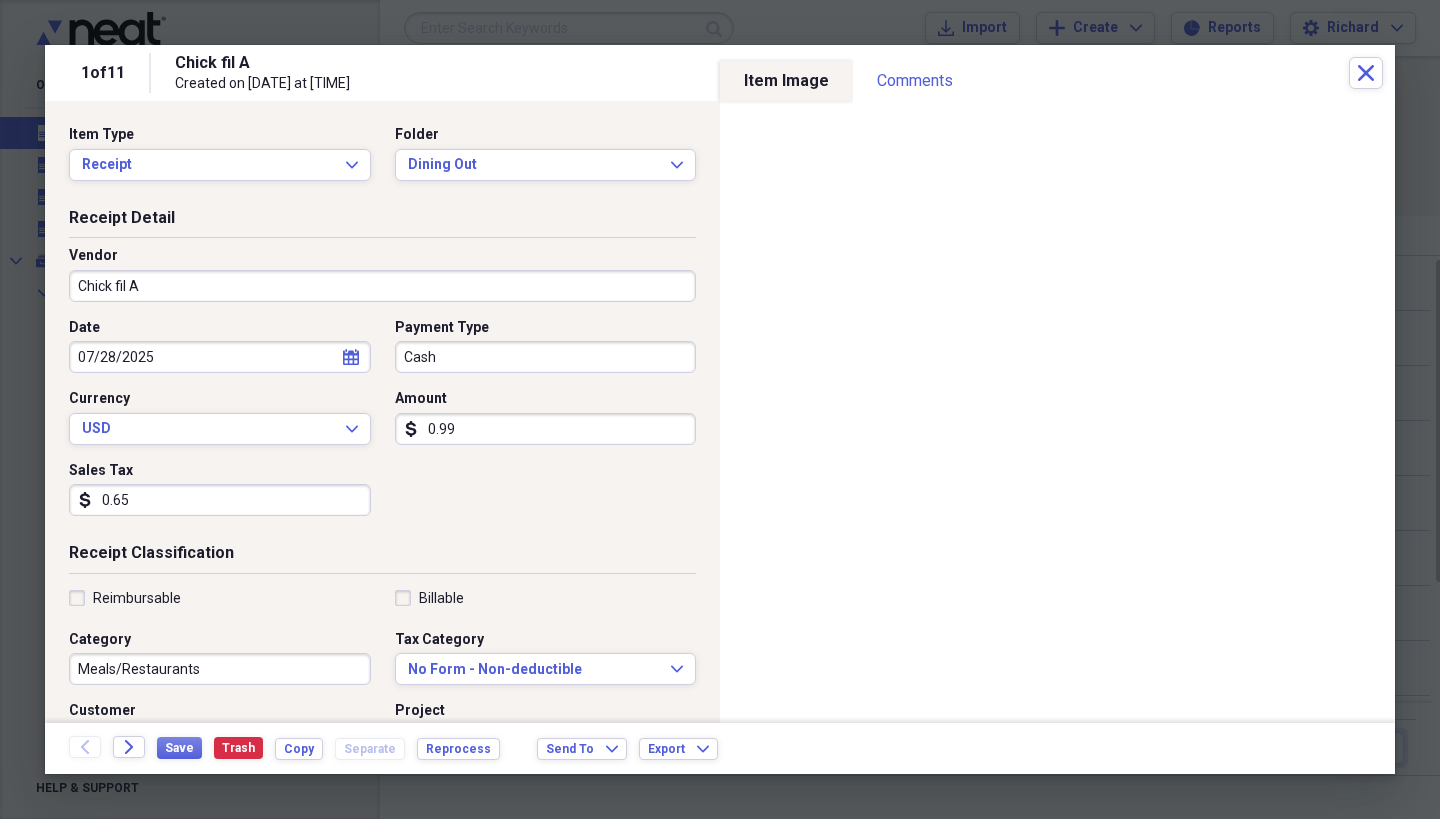 type on "9.94" 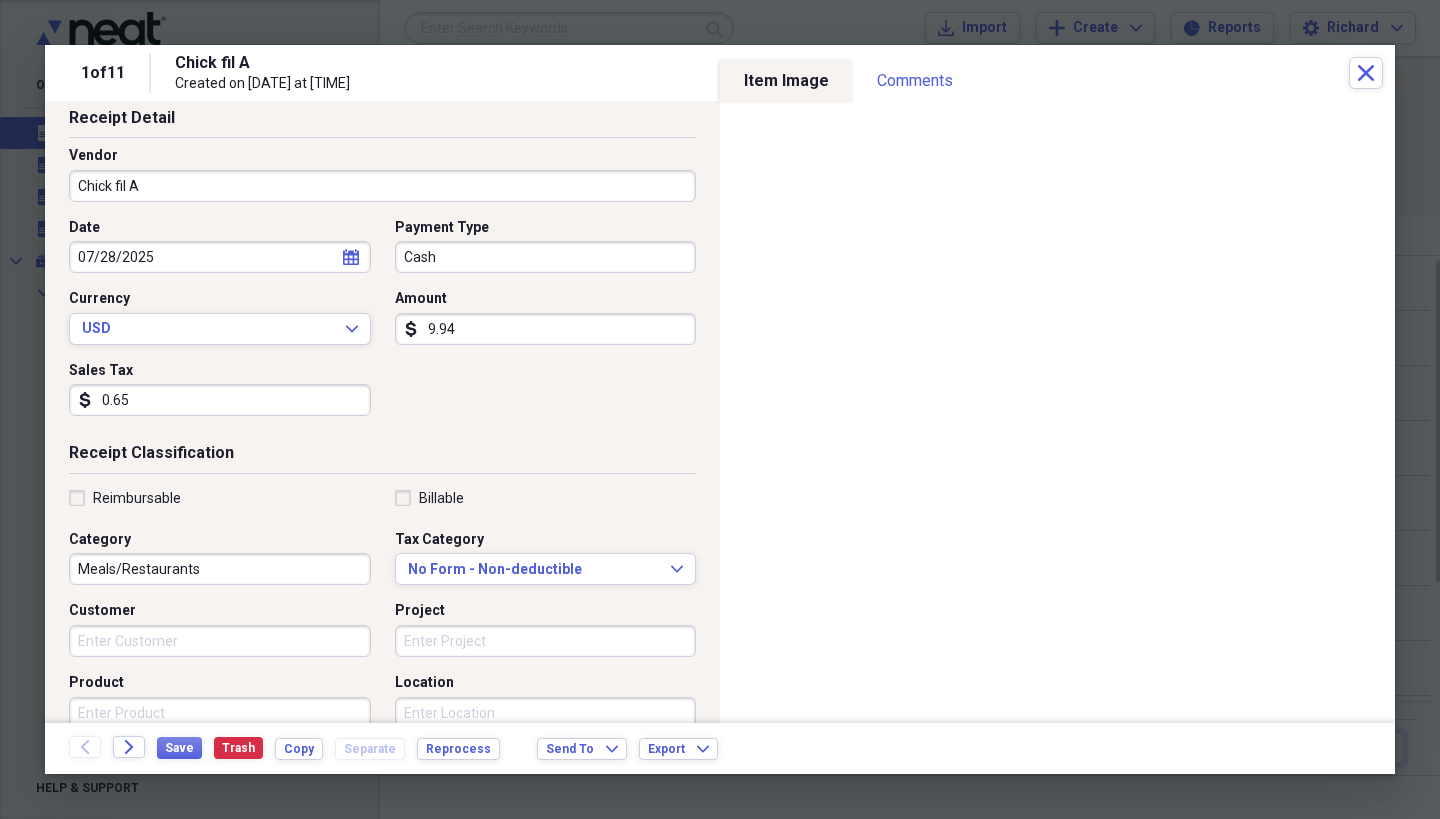 scroll, scrollTop: 105, scrollLeft: 0, axis: vertical 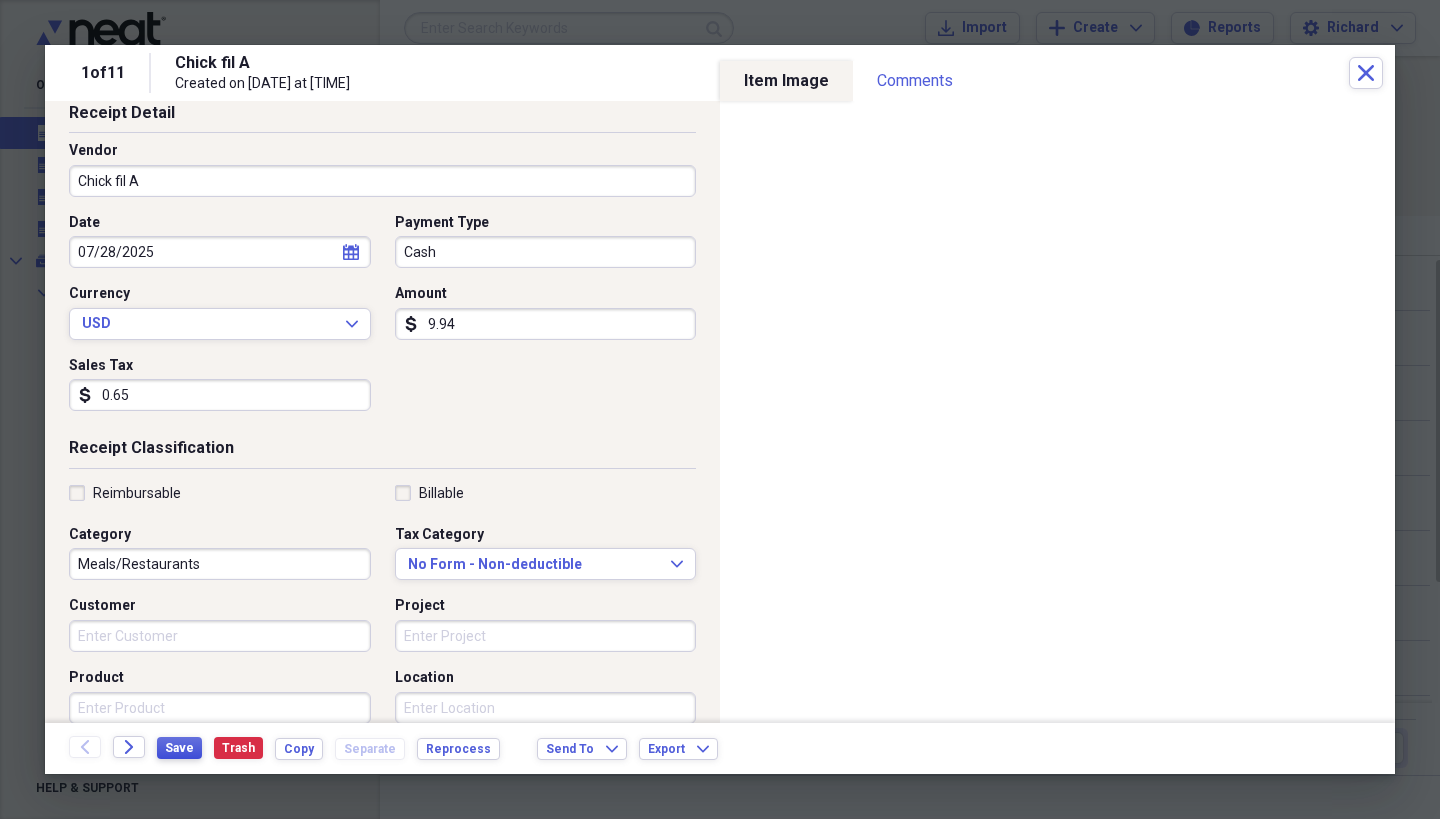 click on "Save" at bounding box center [179, 748] 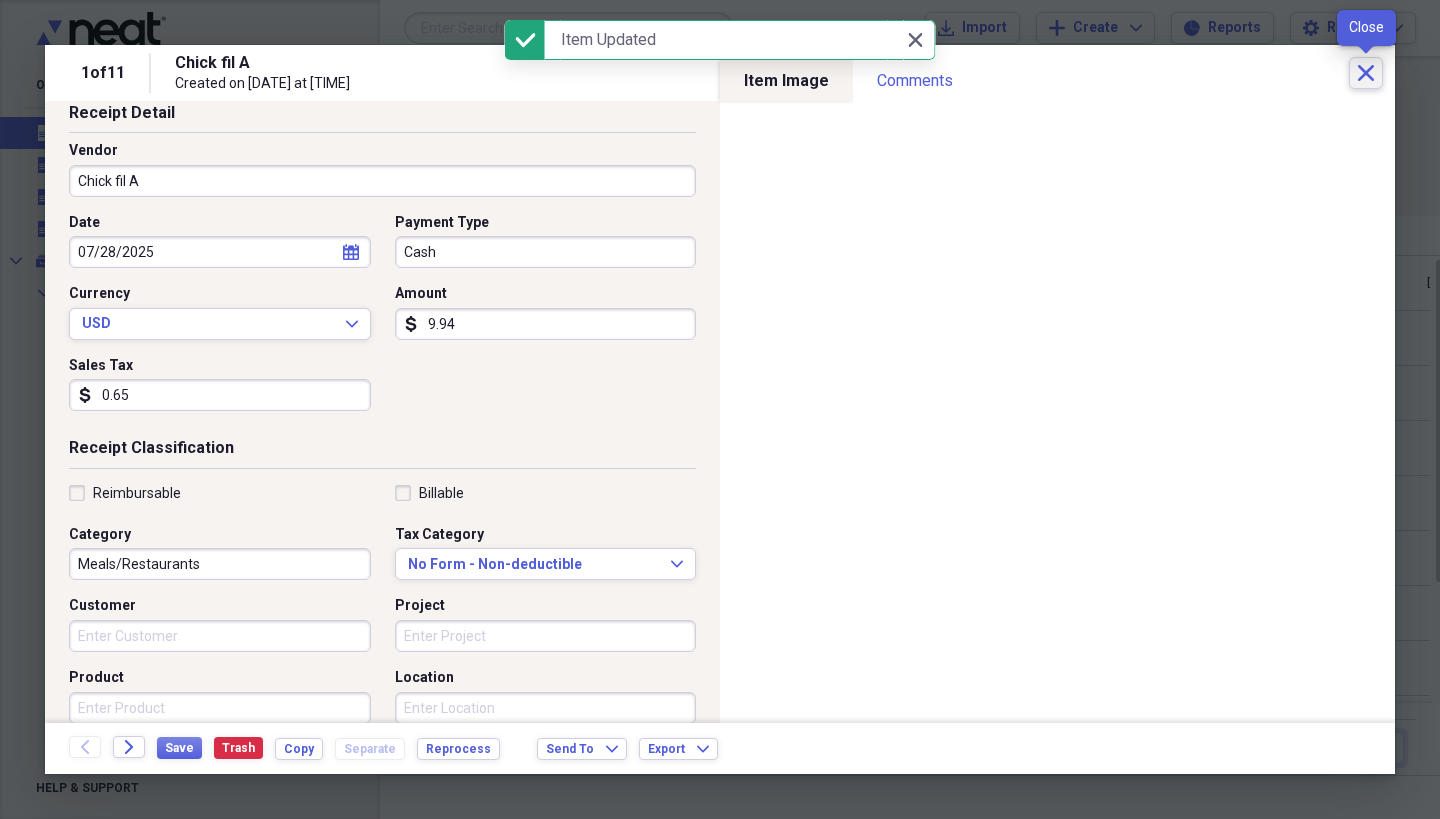 click on "Close" 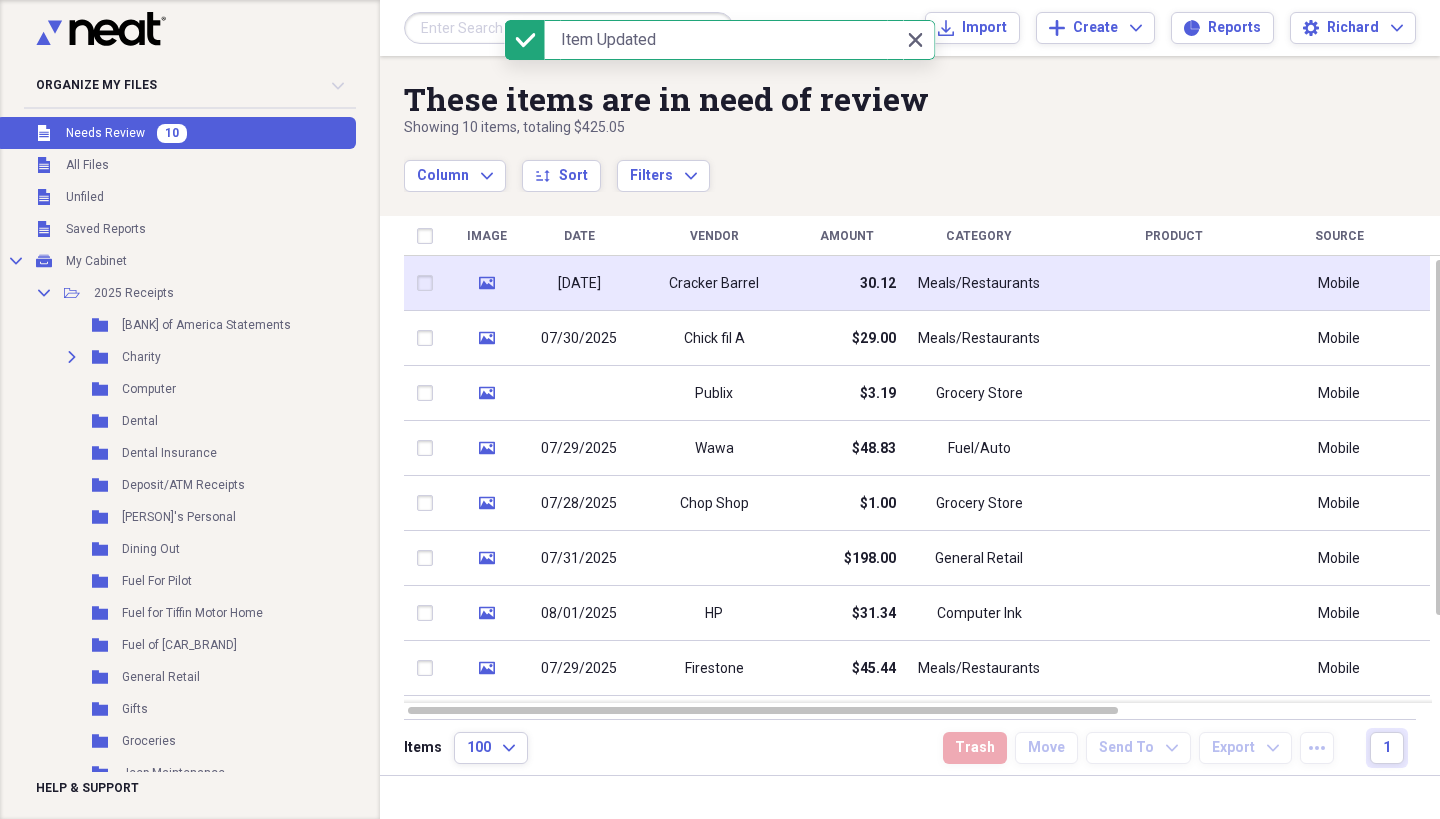 click on "30.12" at bounding box center [846, 283] 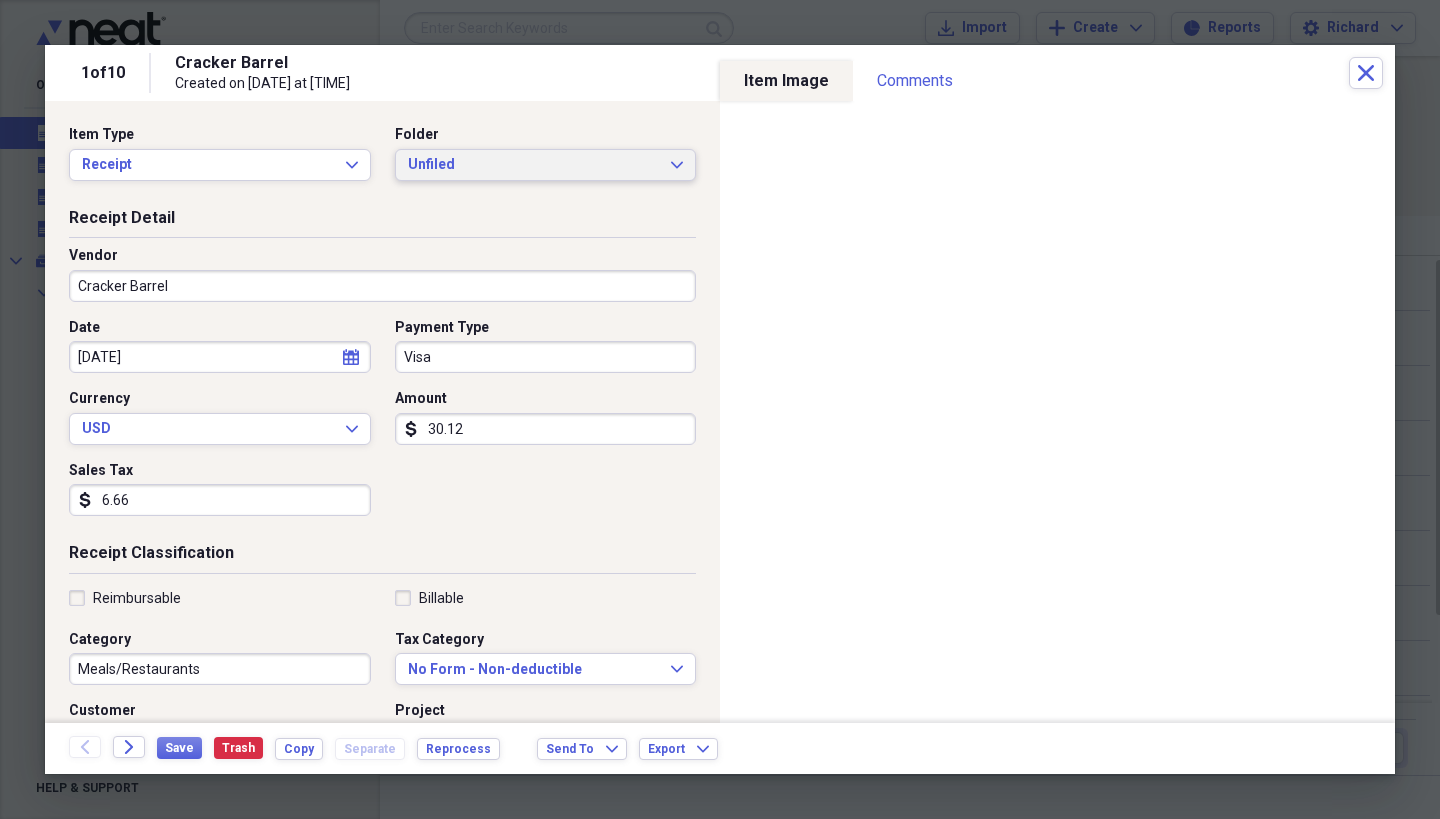 click on "Expand" 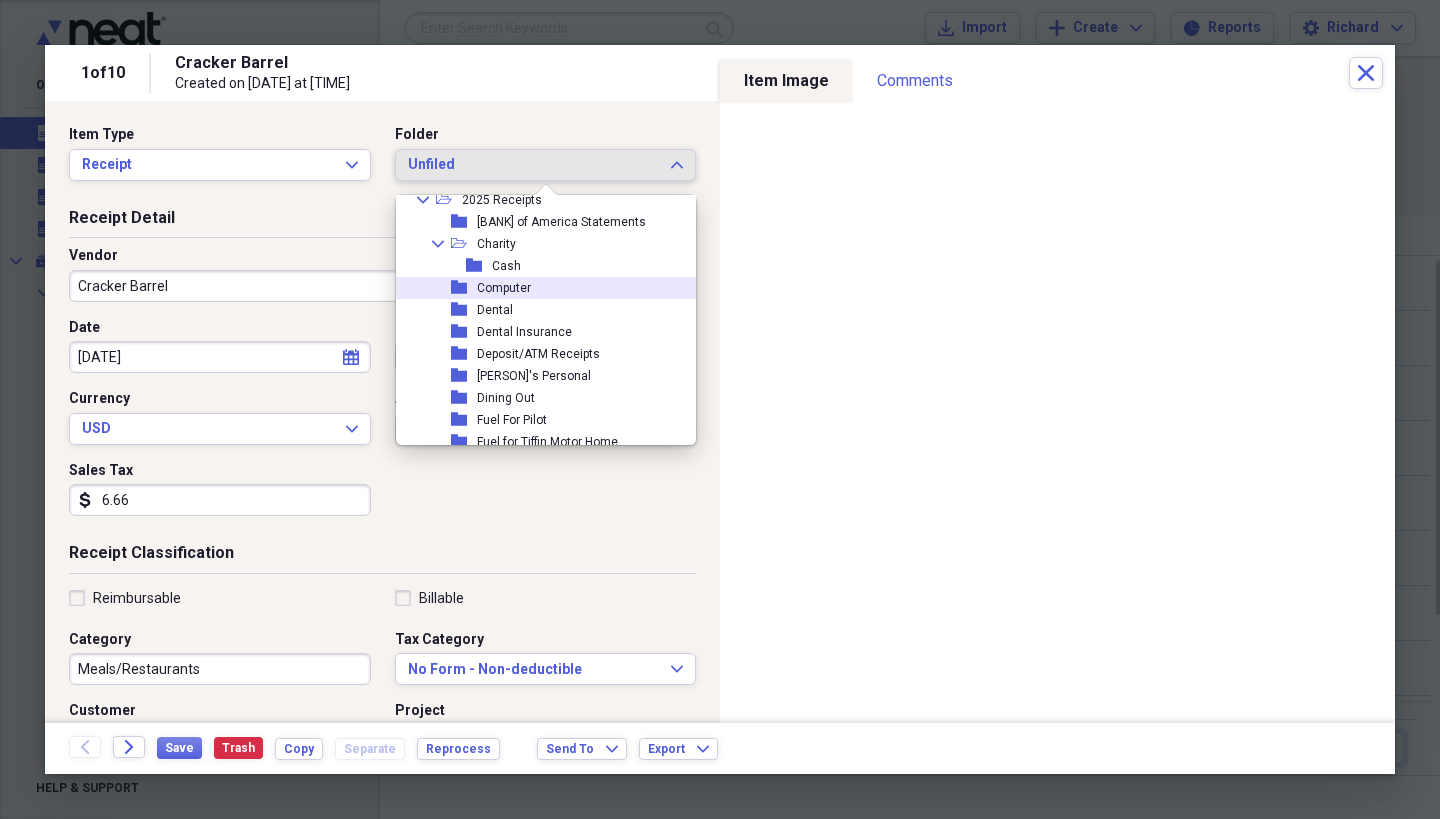 scroll, scrollTop: 70, scrollLeft: 0, axis: vertical 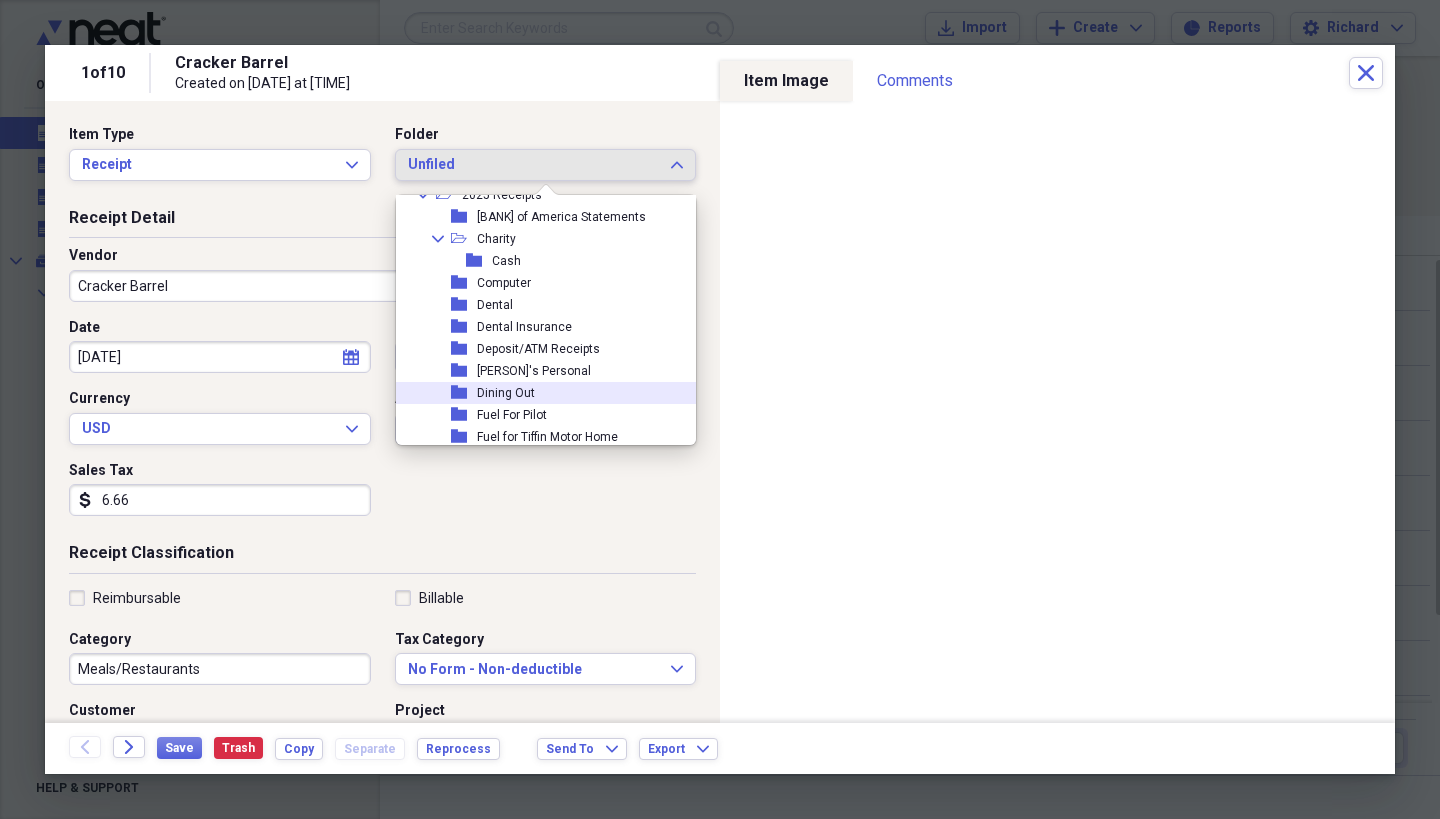 click on "Dining Out" at bounding box center (506, 393) 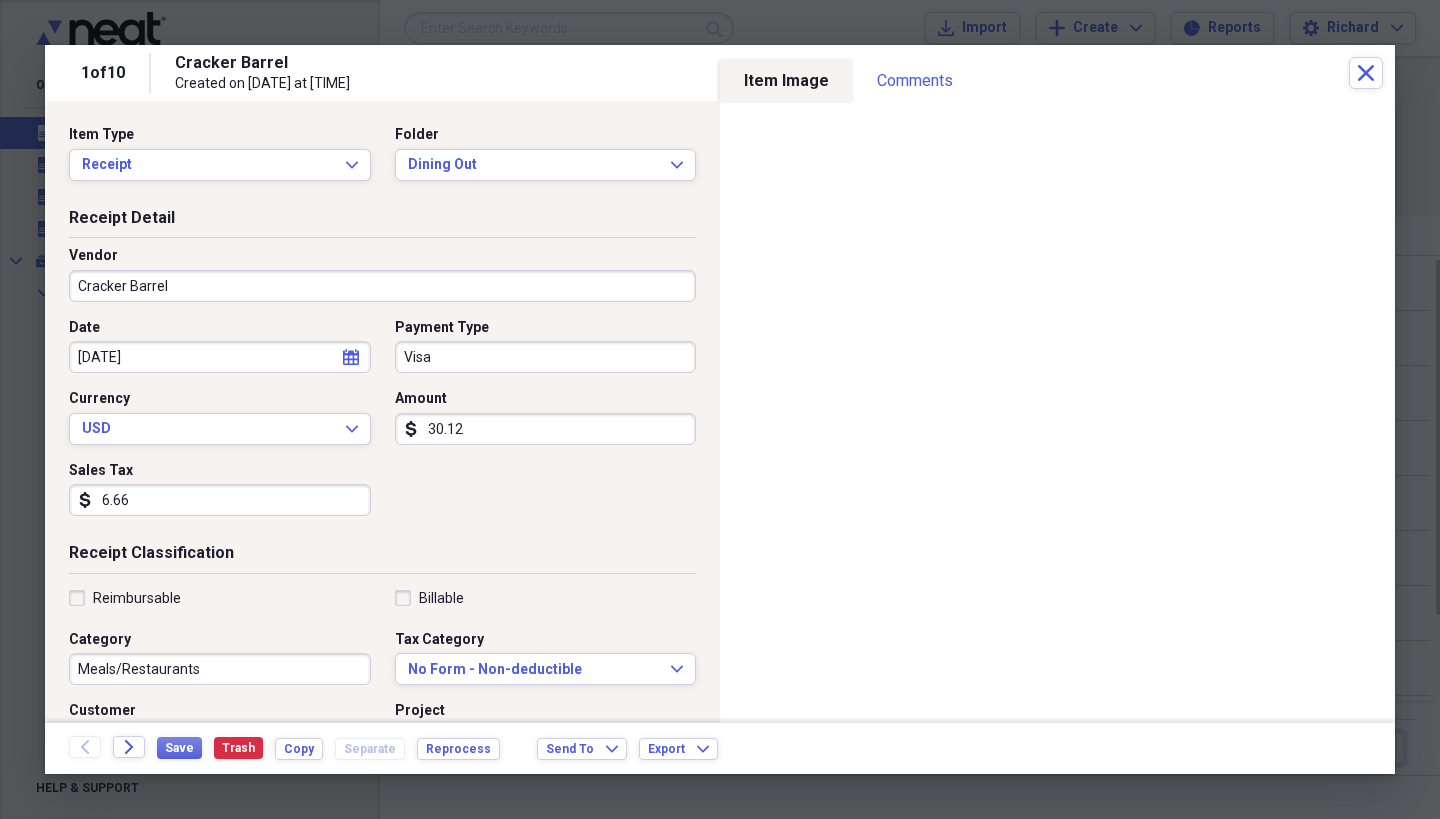 click on "[DATE]" at bounding box center (220, 357) 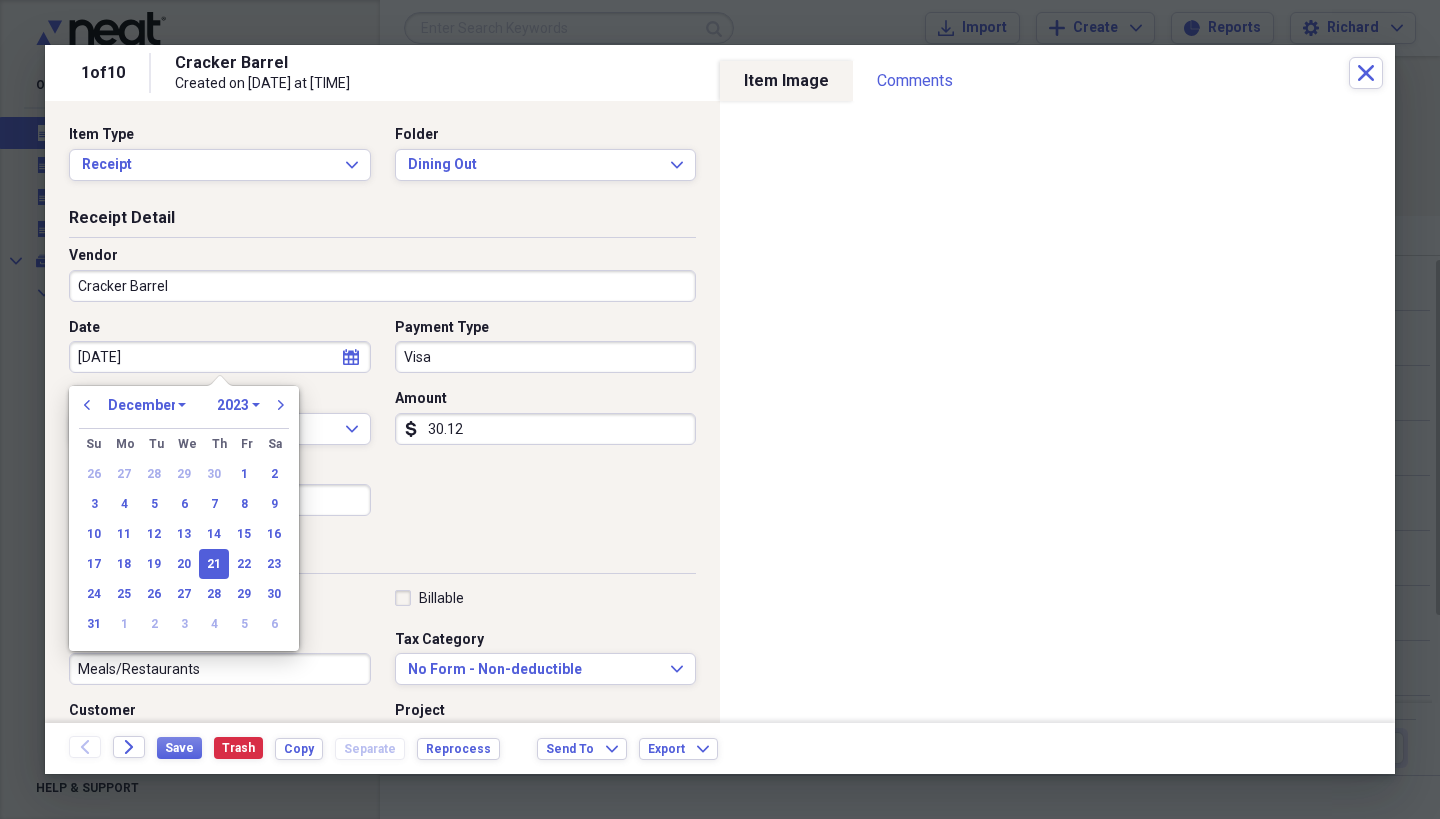 type on "[DATE_MONTH]" 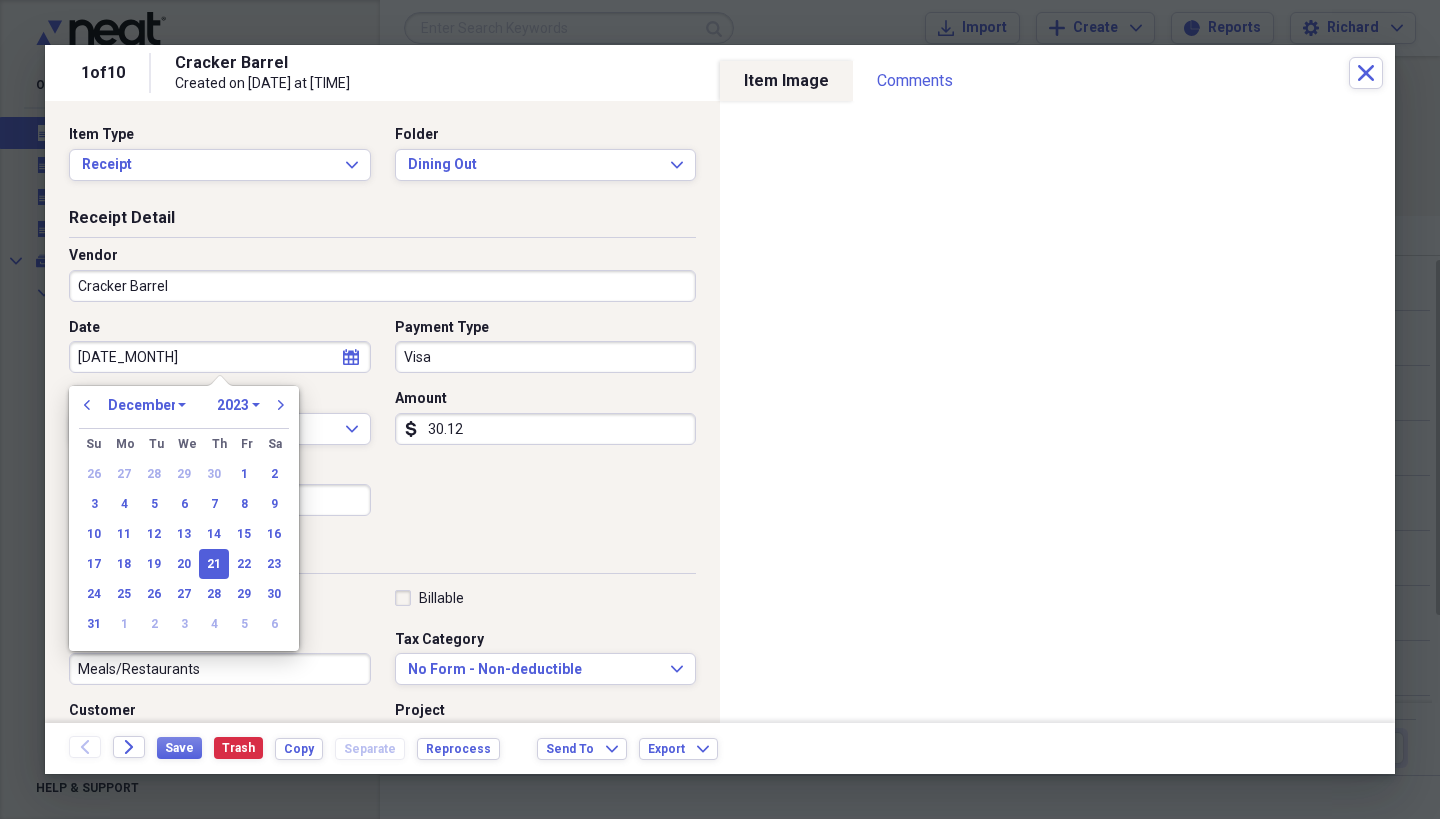 select on "2020" 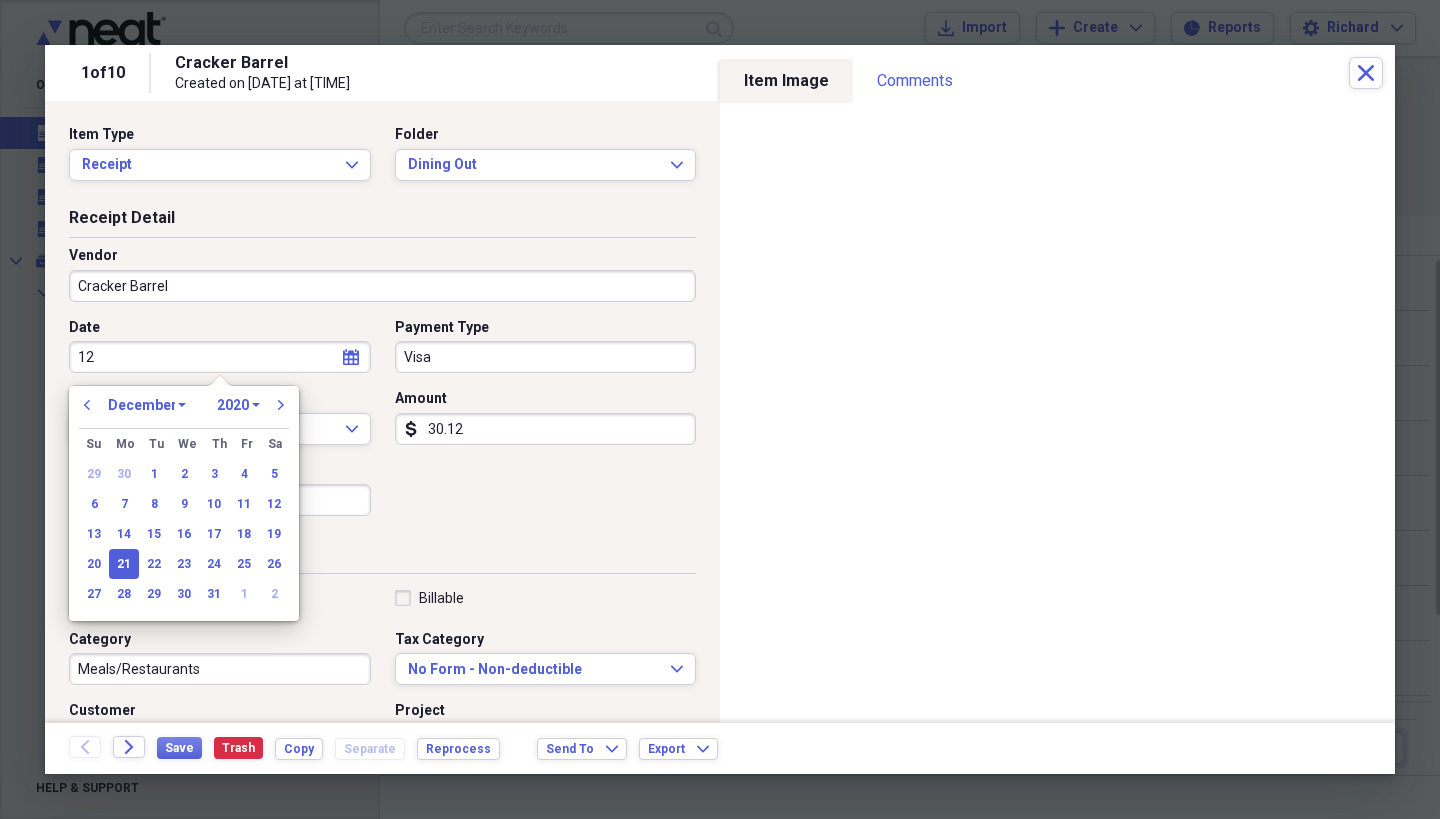 type on "1" 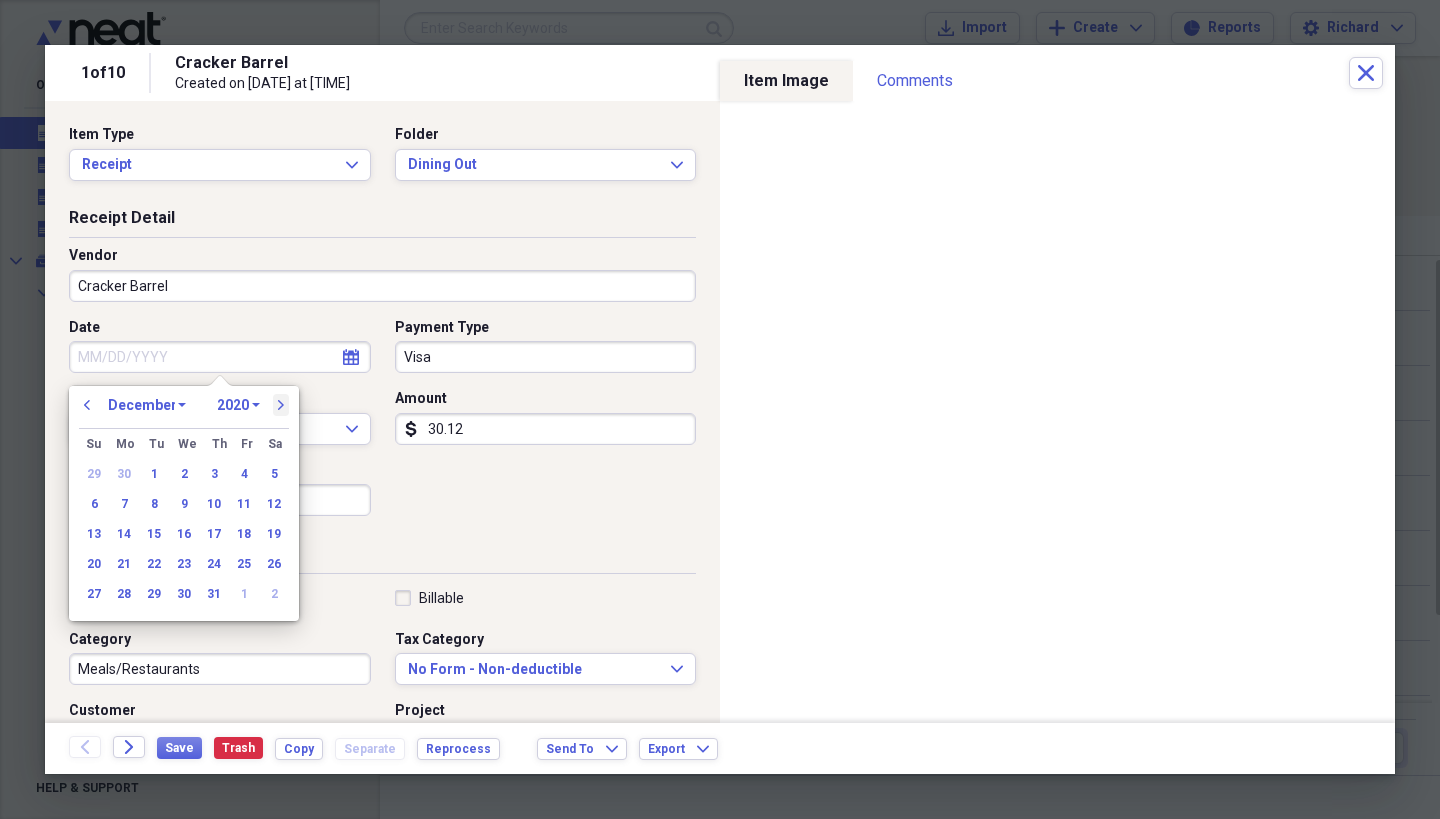 type 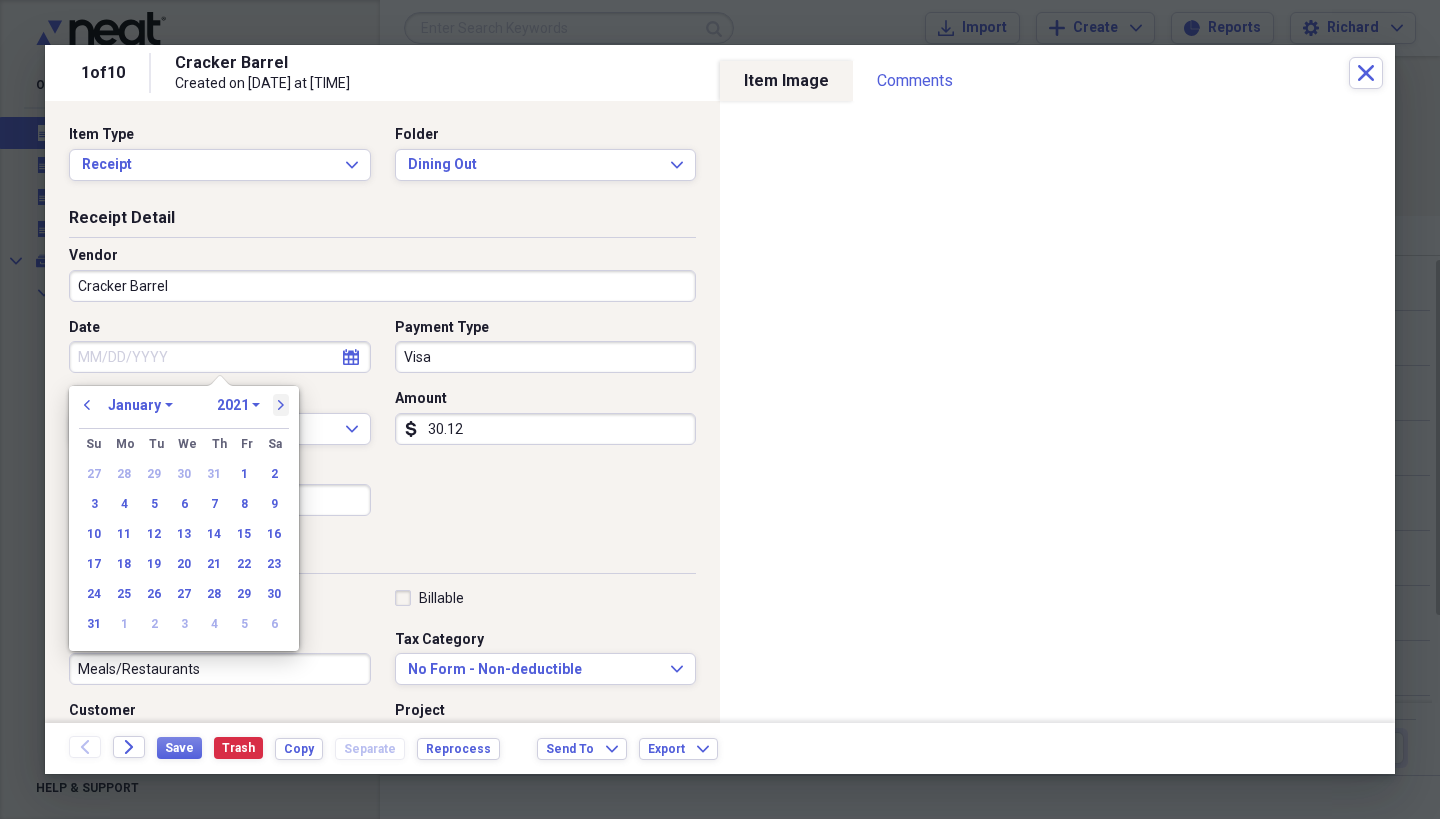 click on "next" at bounding box center [281, 405] 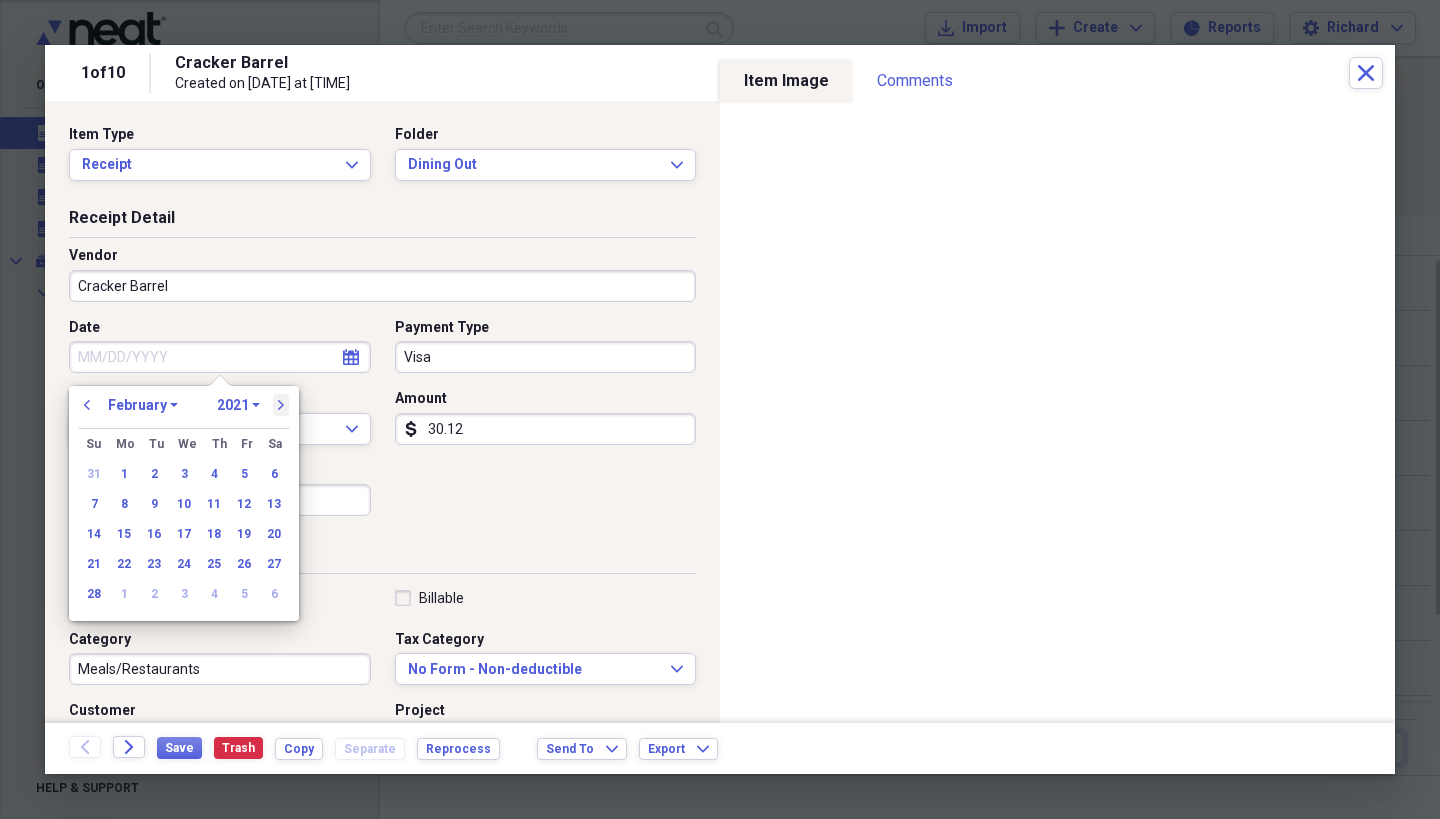 click on "next" at bounding box center [281, 405] 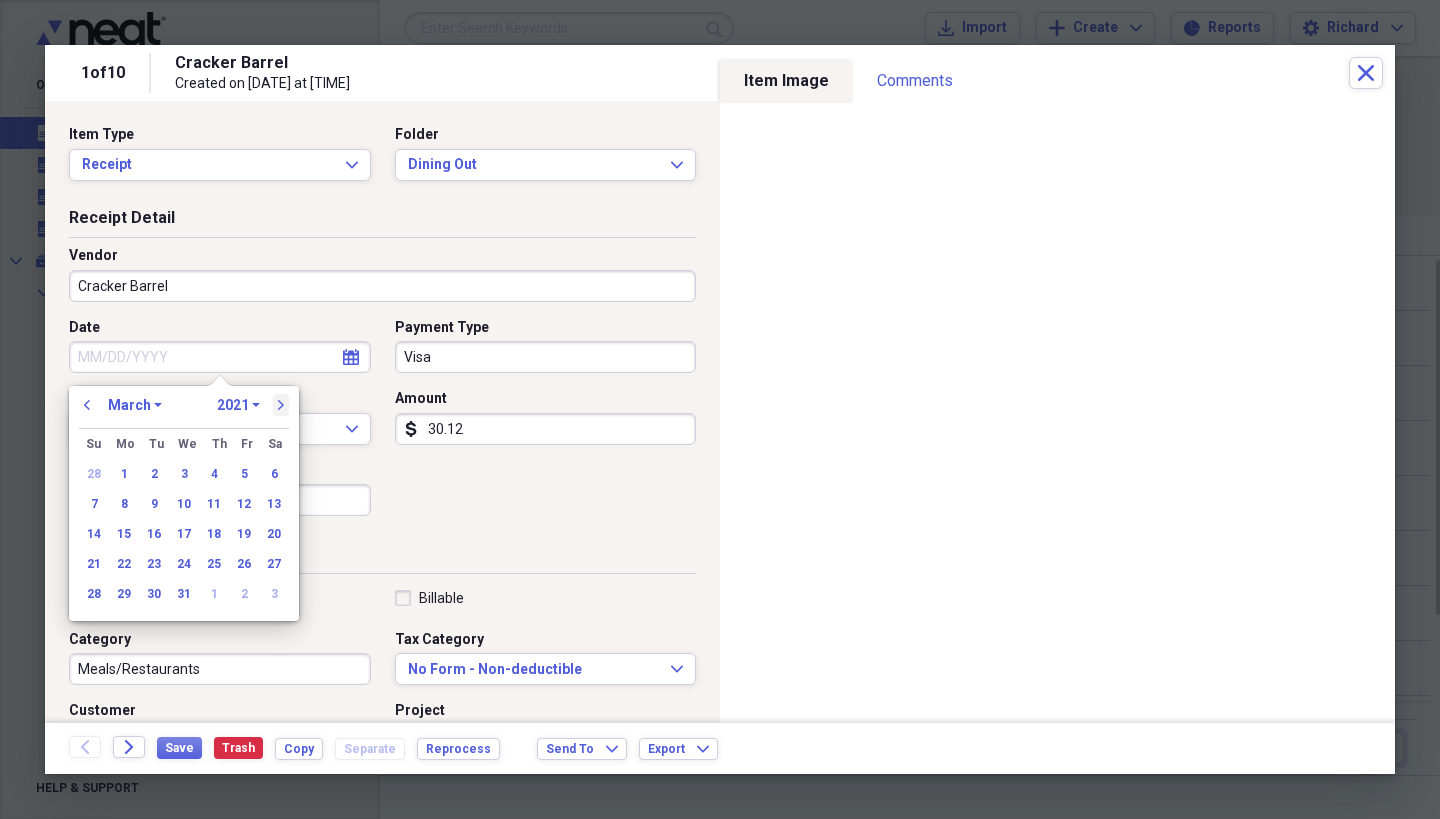 click on "next" at bounding box center [281, 405] 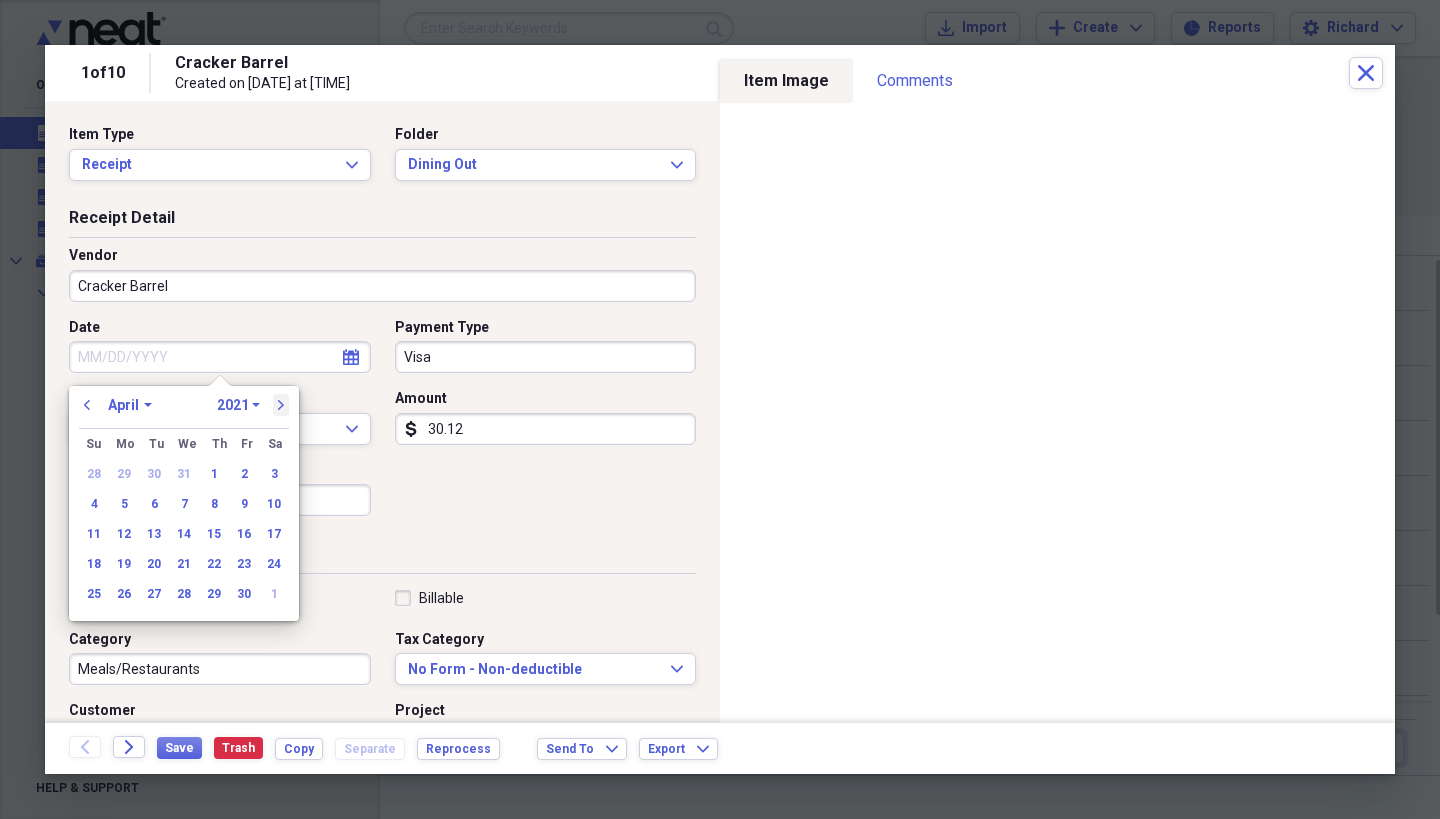 click on "next" at bounding box center [281, 405] 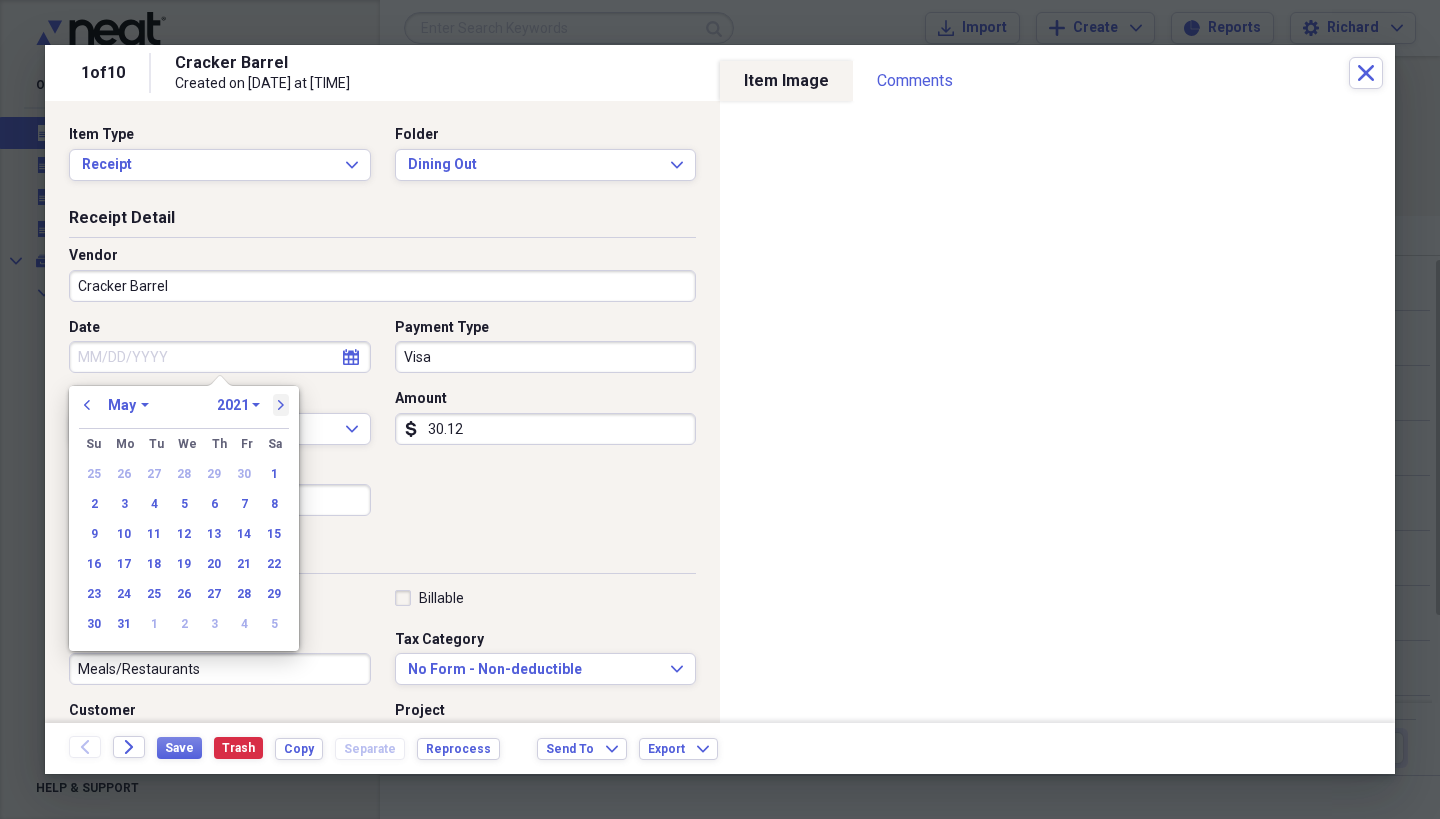 click on "next" at bounding box center [281, 405] 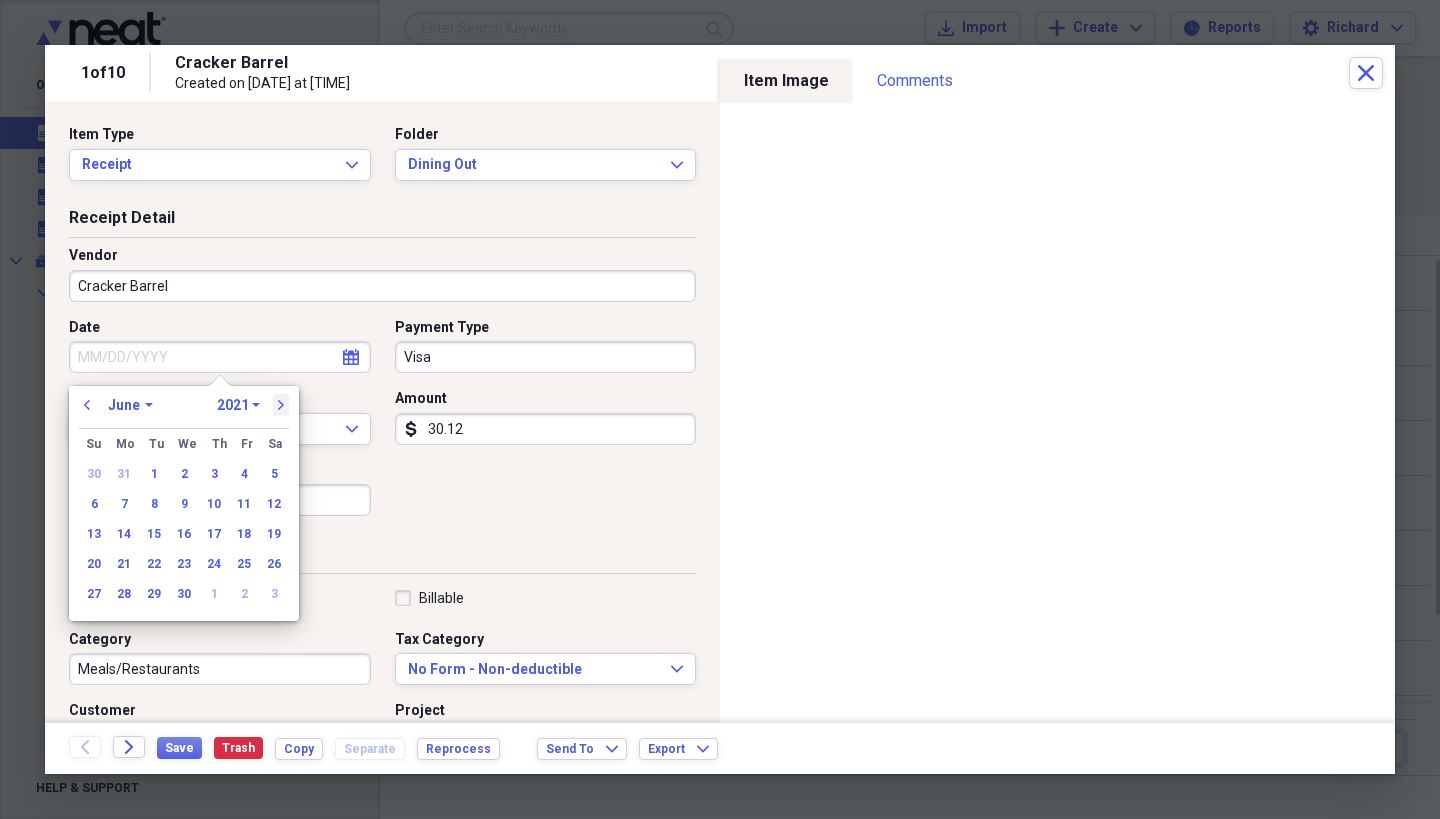 click on "next" at bounding box center [281, 405] 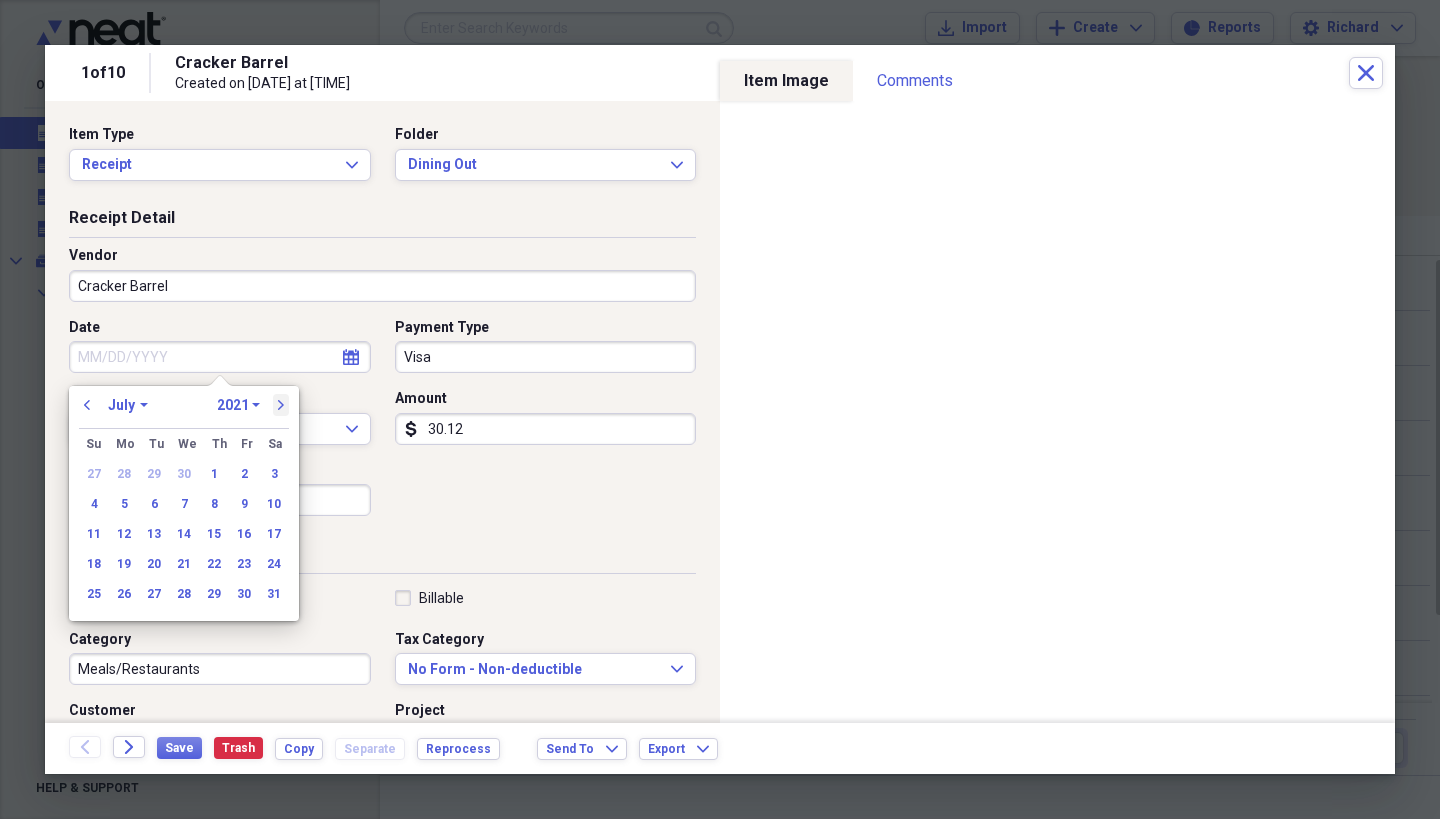 click on "next" at bounding box center [281, 405] 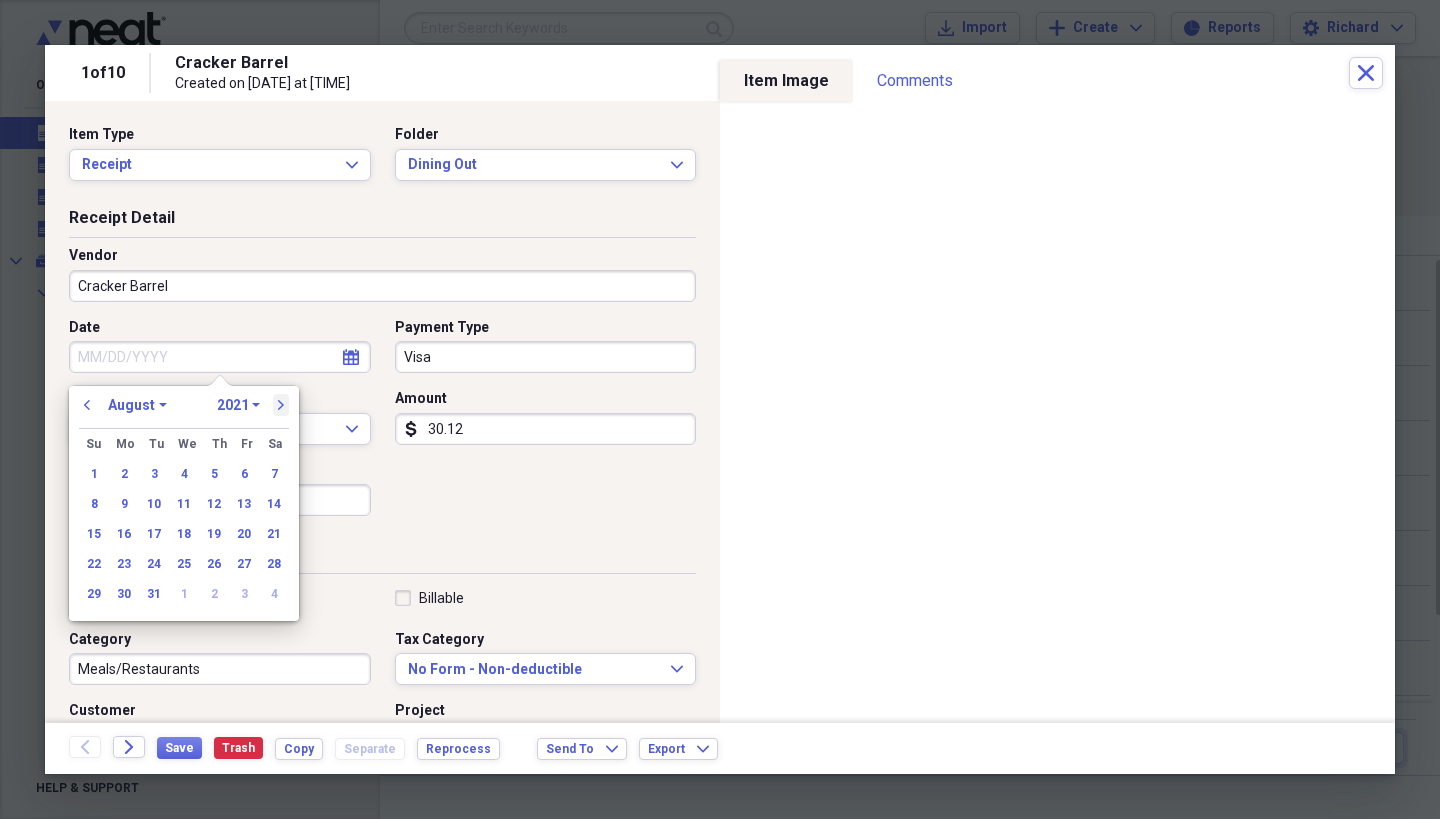 click on "next" at bounding box center (281, 405) 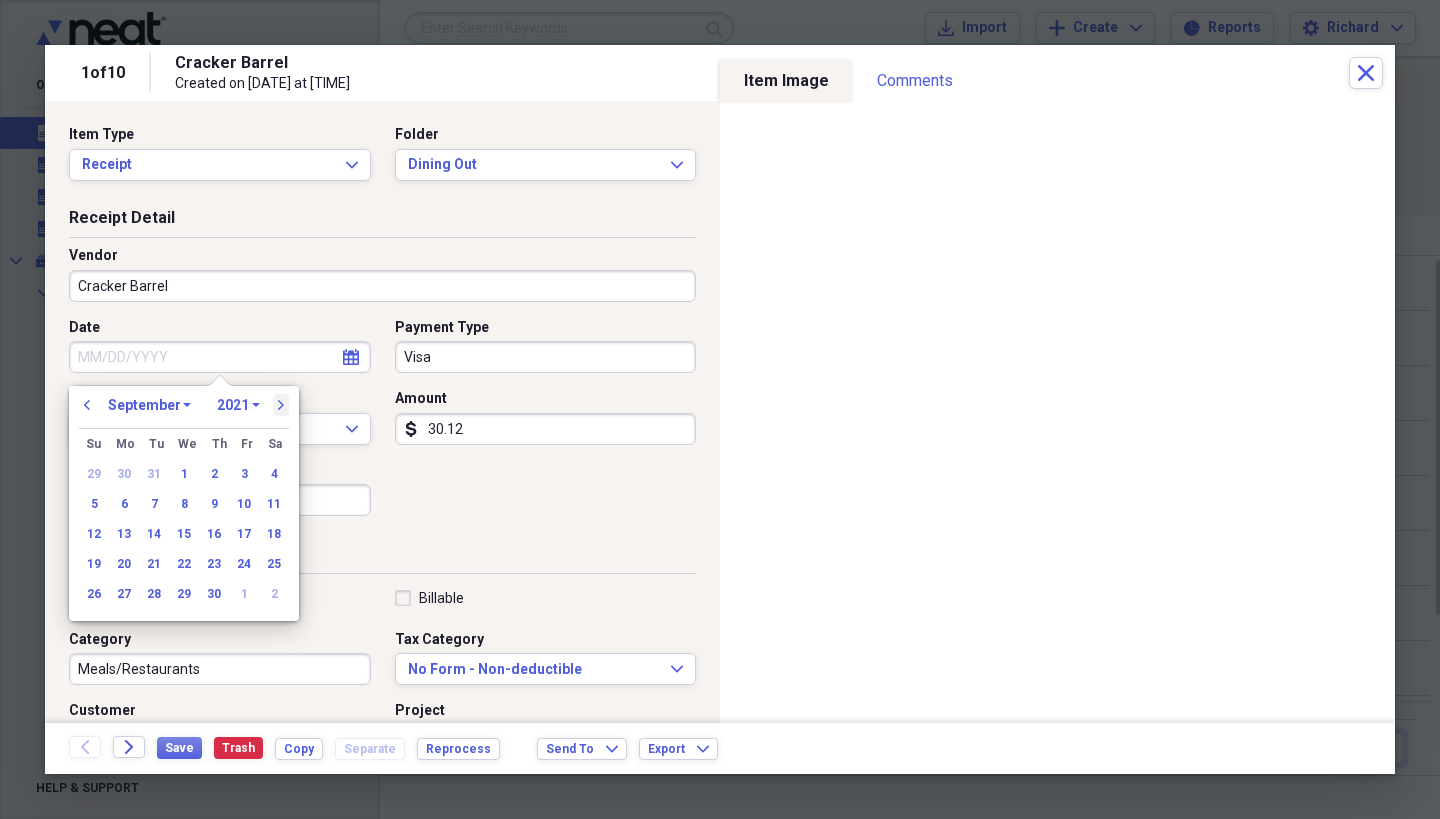 click on "next" at bounding box center [281, 405] 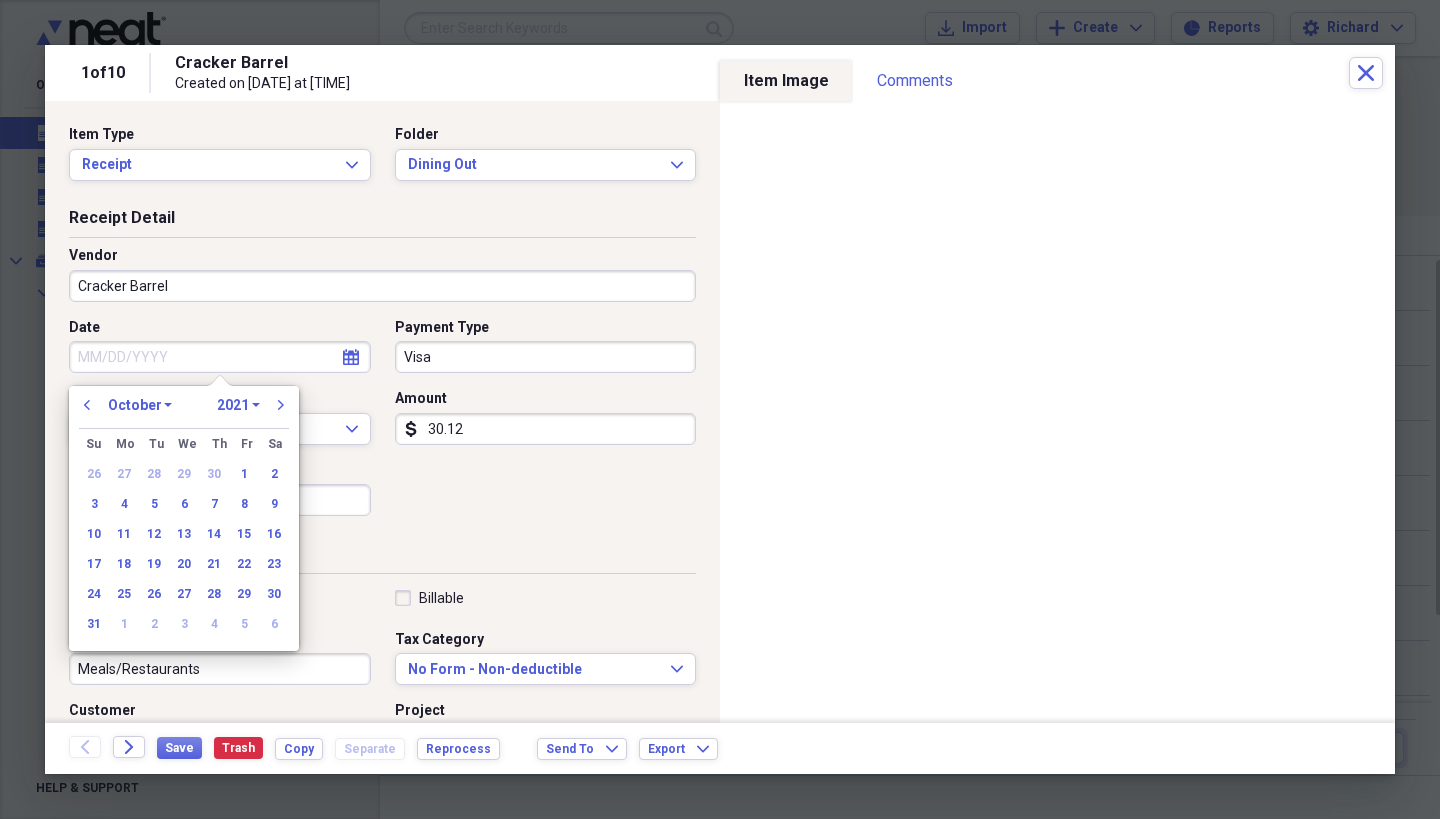 click on "Date" at bounding box center [220, 357] 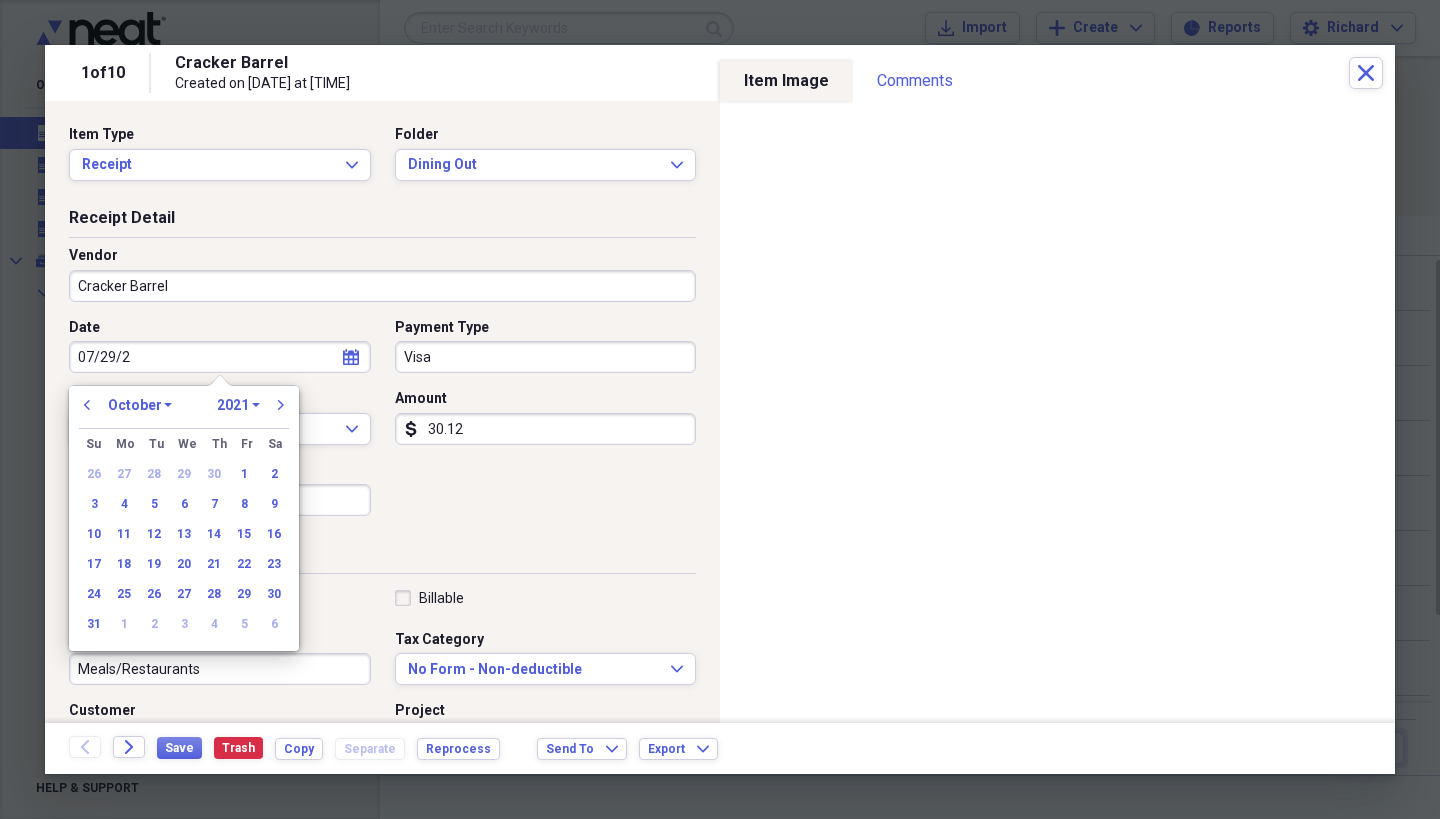 type on "[DATE]" 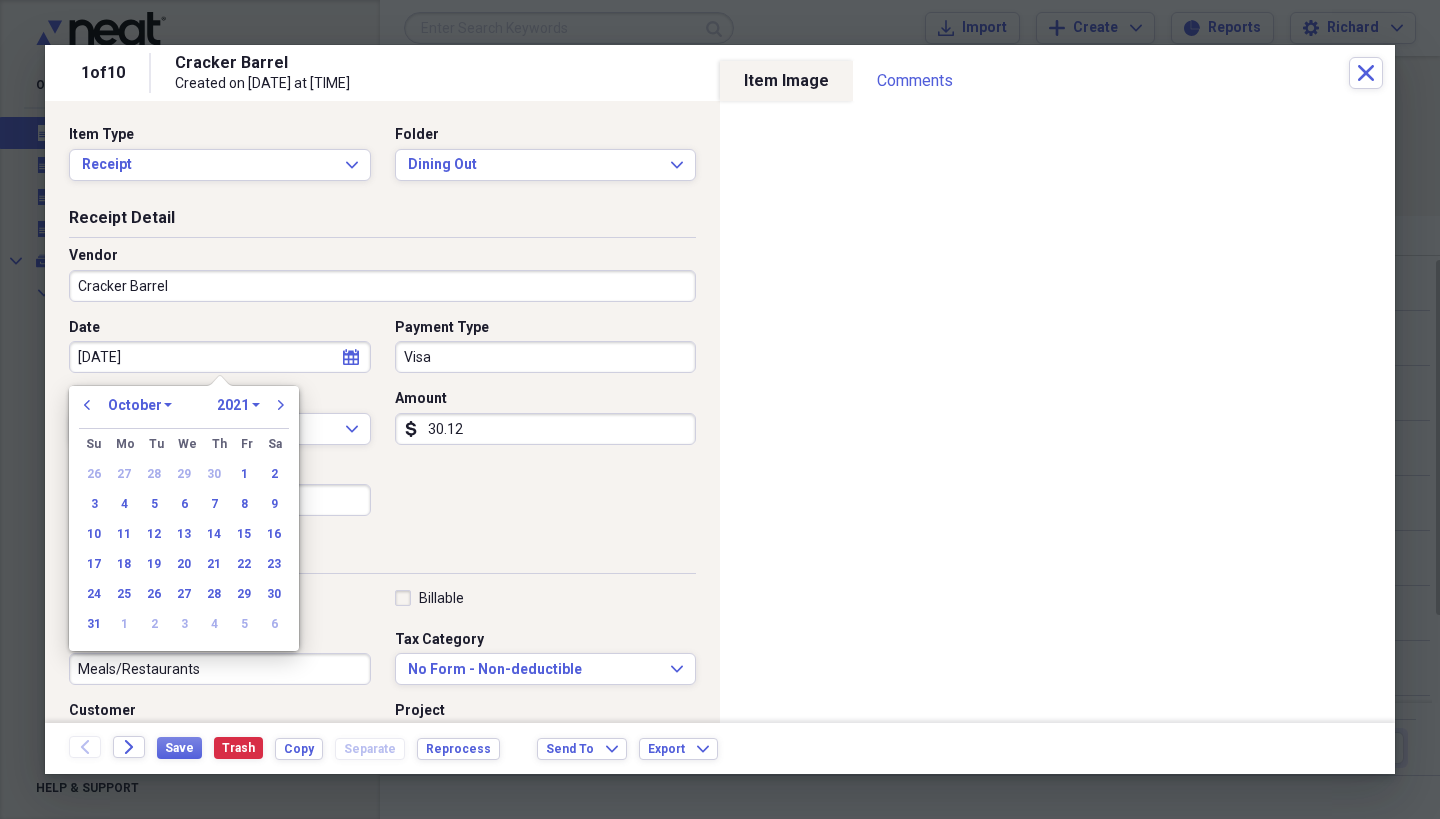 select on "6" 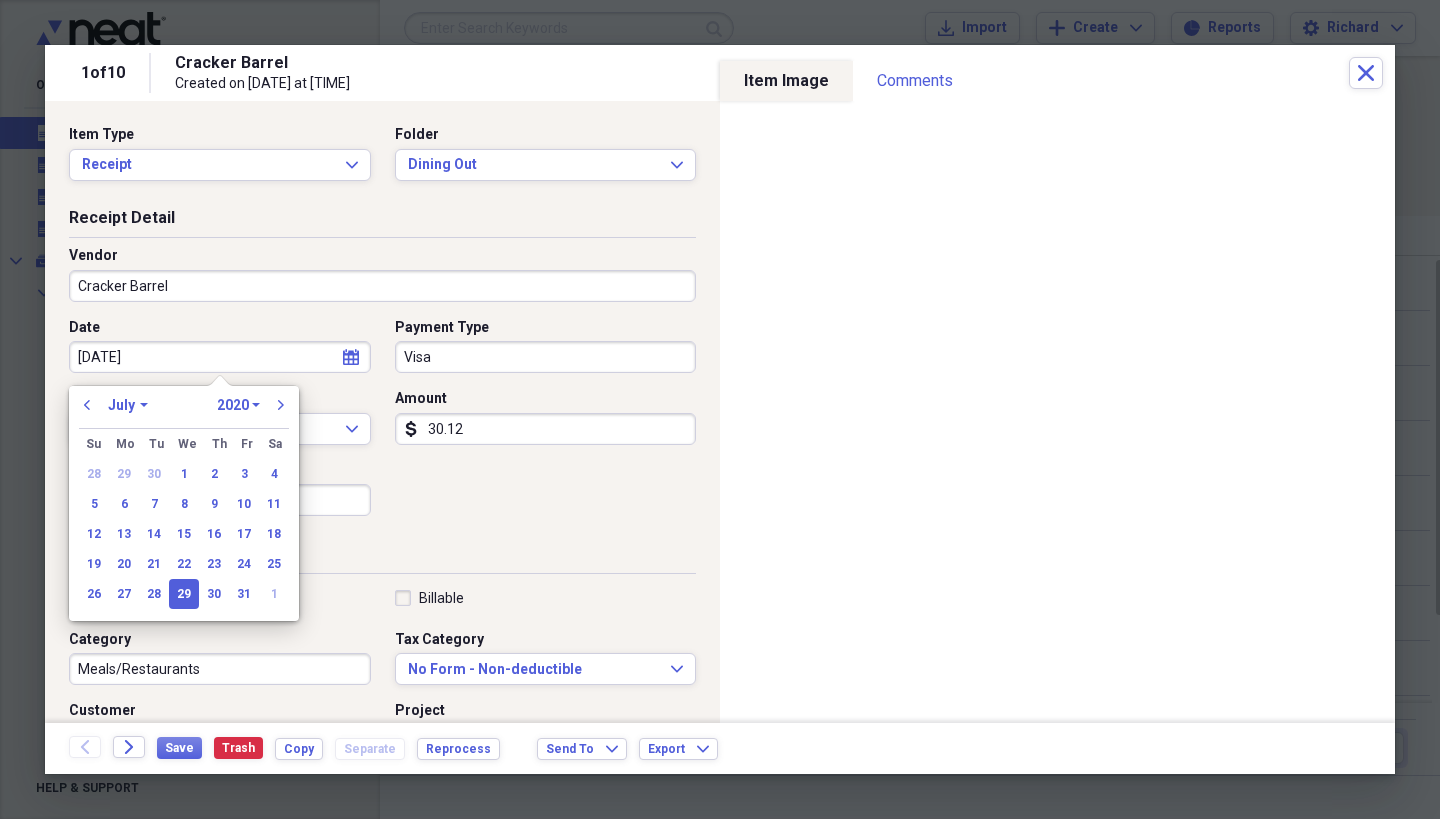 type on "07/29/2025" 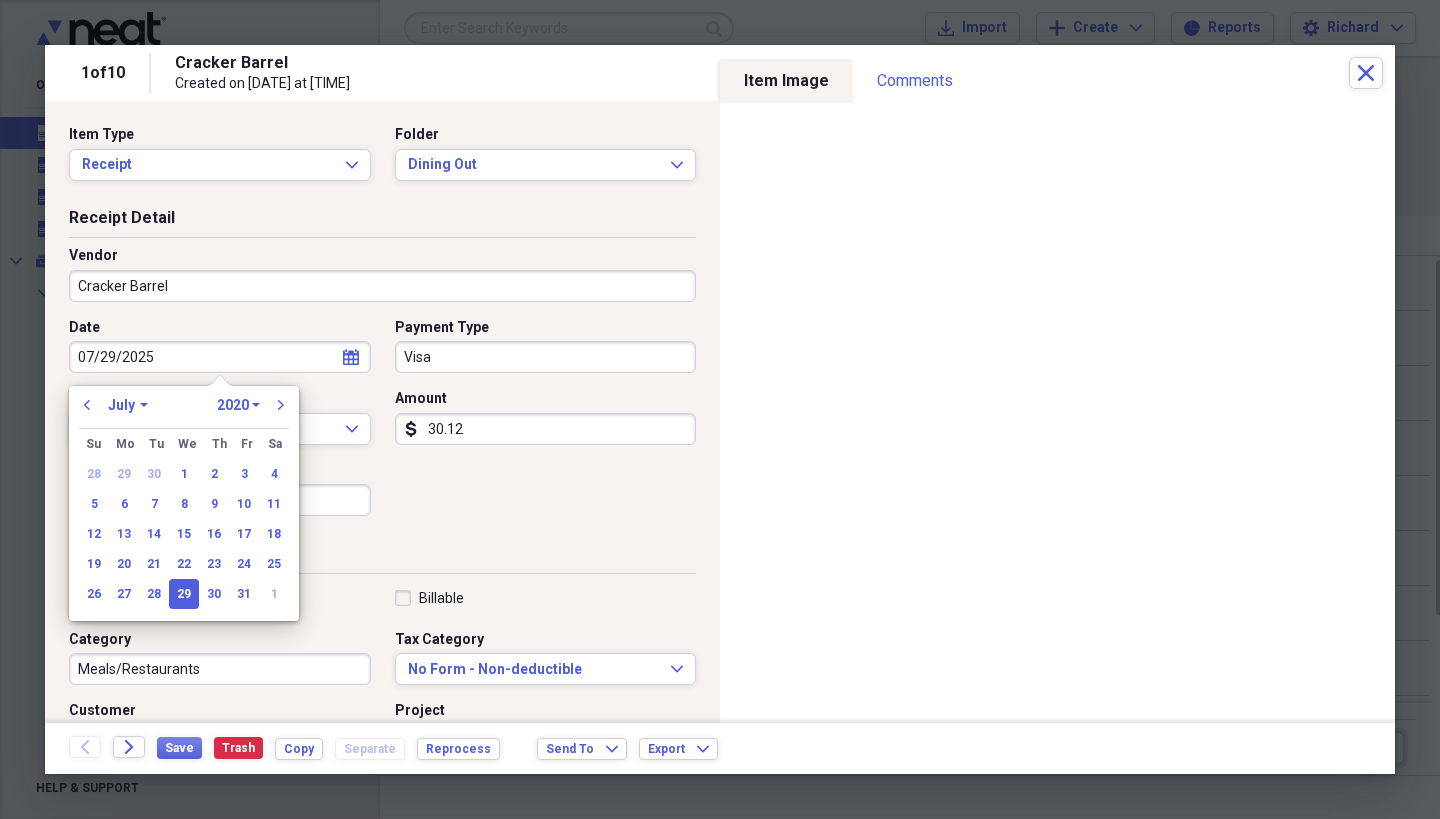 select on "2025" 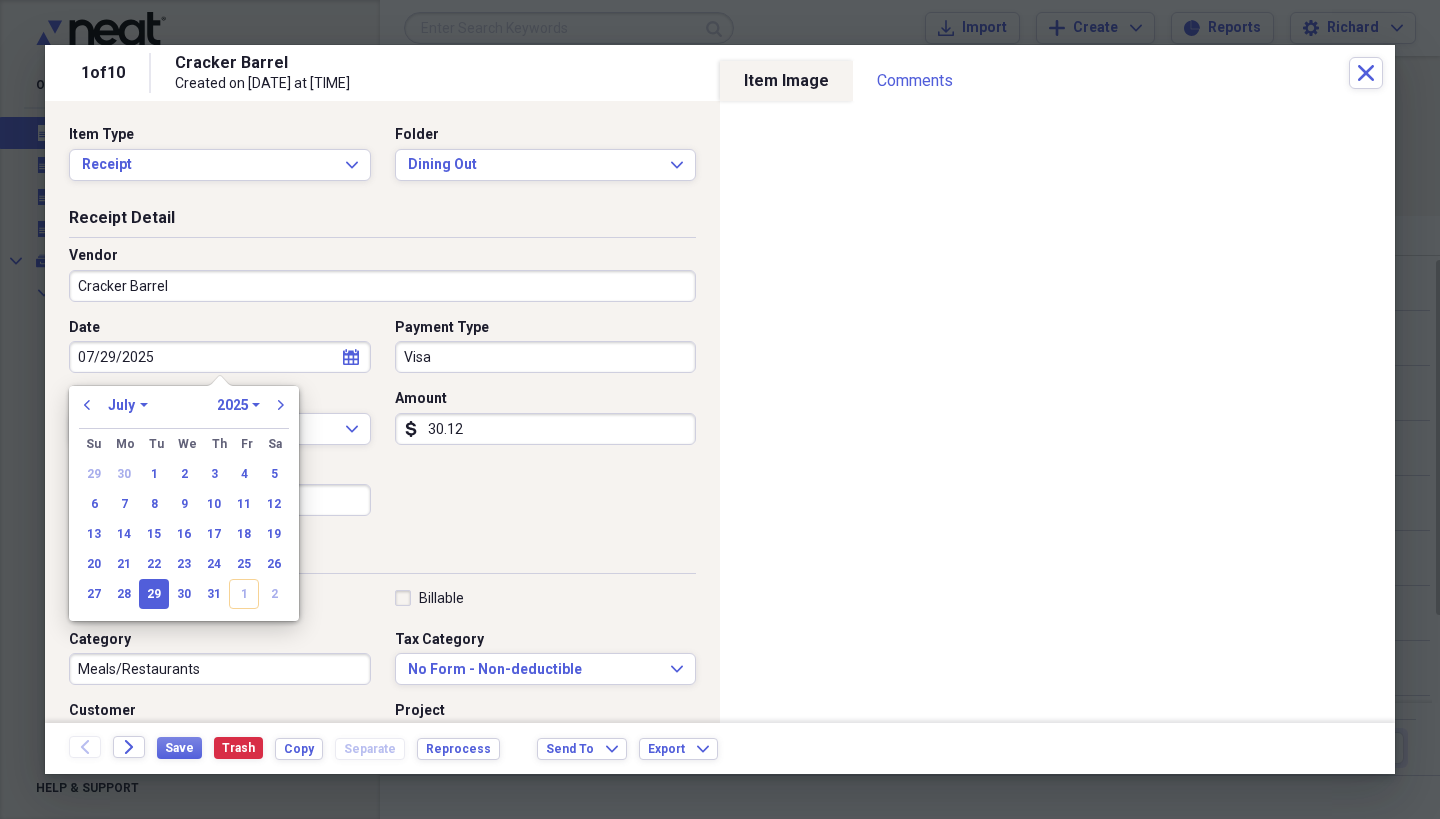type on "07/29/2025" 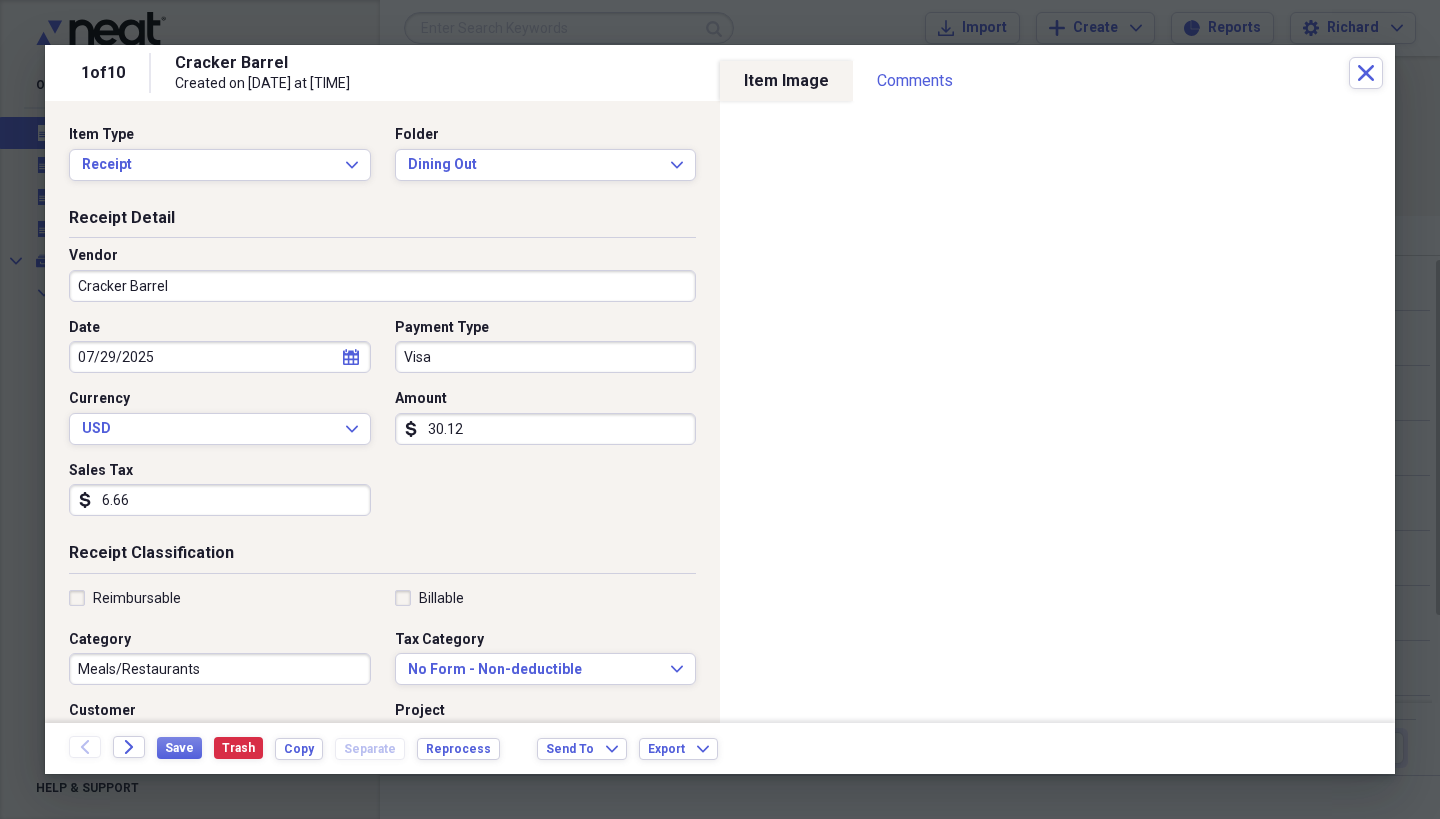 click on "6.66" at bounding box center (220, 500) 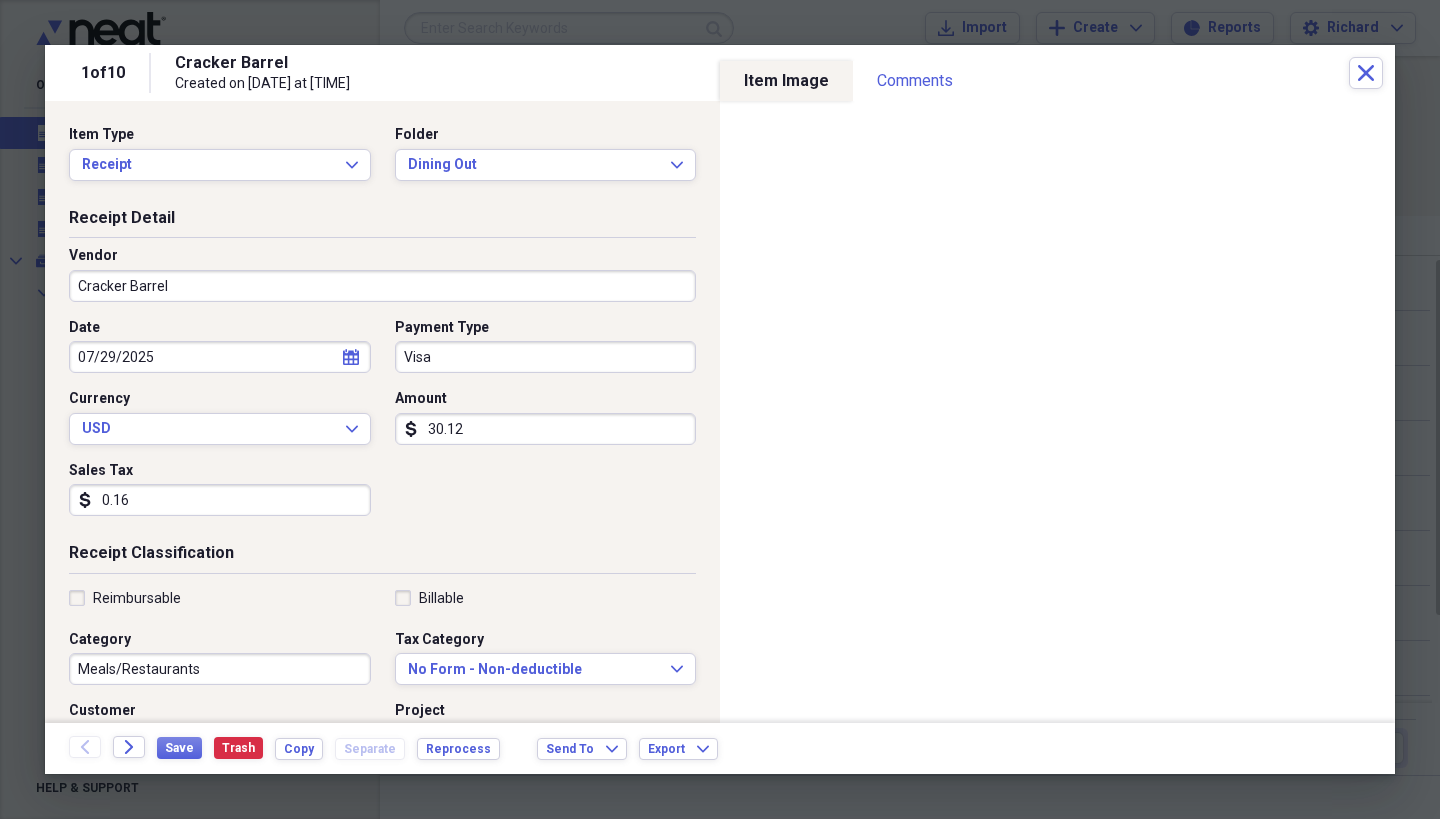 type on "1.64" 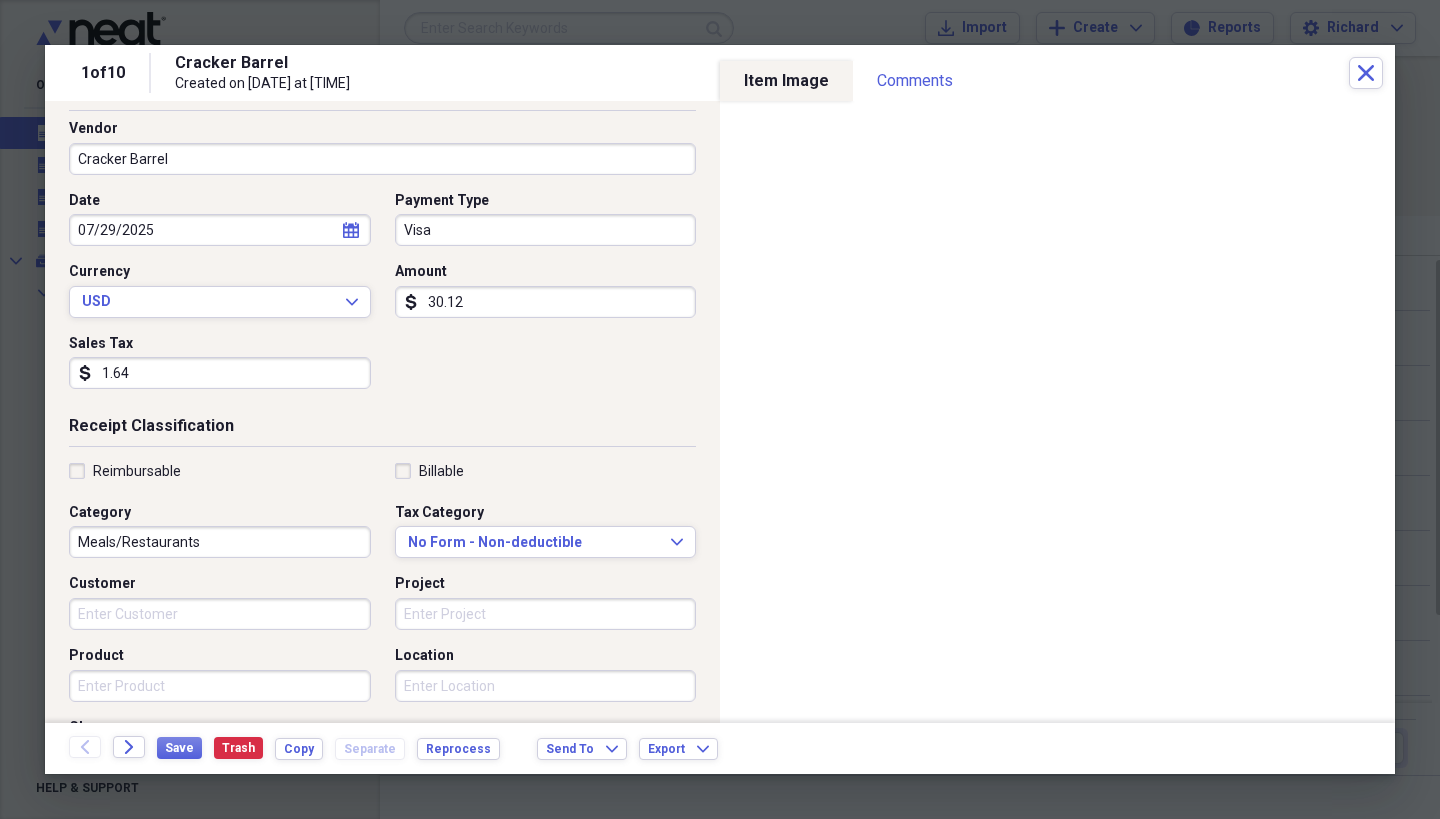 scroll, scrollTop: 128, scrollLeft: 0, axis: vertical 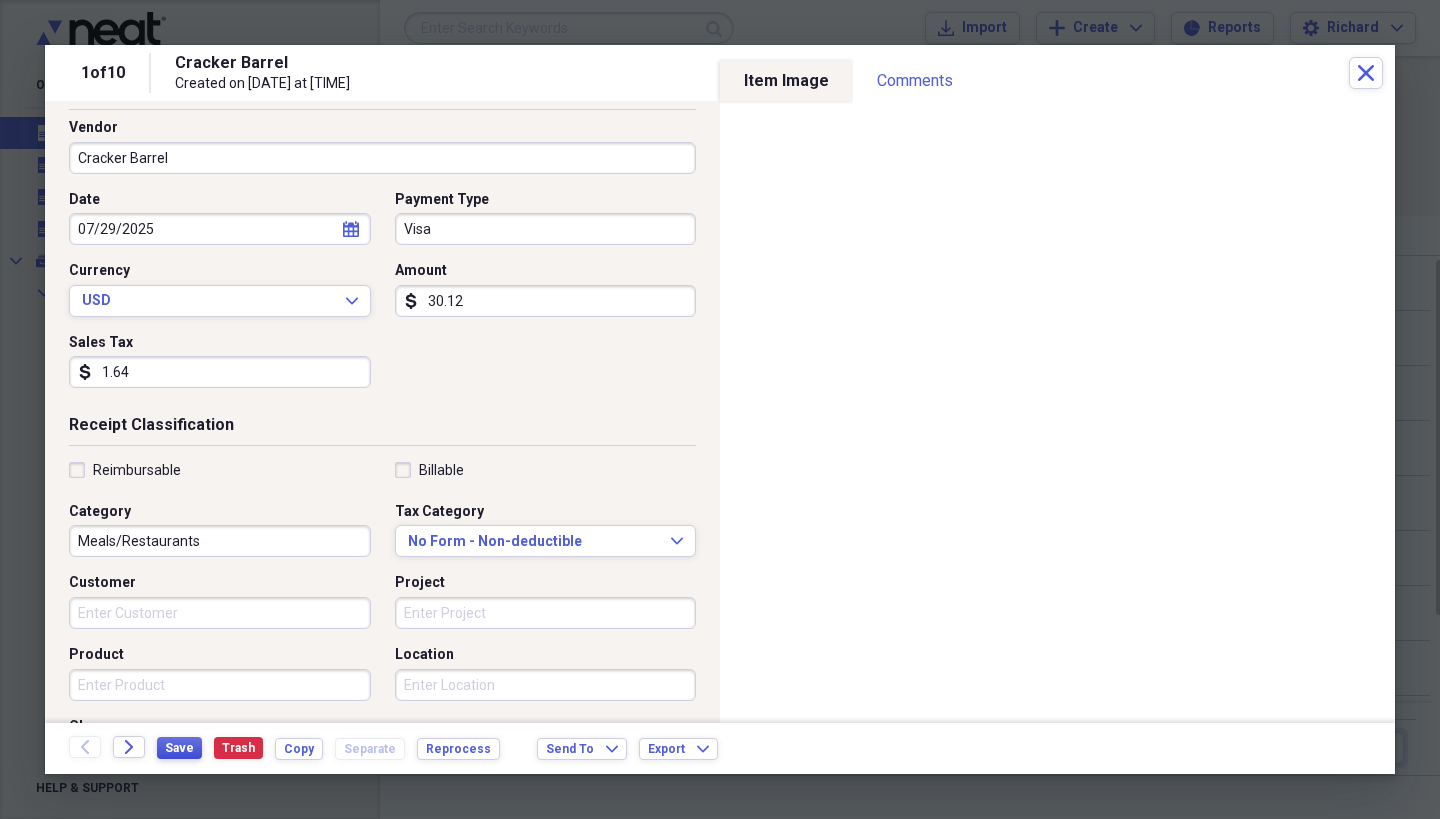 click on "Save" at bounding box center [179, 748] 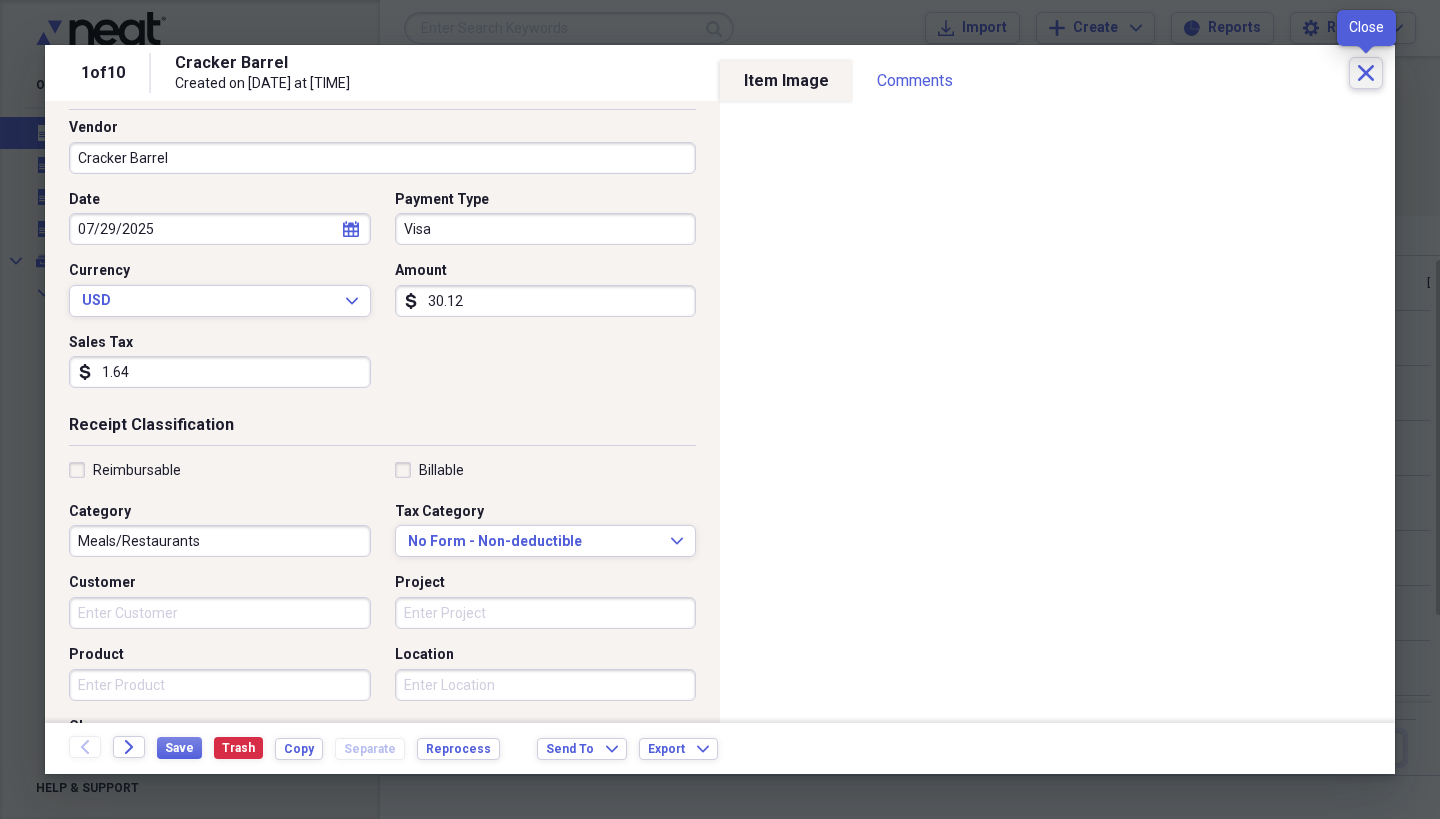 click on "Close" 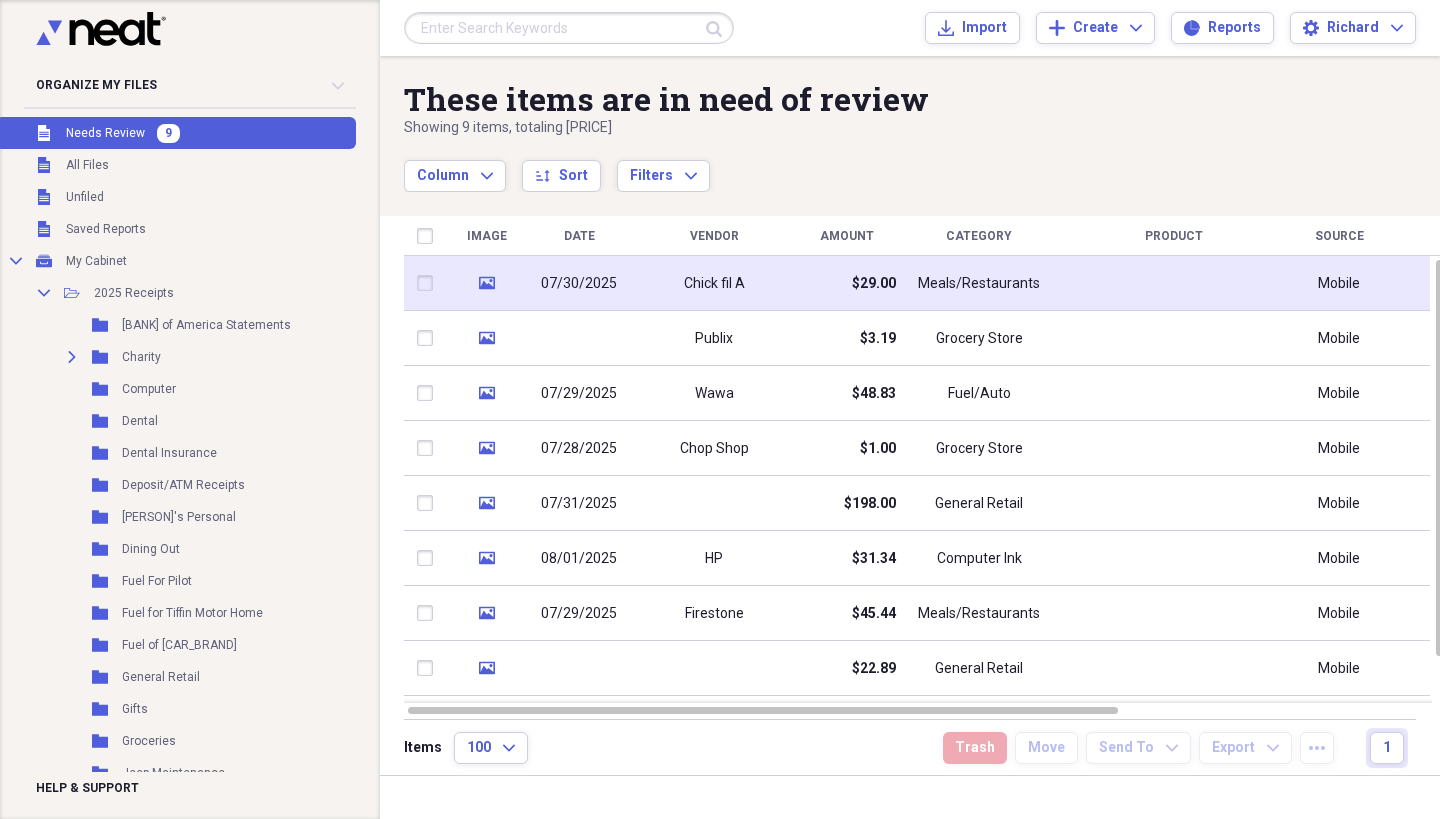 click on "Chick fil A" at bounding box center (714, 283) 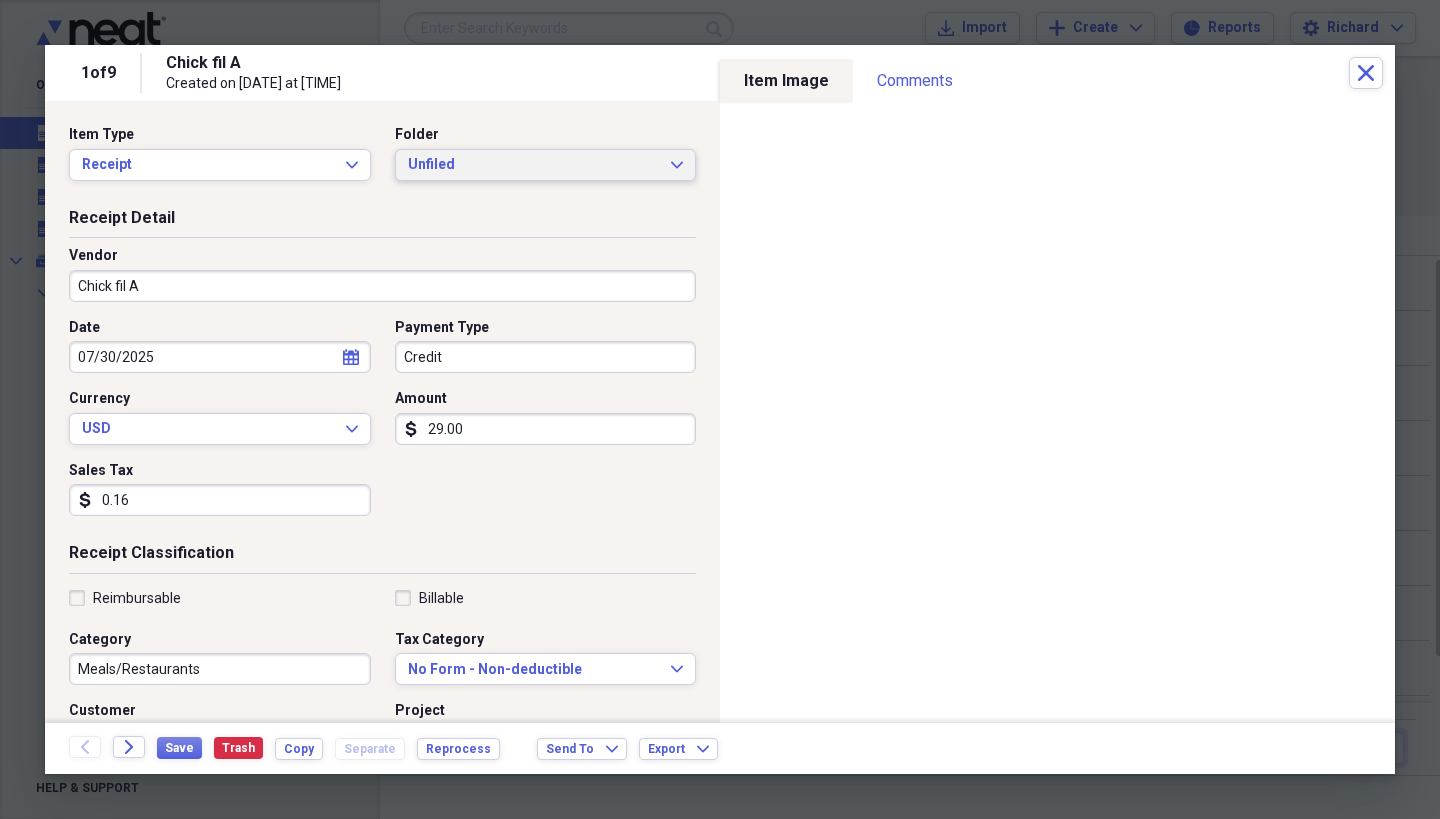 click on "Unfiled Expand" at bounding box center (546, 165) 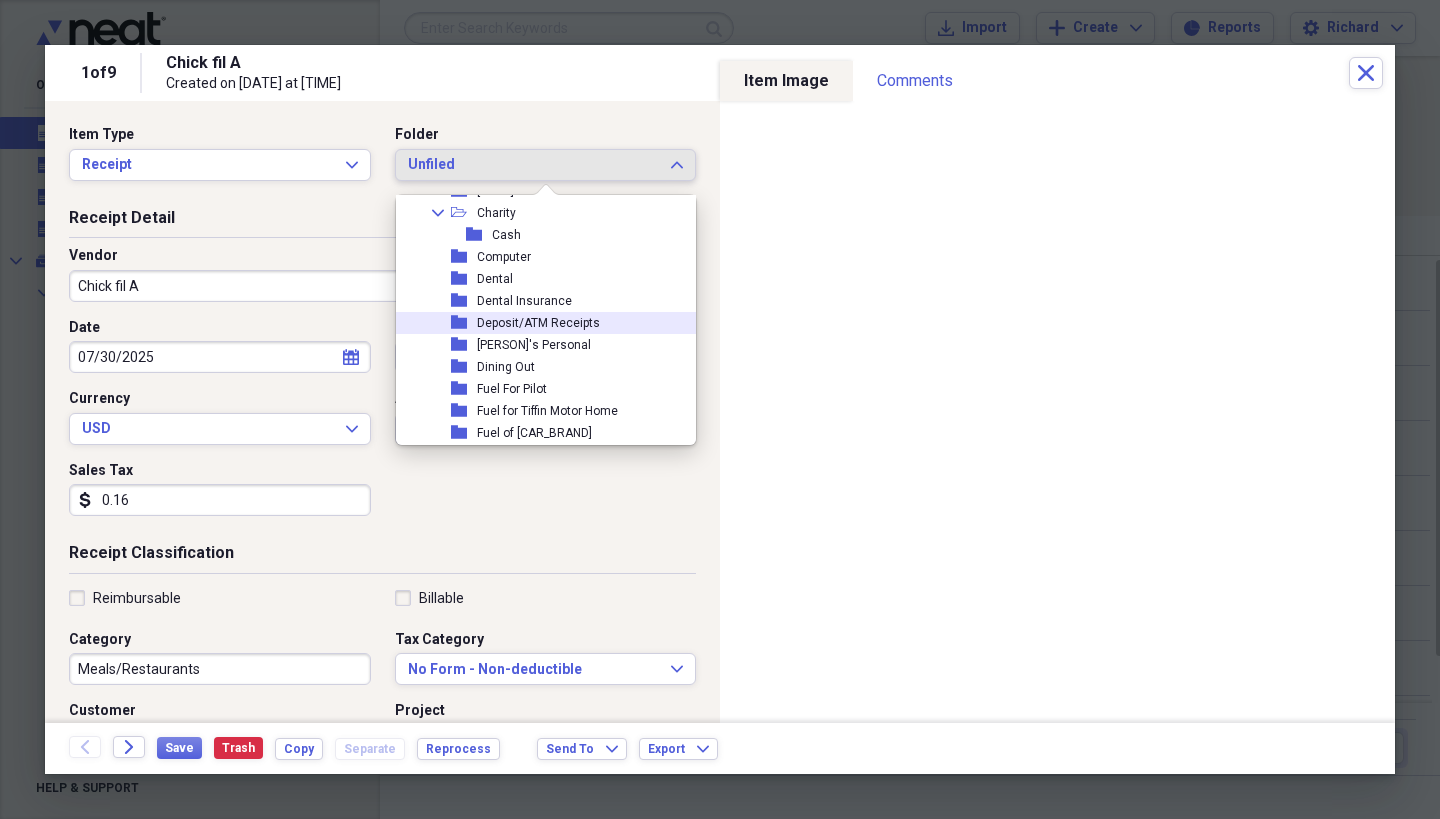 scroll, scrollTop: 99, scrollLeft: 0, axis: vertical 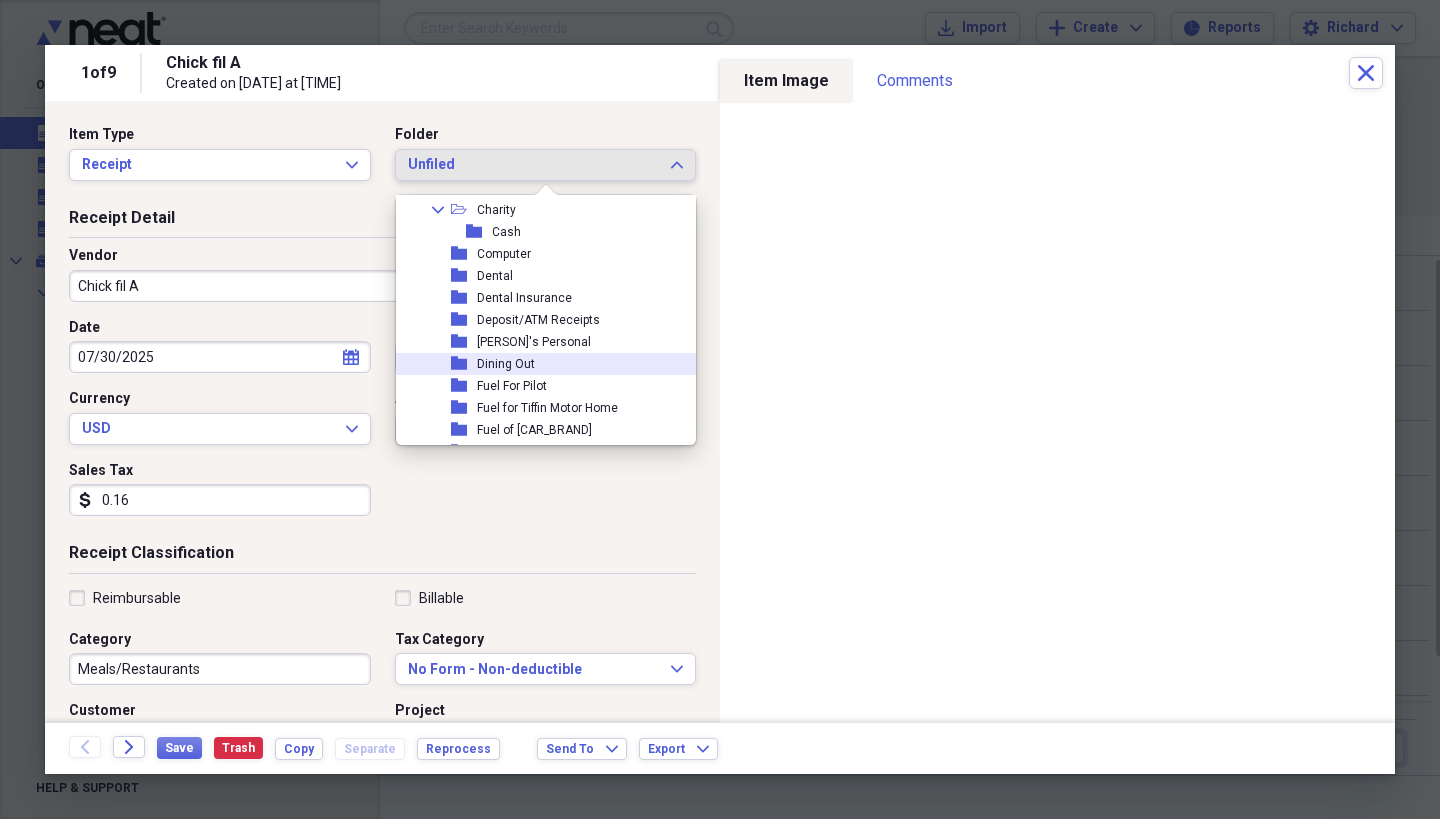 click on "Dining Out" at bounding box center [506, 364] 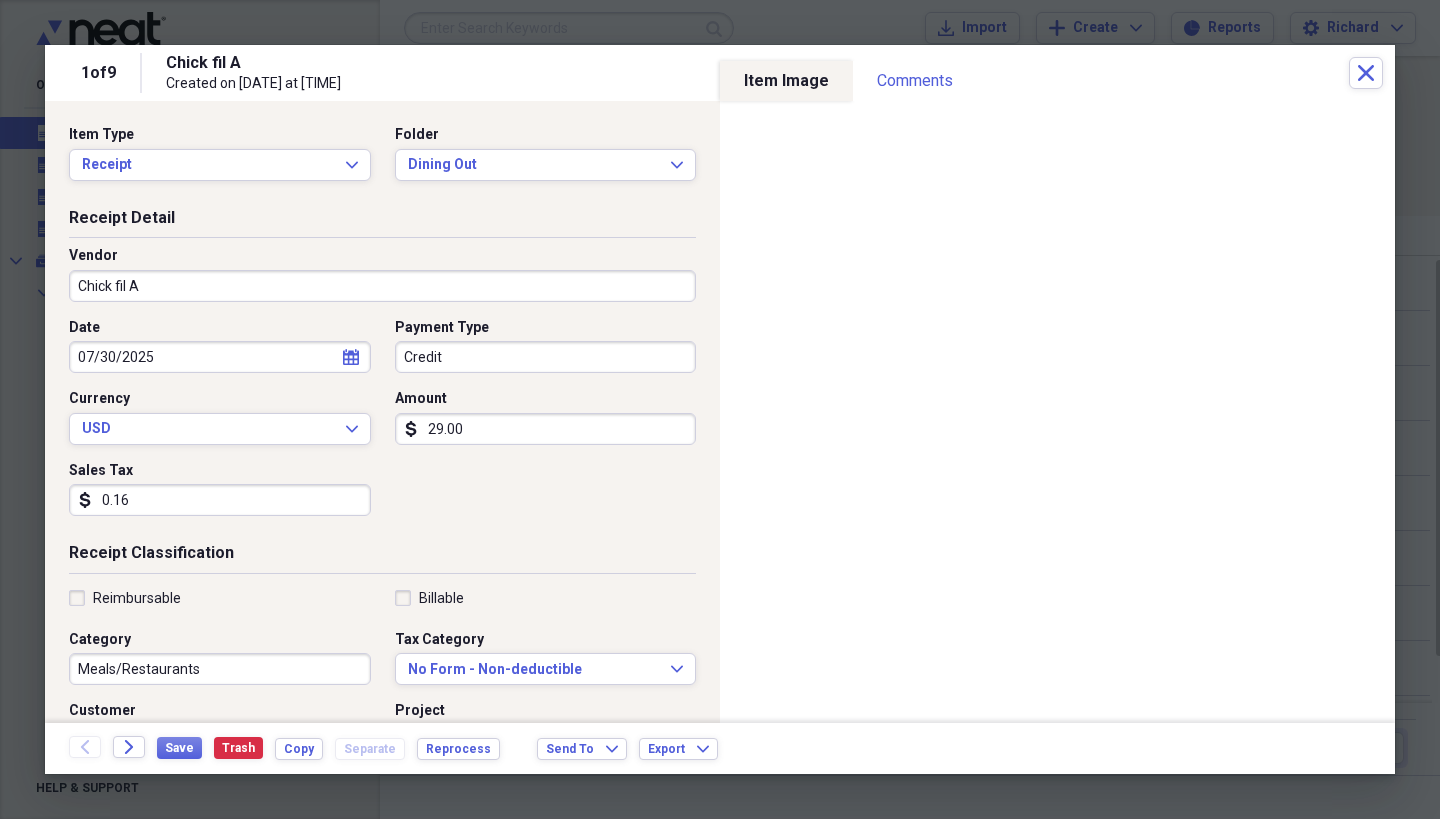 click on "29.00" at bounding box center [546, 429] 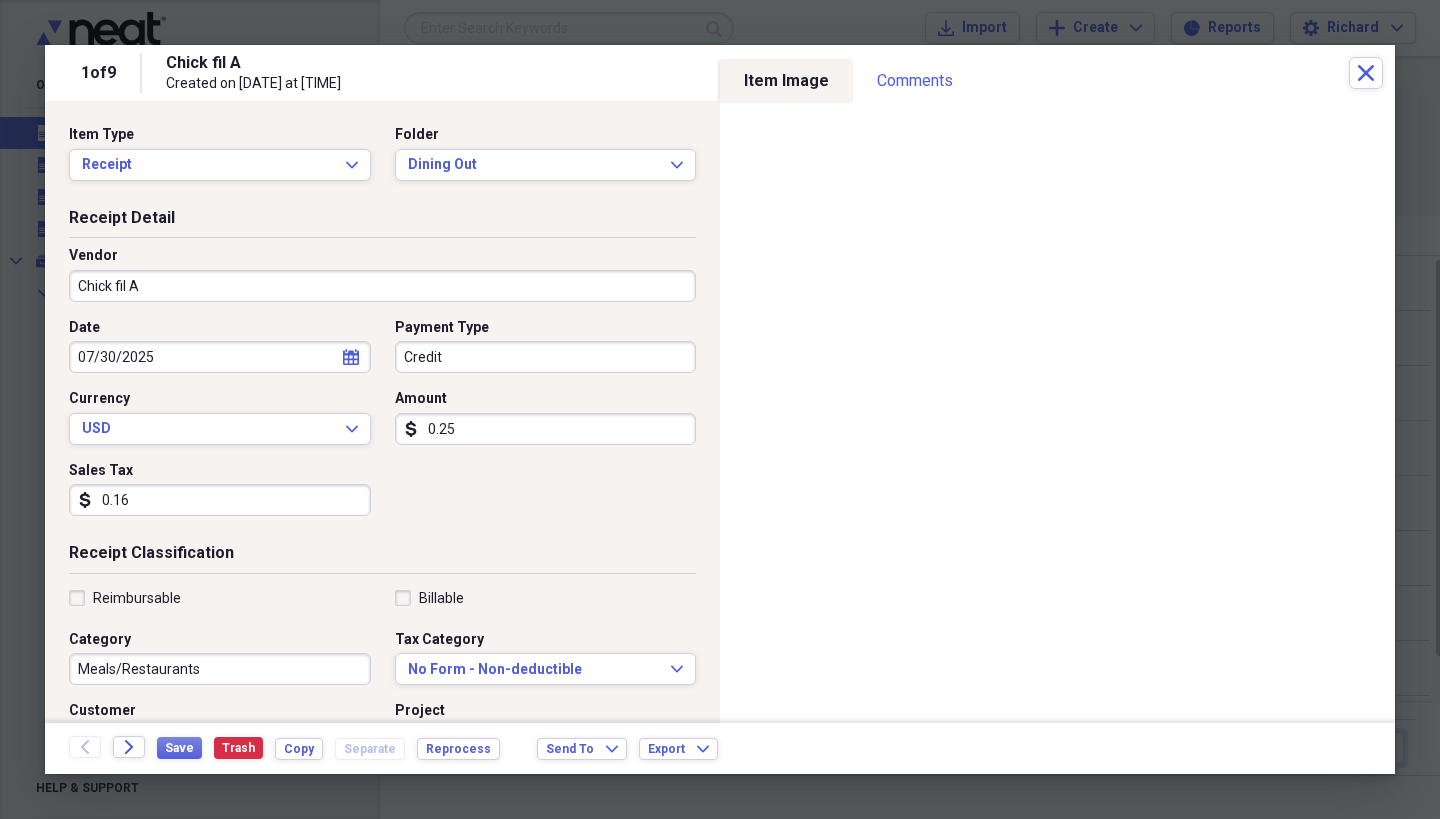 type on "2.51" 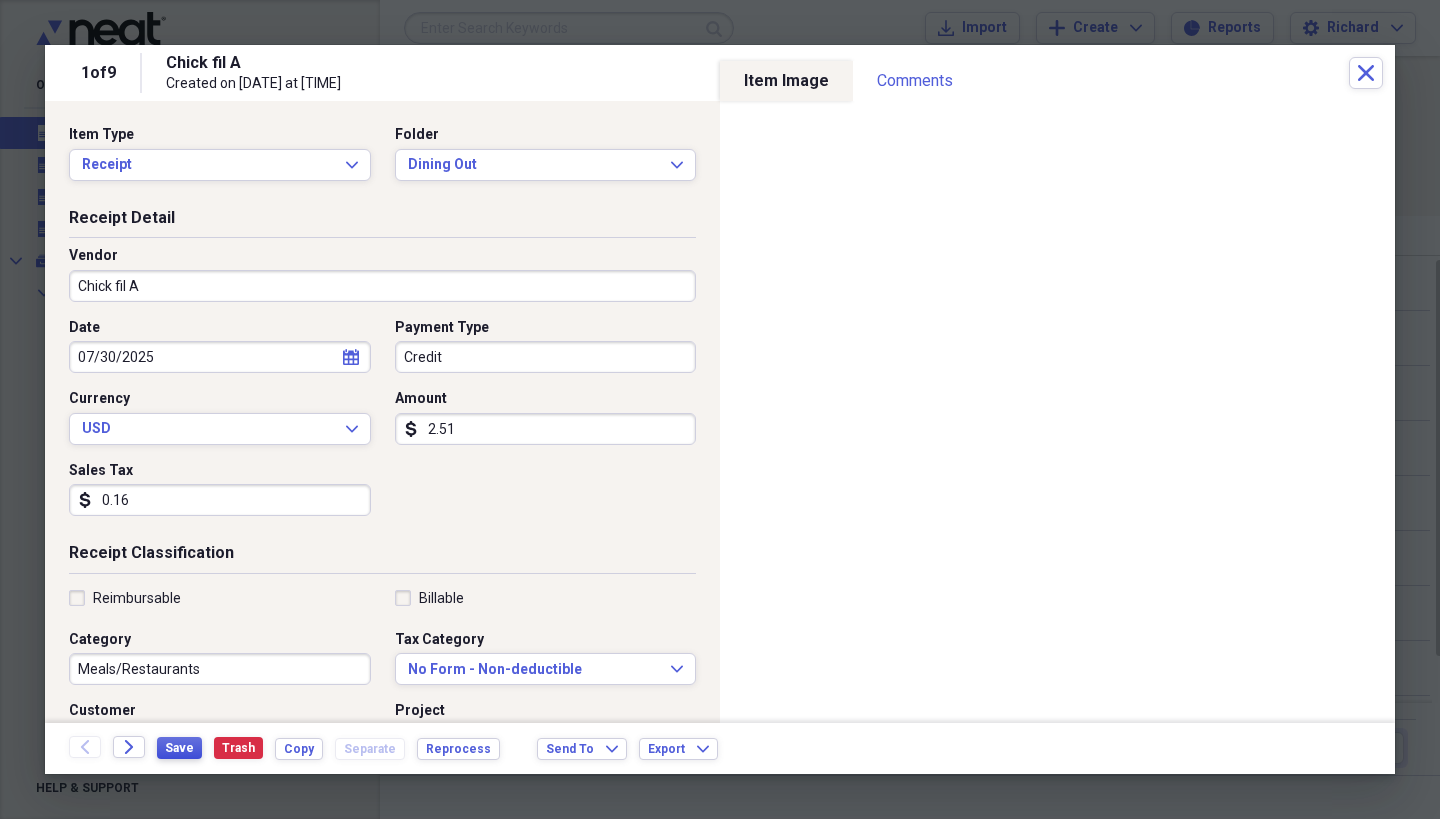 click on "Save" at bounding box center (179, 748) 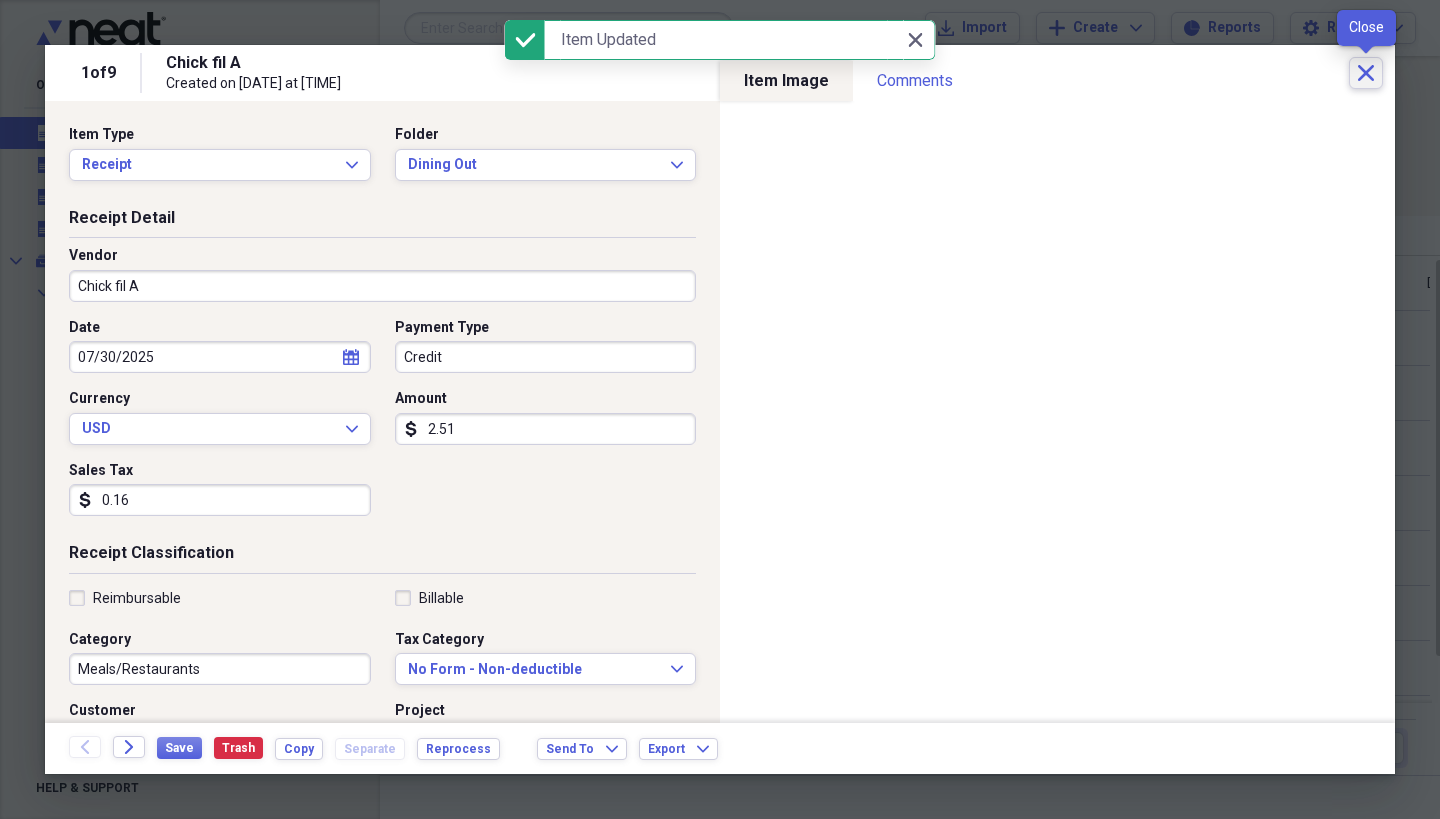 click 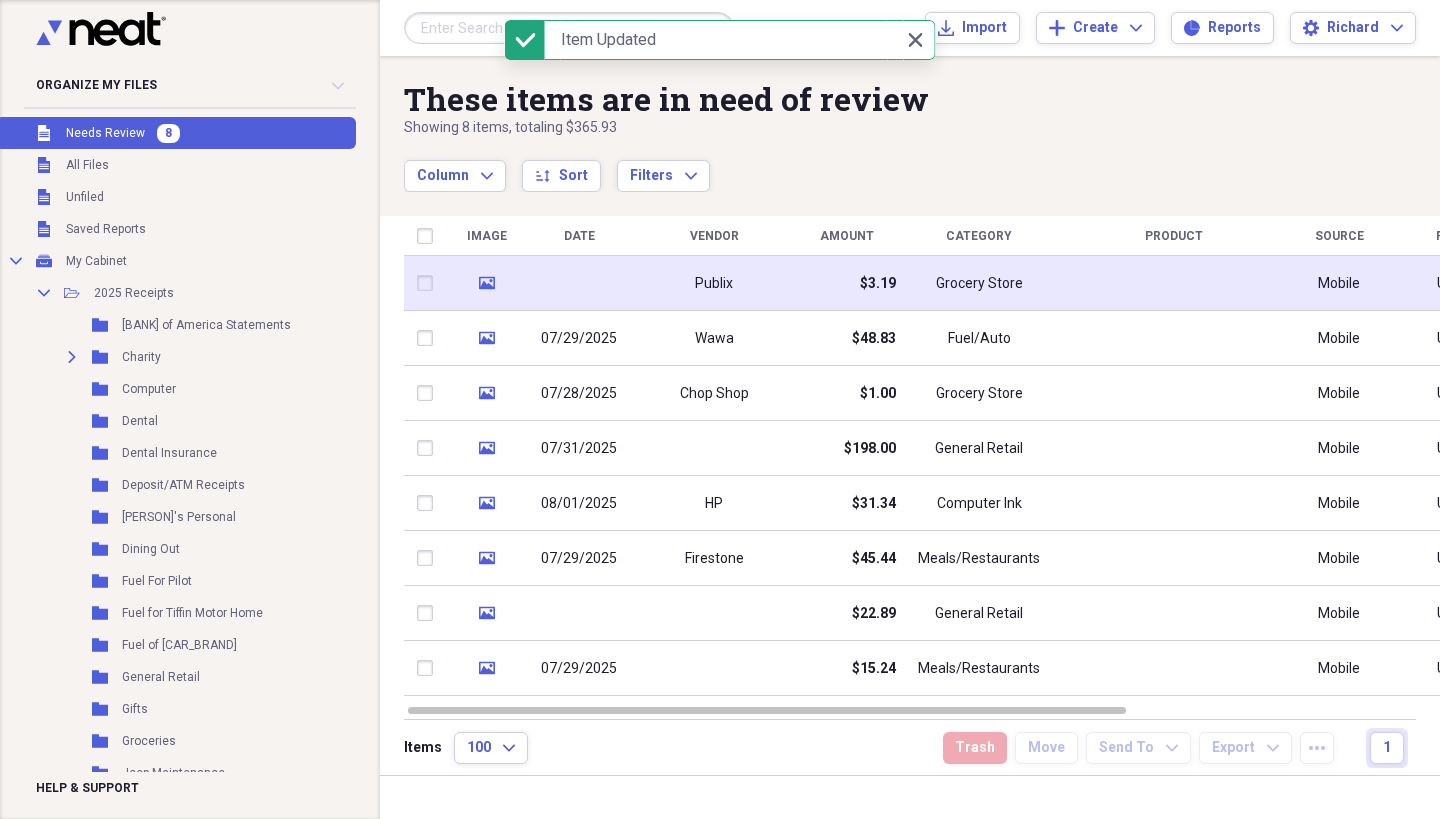 click on "Publix" at bounding box center (714, 283) 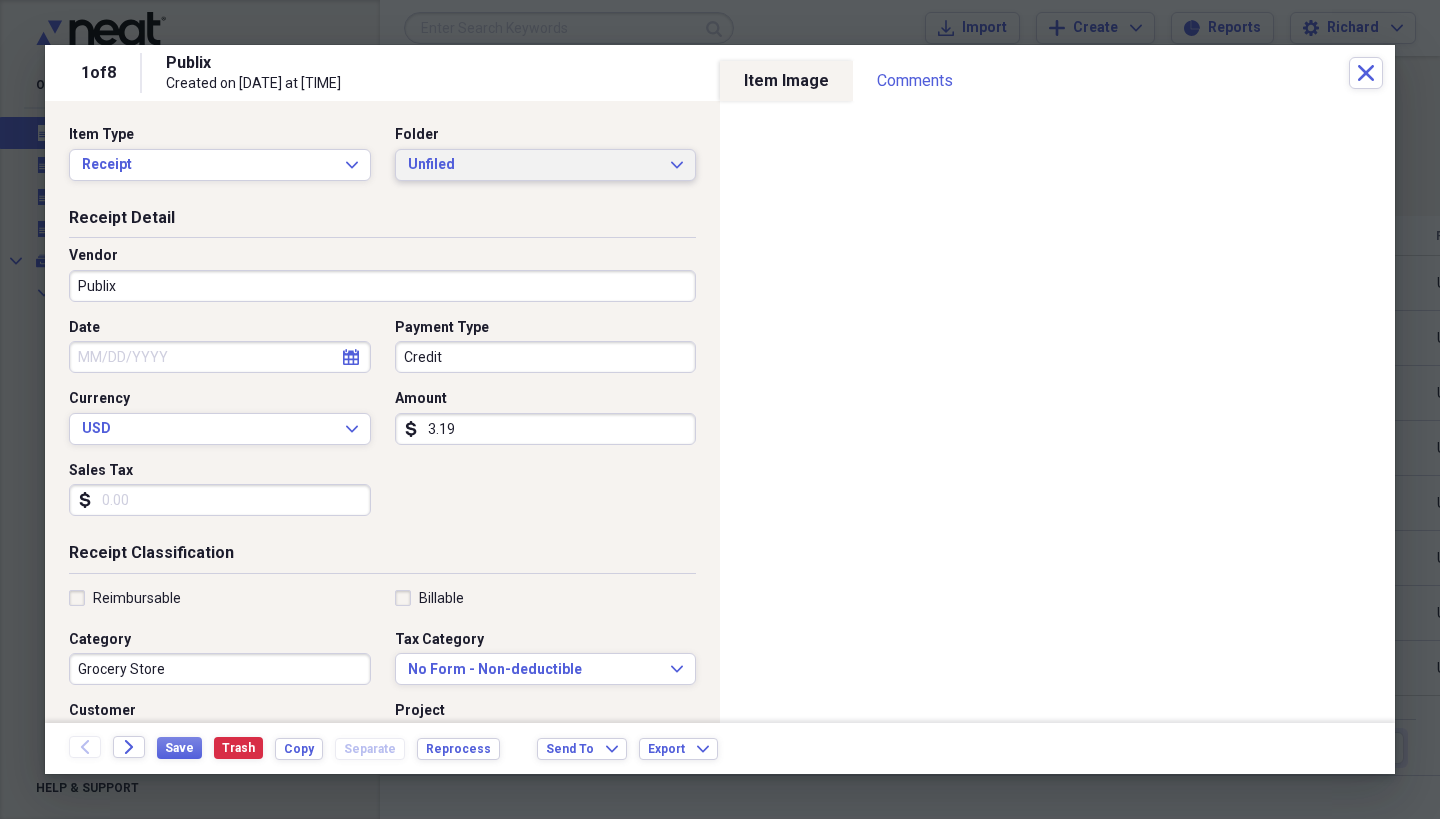 click on "Unfiled Expand" at bounding box center [546, 165] 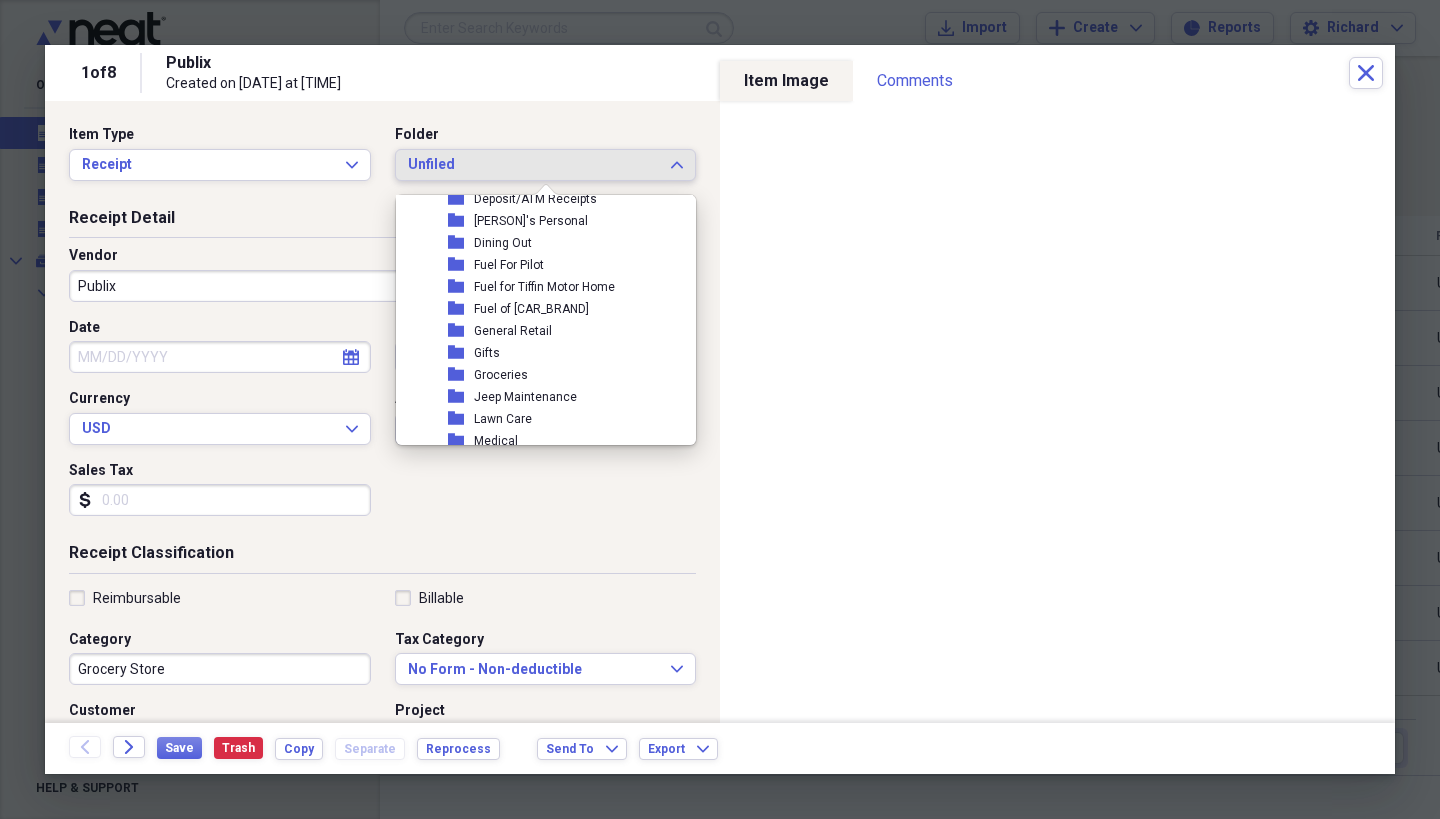 scroll, scrollTop: 222, scrollLeft: 2, axis: both 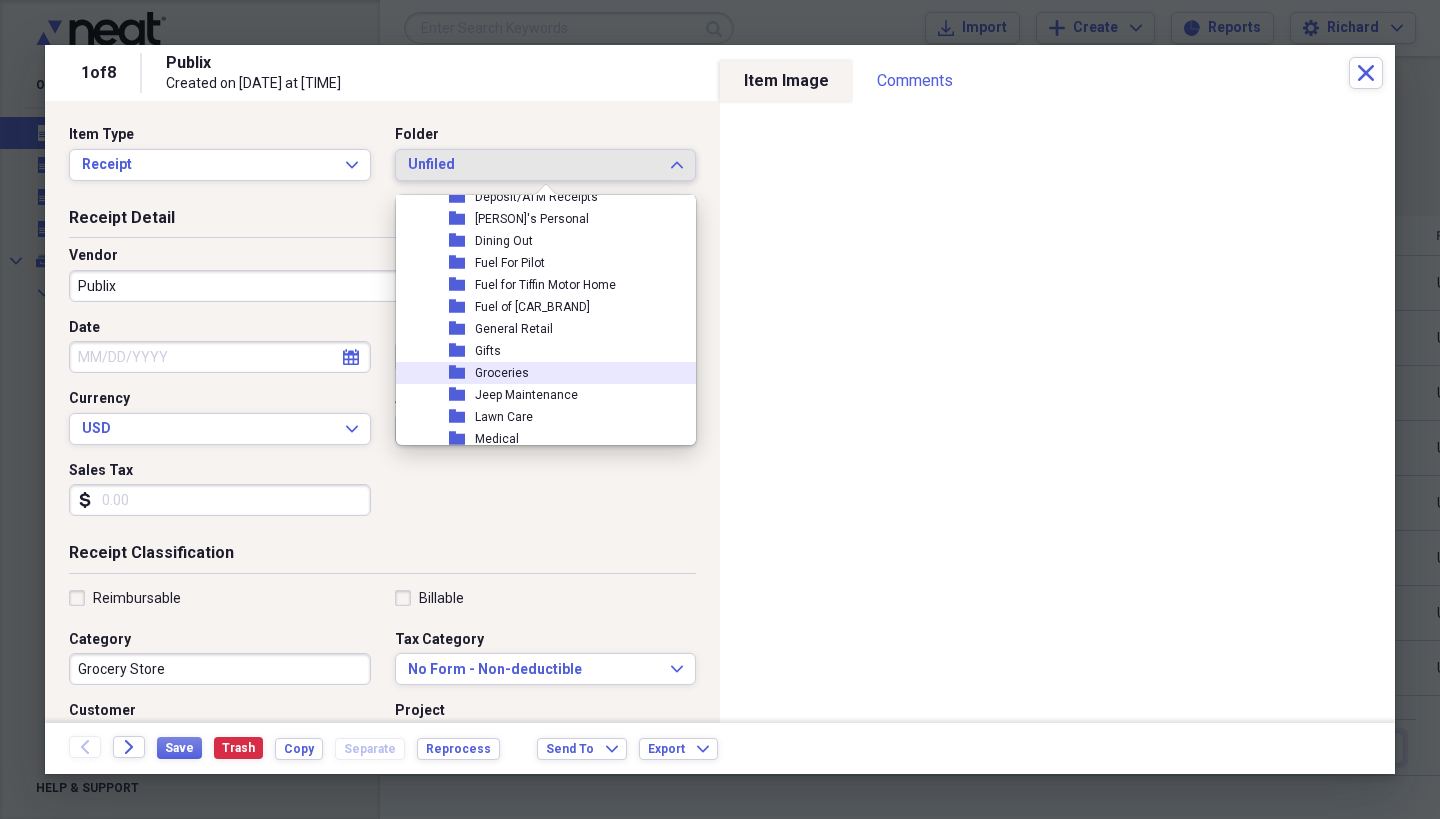 click on "Groceries" at bounding box center [502, 373] 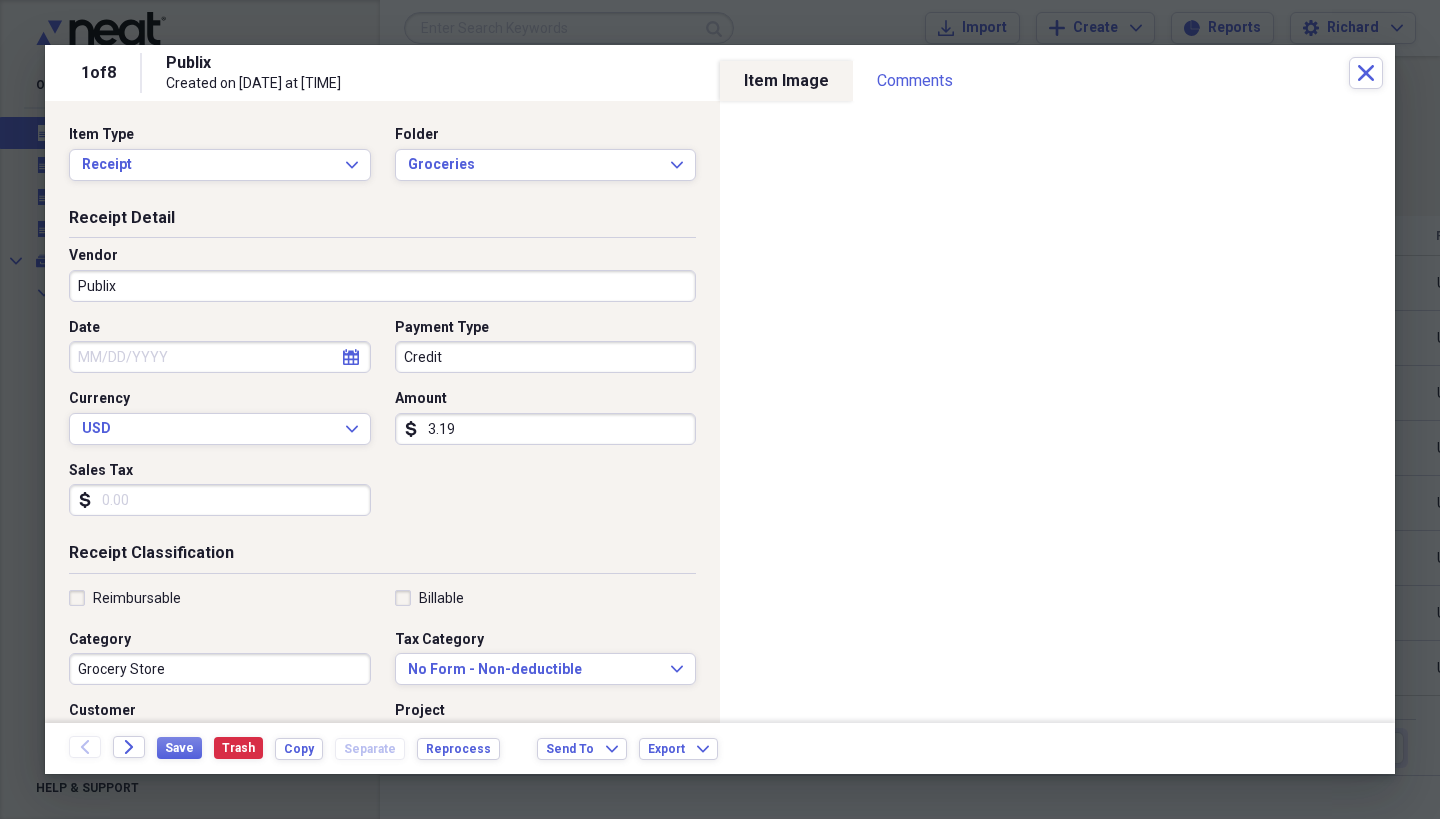 click on "Credit" at bounding box center (546, 357) 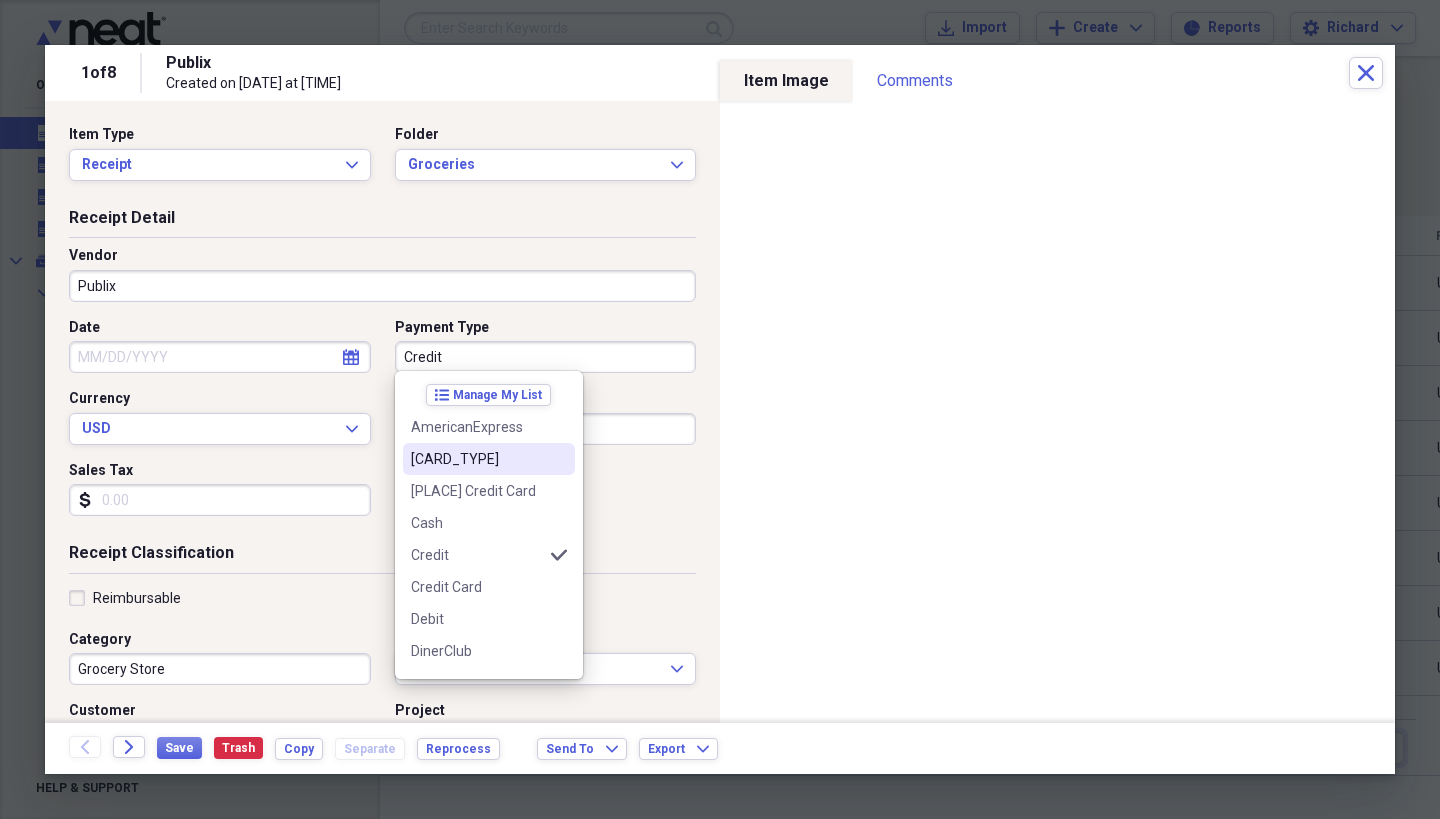 click on "[CARD_TYPE]" at bounding box center [477, 459] 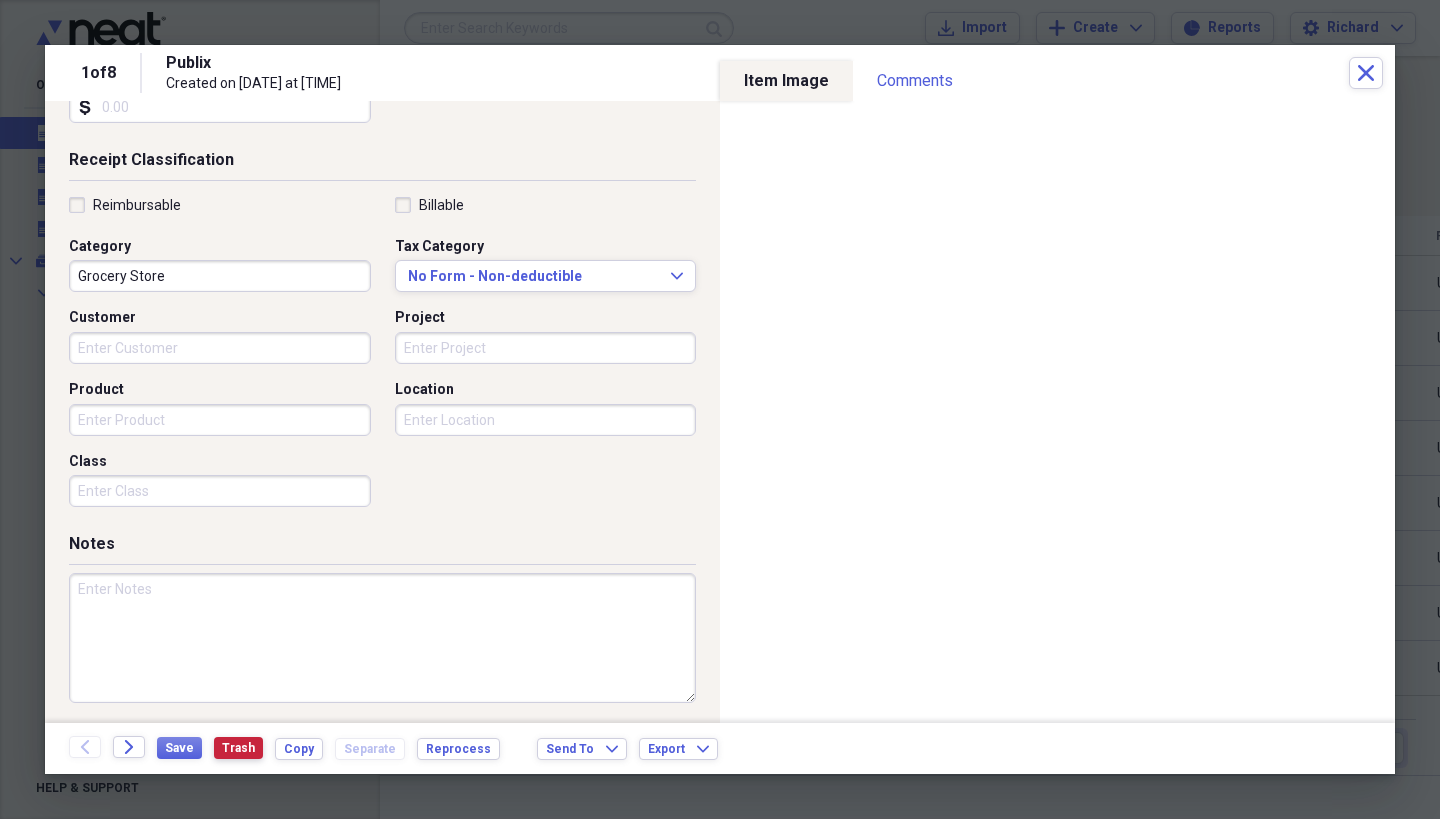 scroll, scrollTop: 392, scrollLeft: 0, axis: vertical 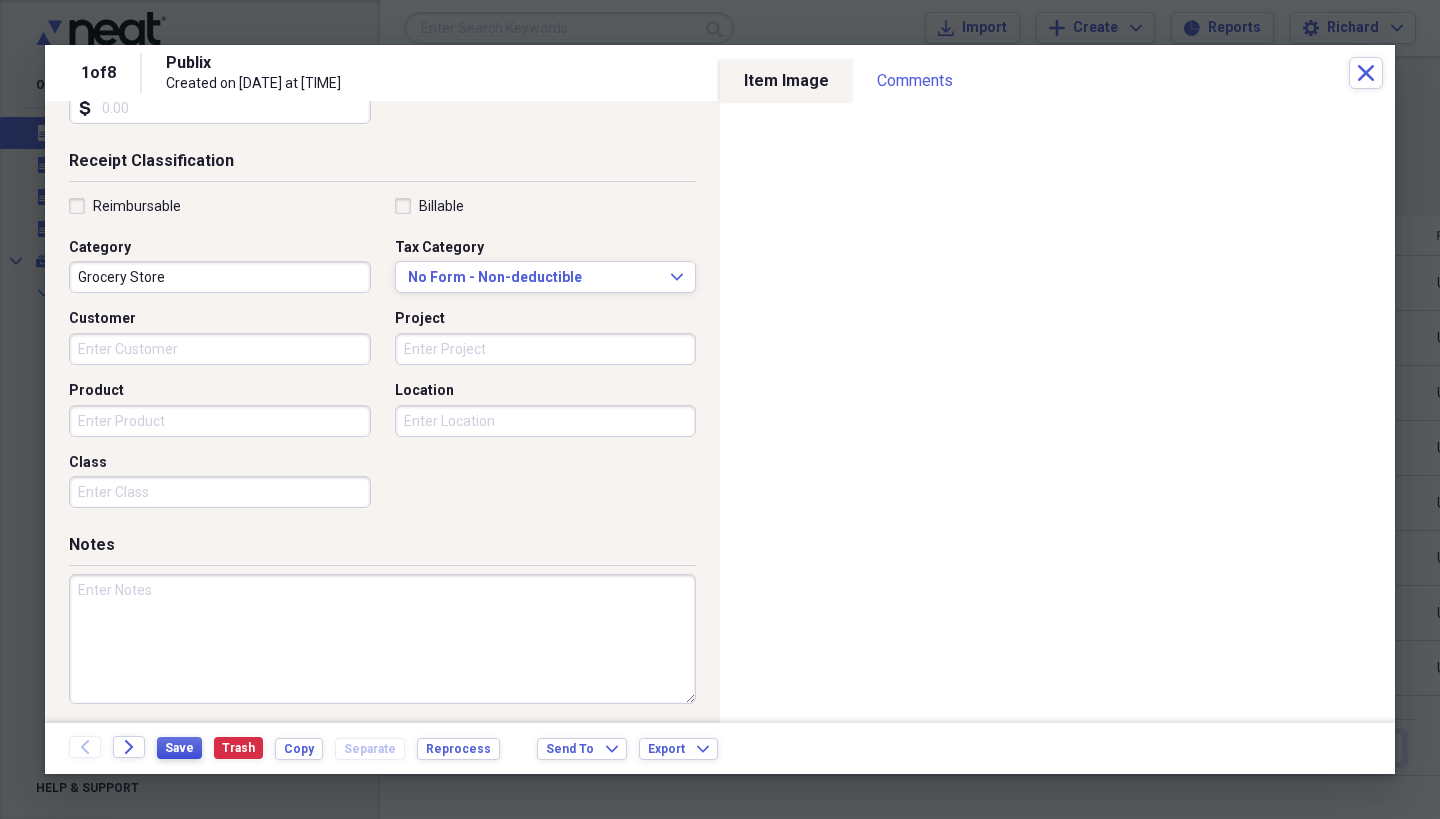 click on "Save" at bounding box center [179, 748] 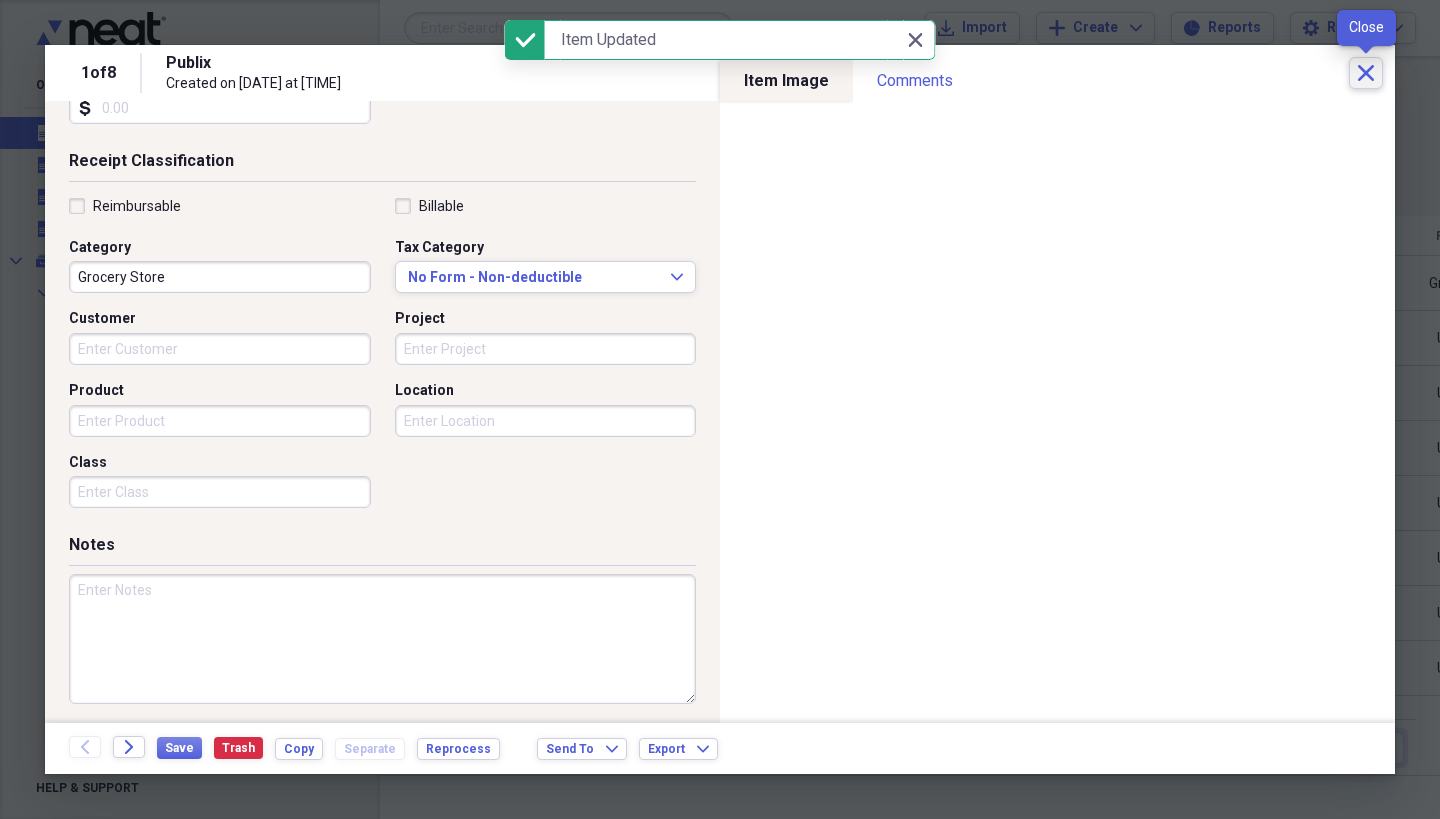 click on "Close" 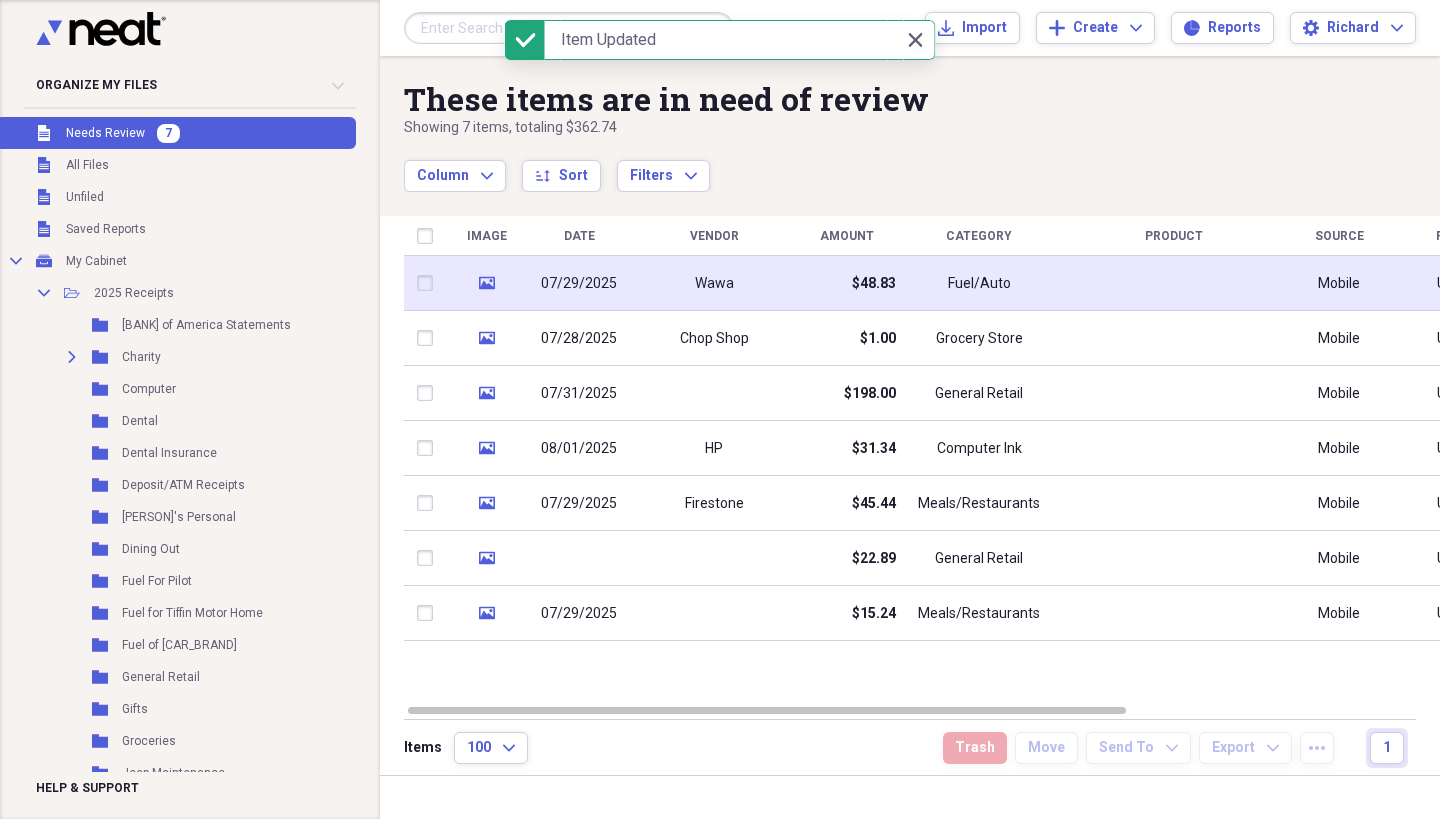 click on "$48.83" at bounding box center [846, 283] 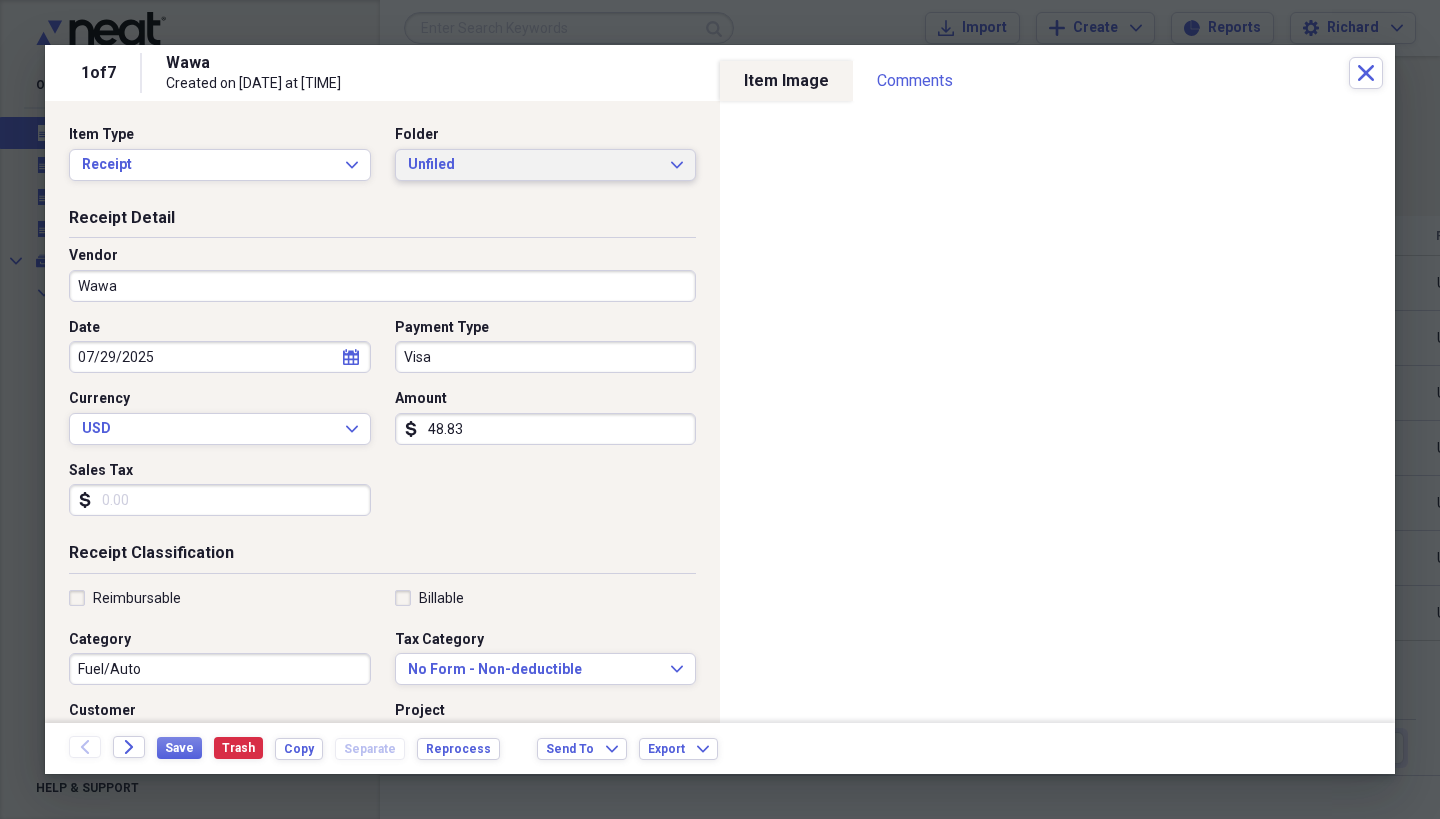 click on "Unfiled Expand" at bounding box center [546, 165] 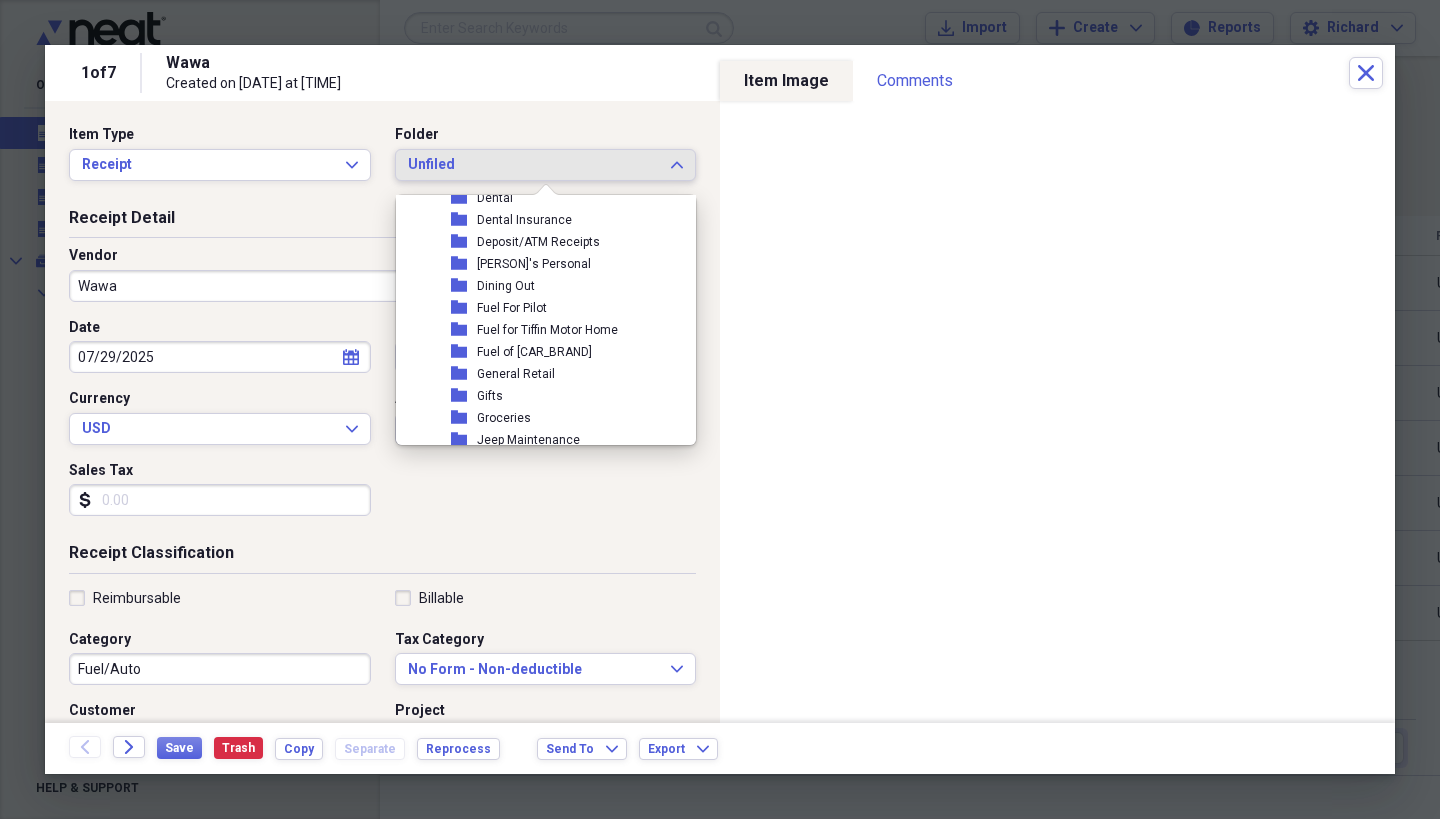 scroll, scrollTop: 174, scrollLeft: 0, axis: vertical 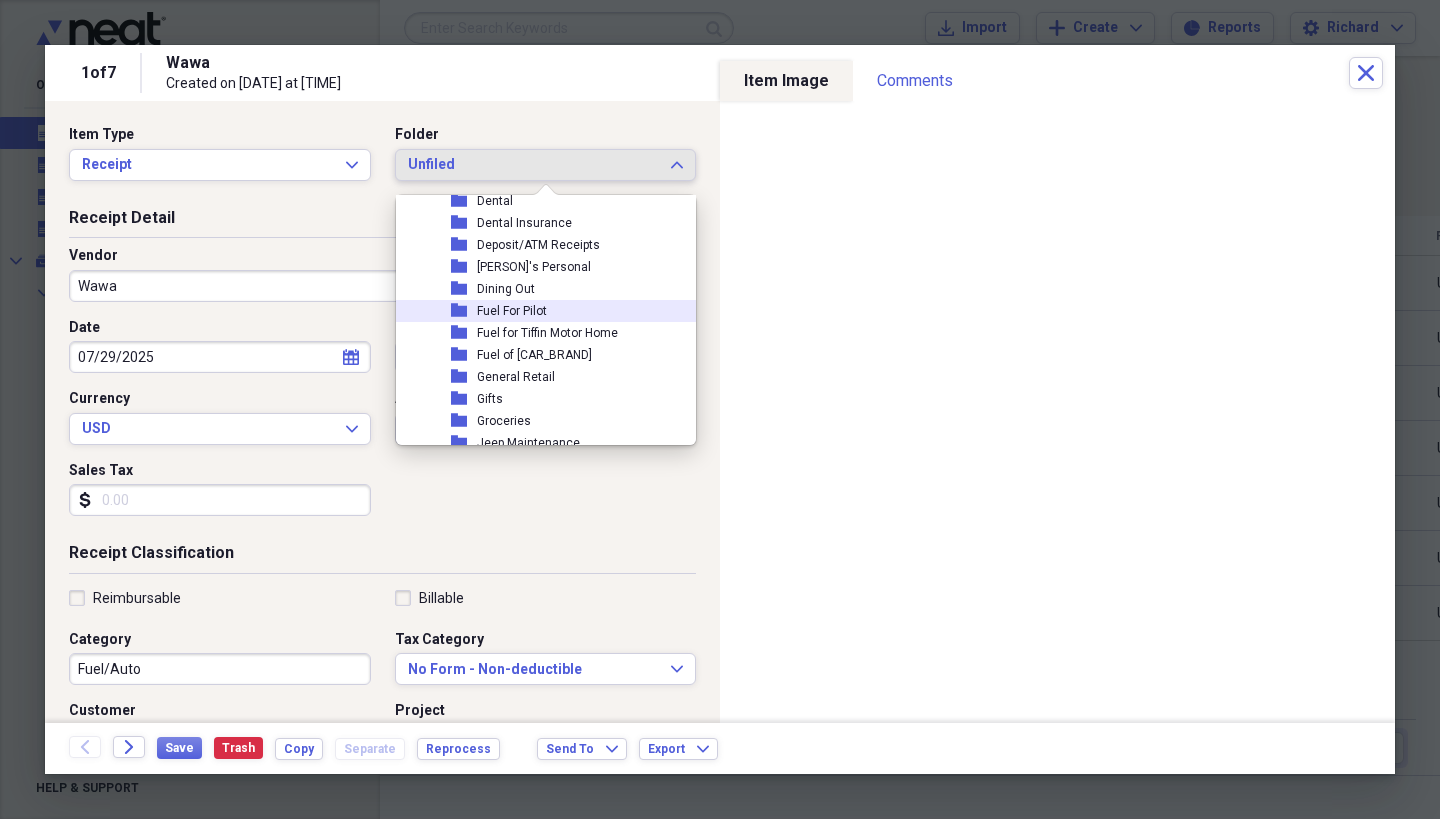 click on "Fuel For Pilot" at bounding box center [512, 311] 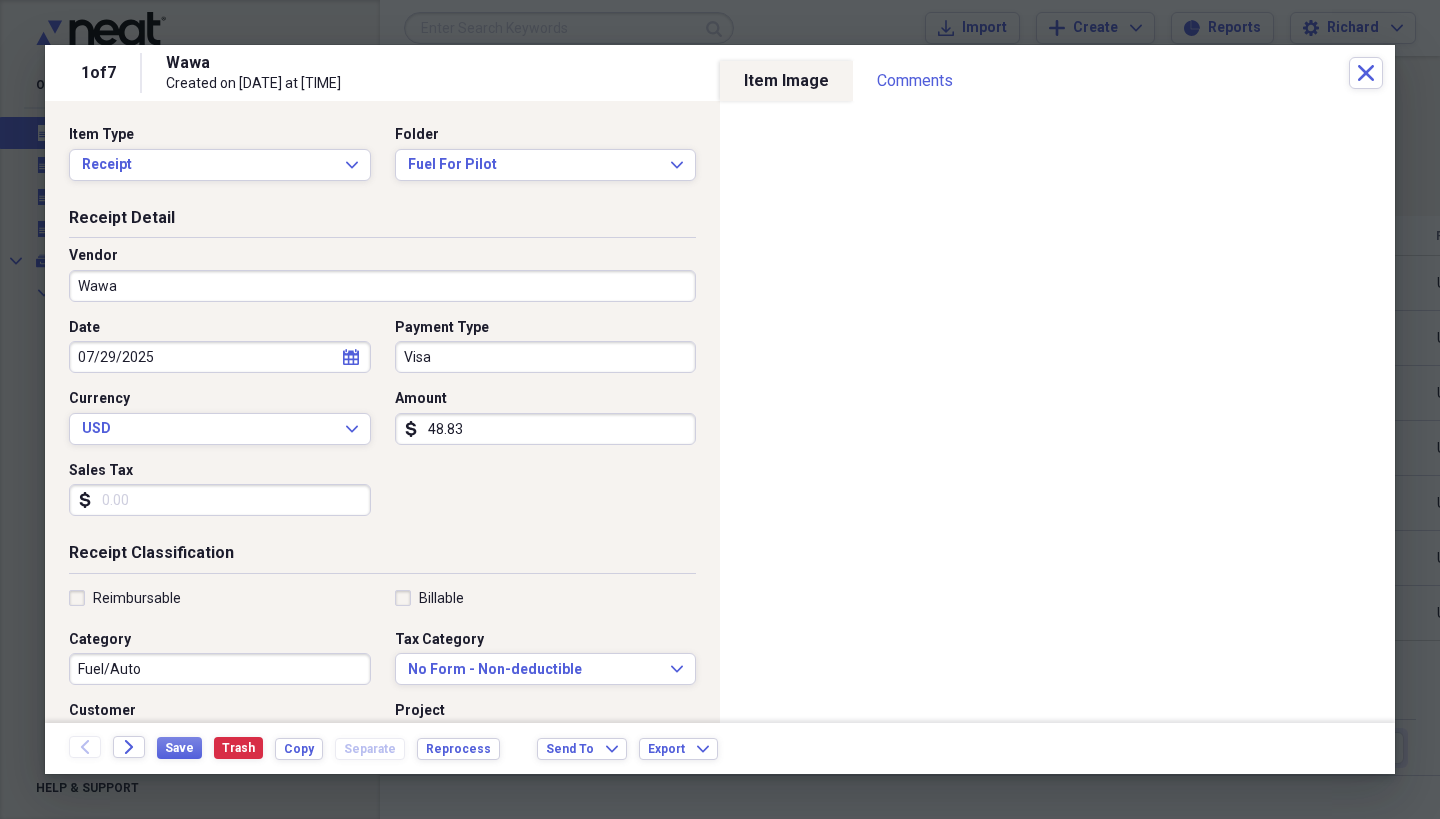 click on "48.83" at bounding box center (546, 429) 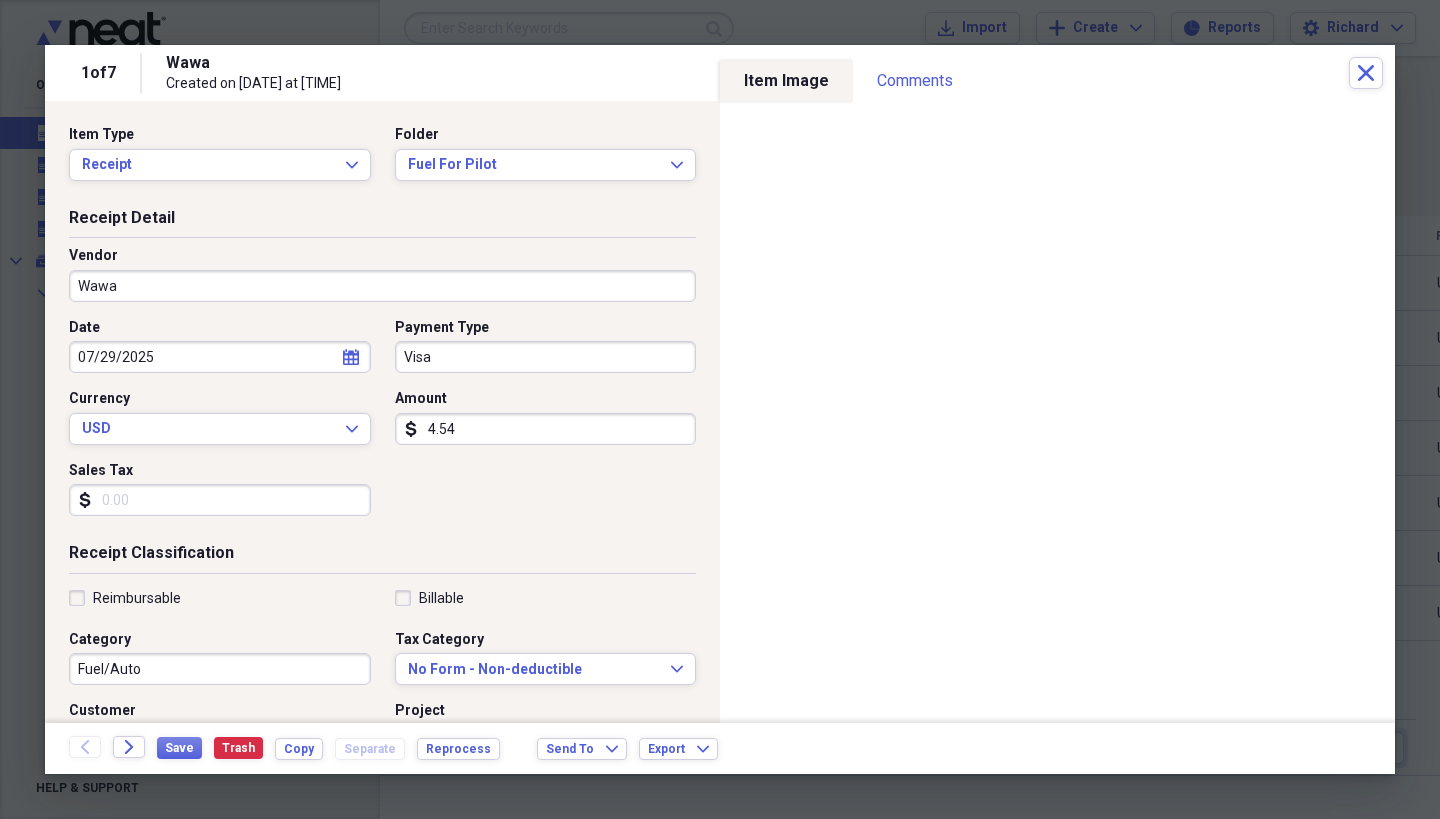 type on "45.44" 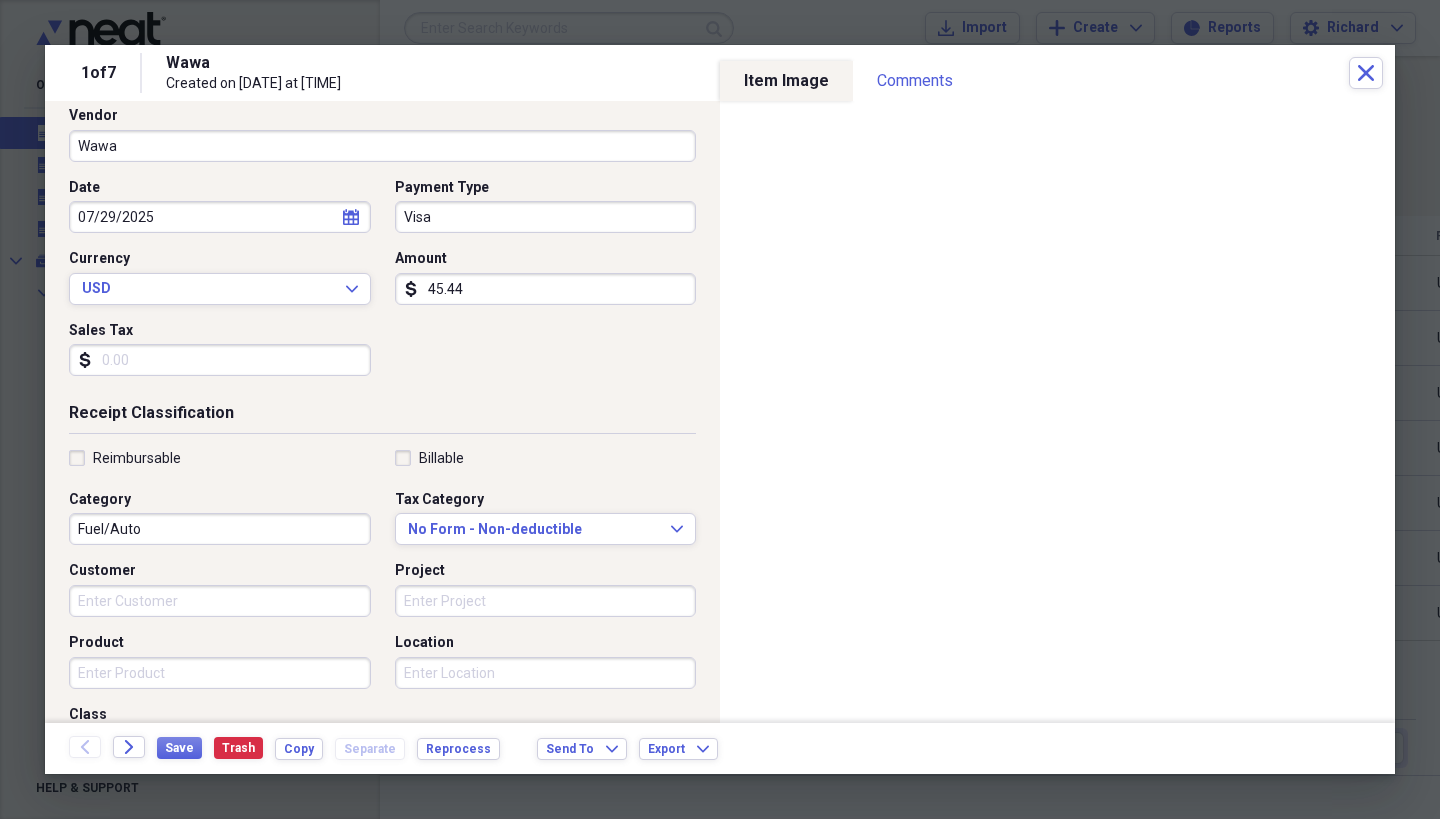 scroll, scrollTop: 134, scrollLeft: 0, axis: vertical 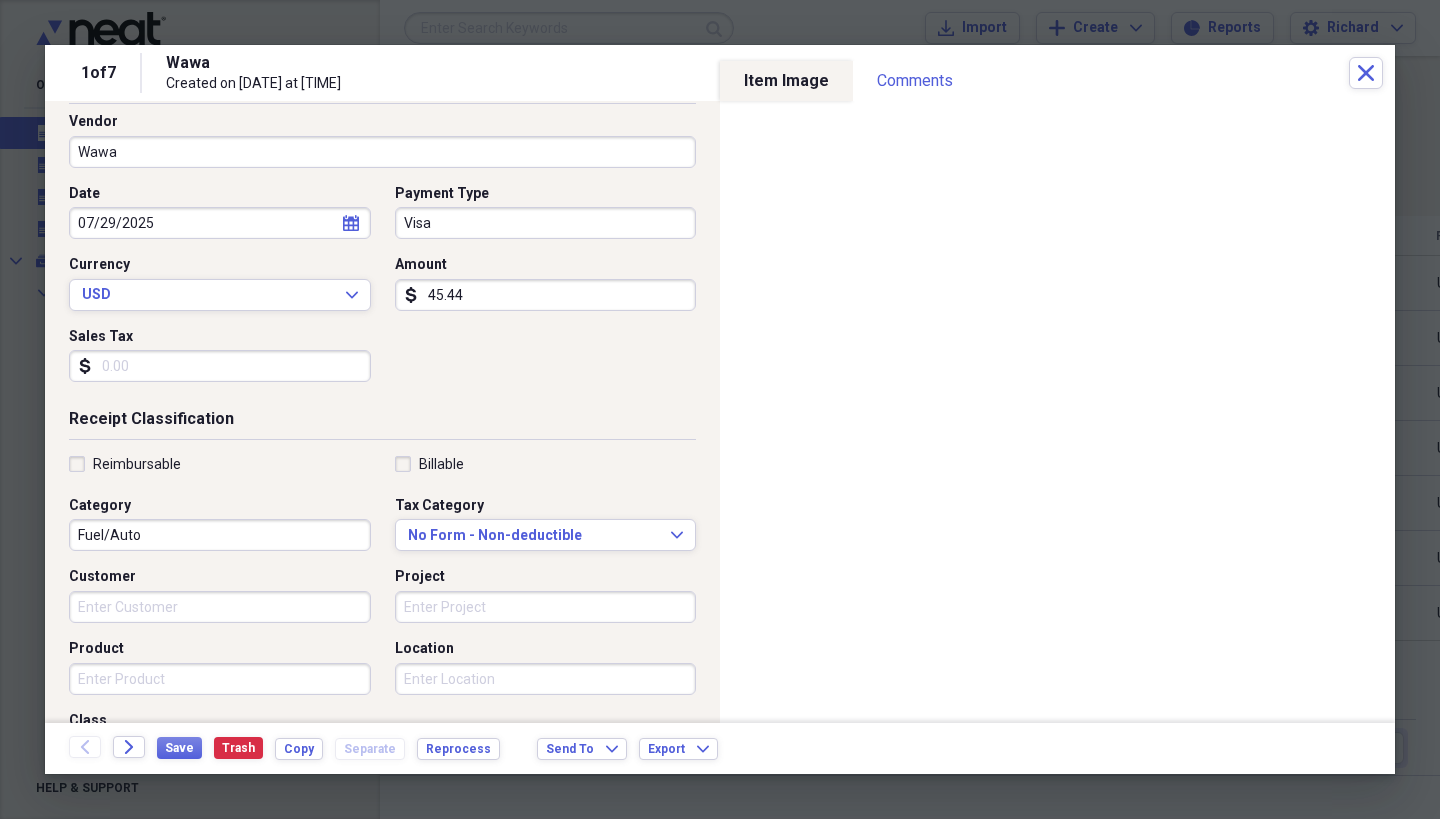 click on "Fuel/Auto" at bounding box center [220, 535] 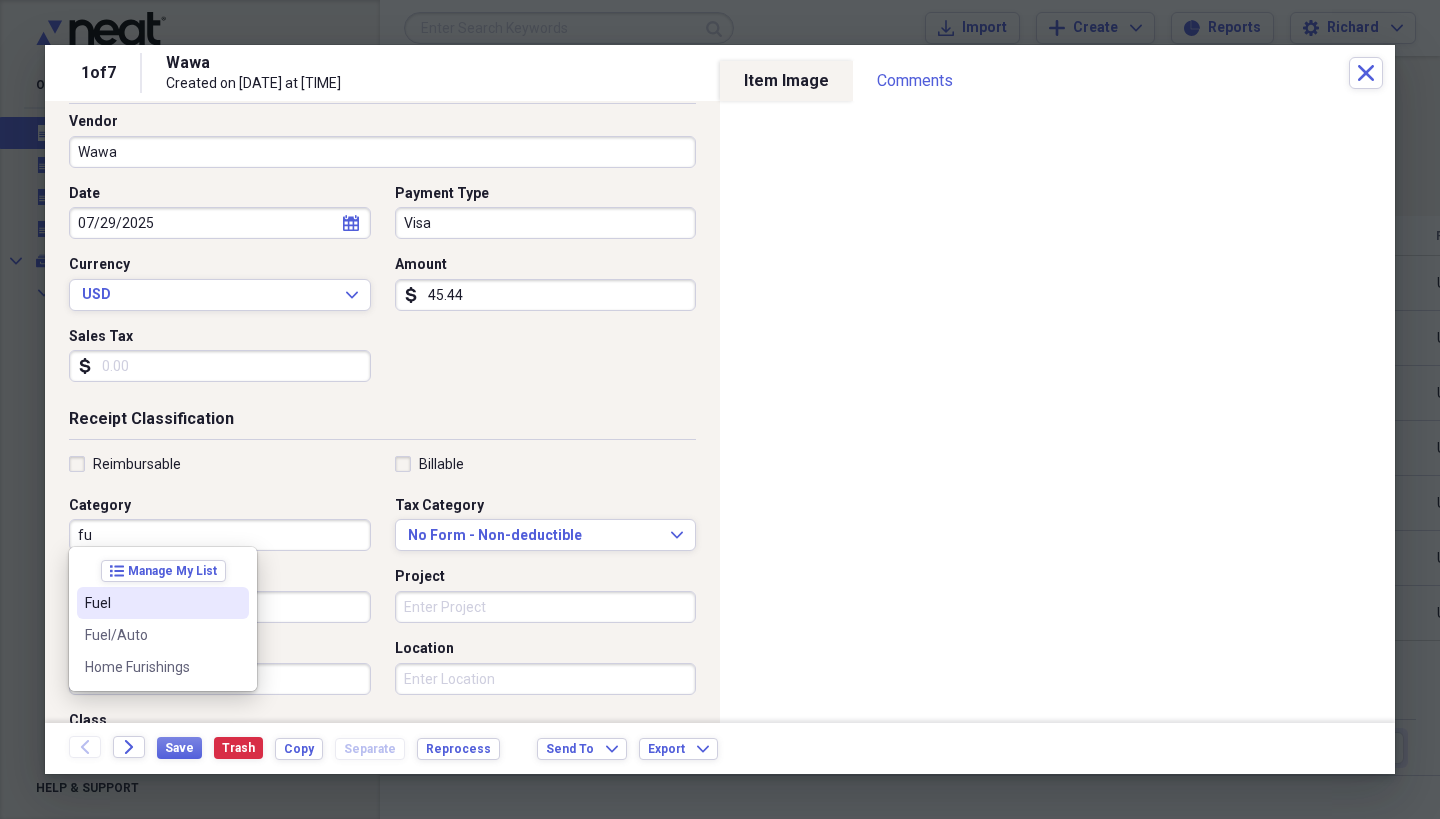 click on "Fuel" at bounding box center (151, 603) 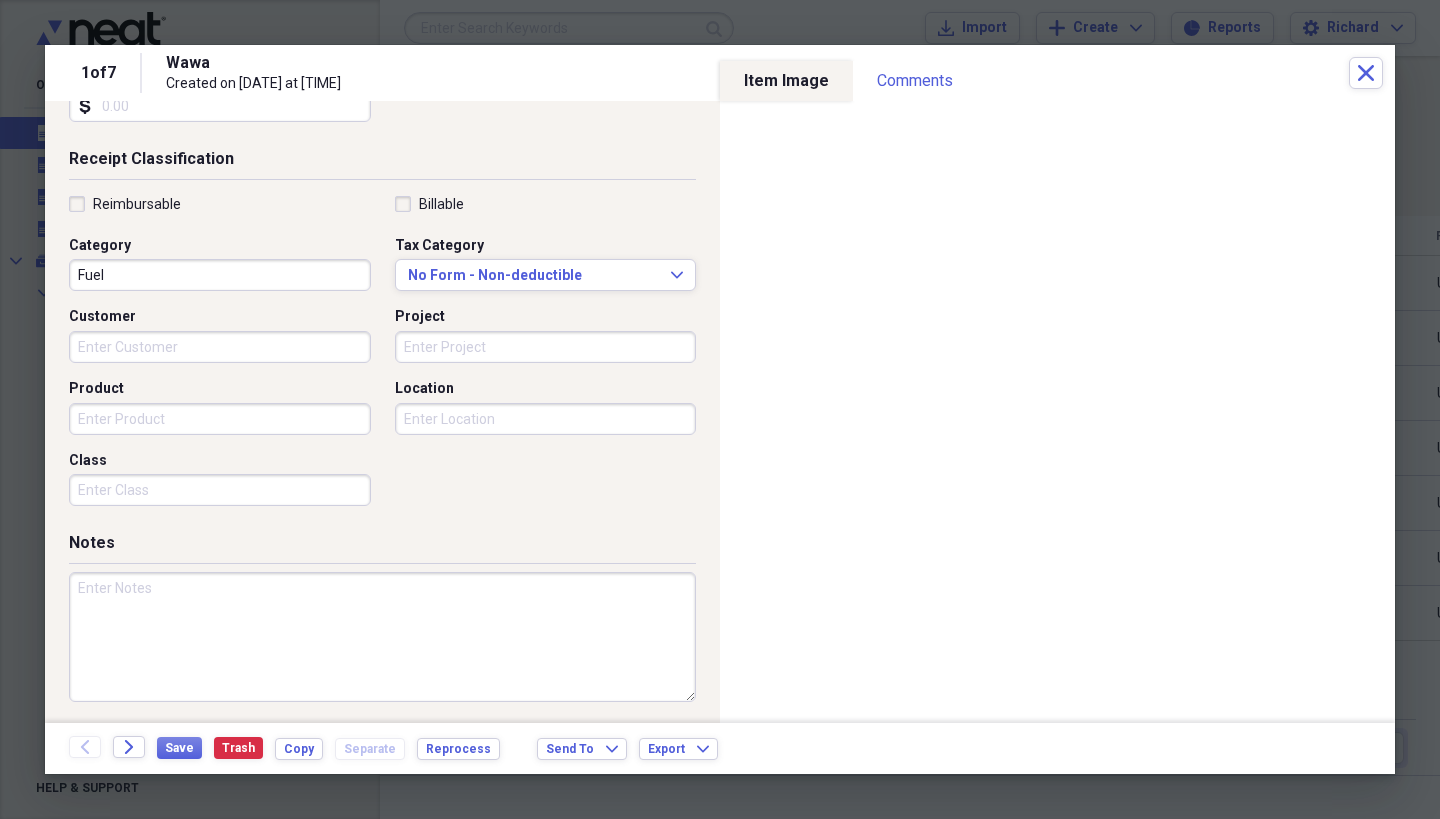 scroll, scrollTop: 392, scrollLeft: 0, axis: vertical 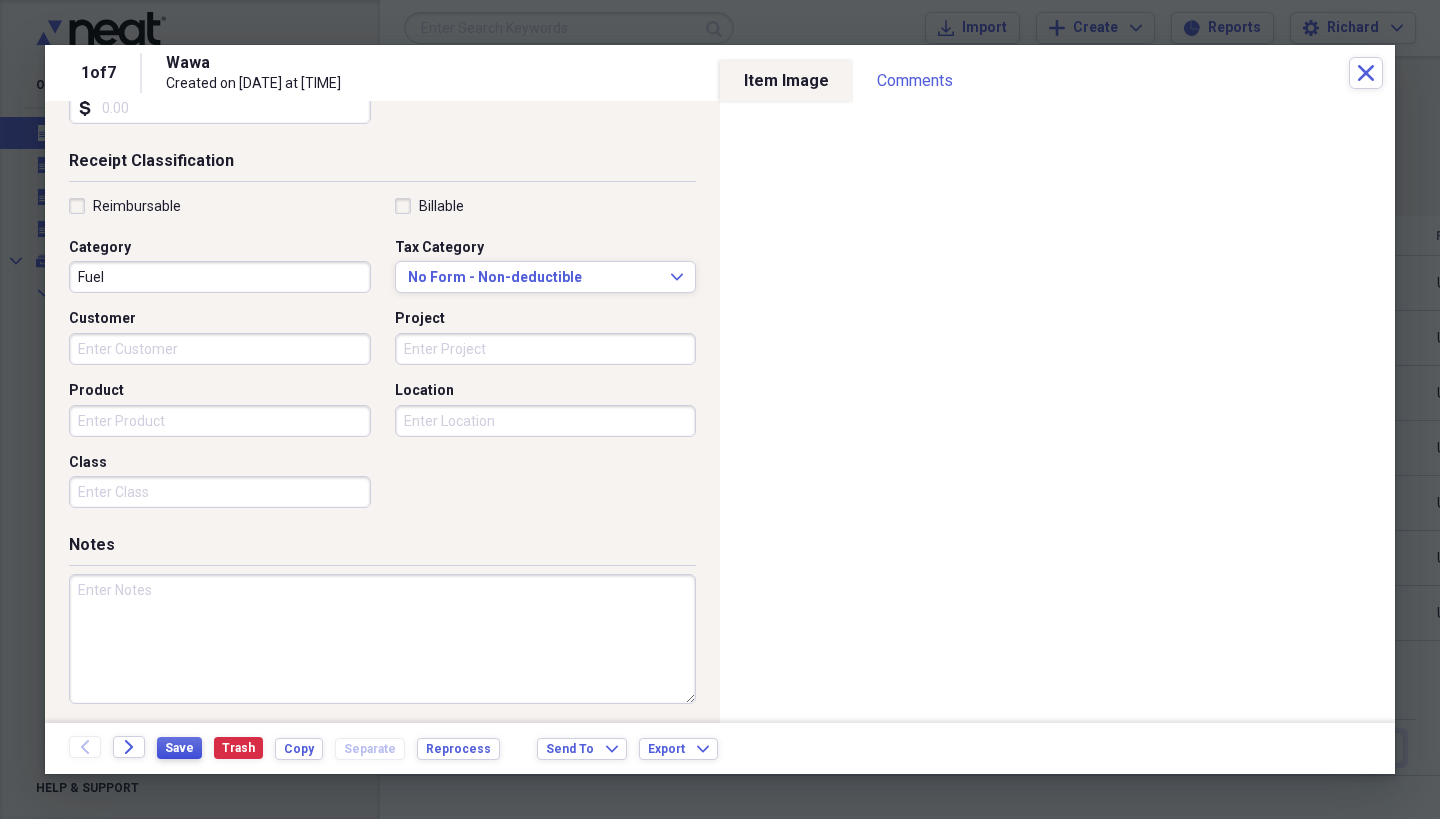 click on "Save" at bounding box center (179, 748) 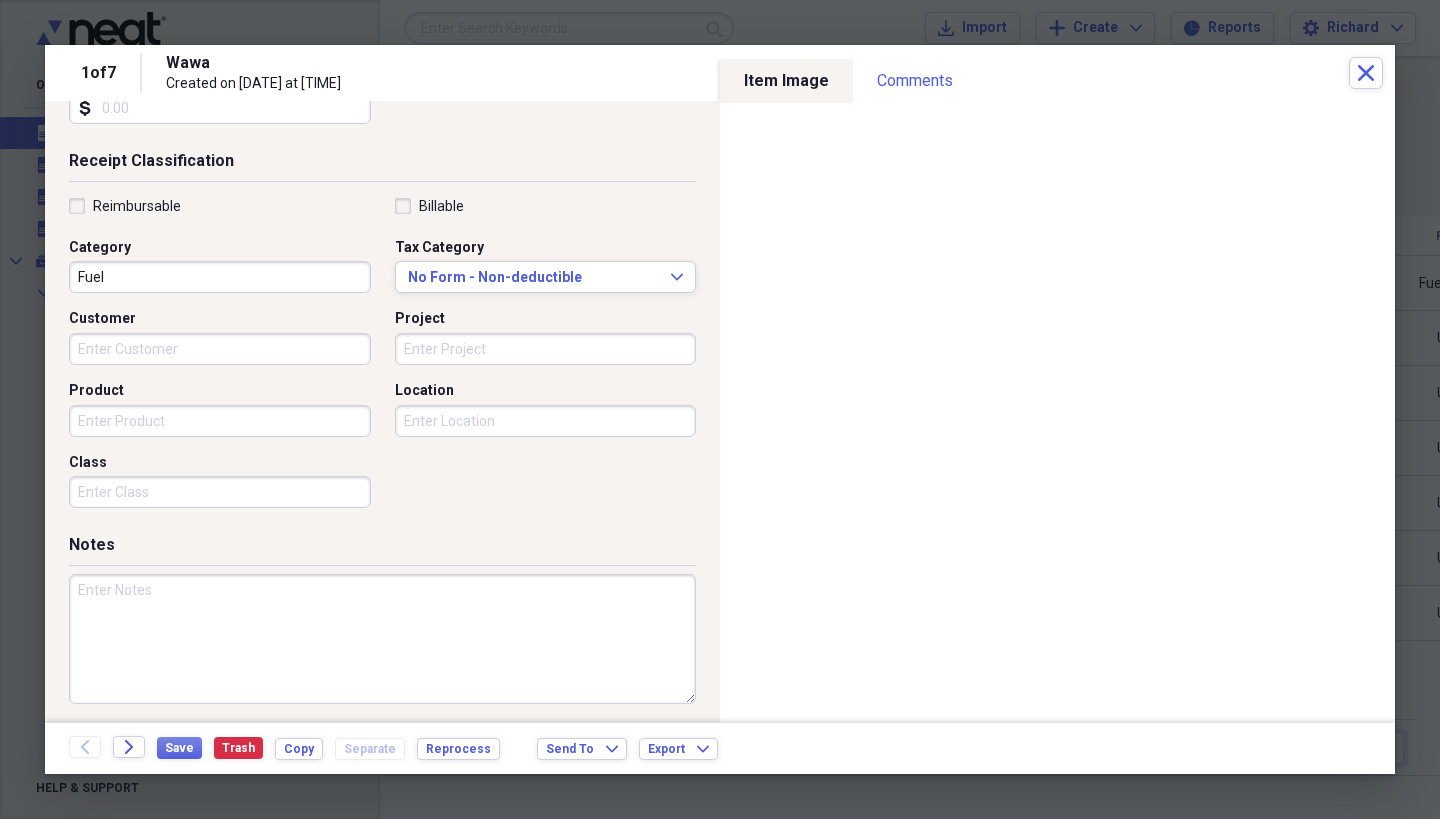 scroll, scrollTop: 0, scrollLeft: 0, axis: both 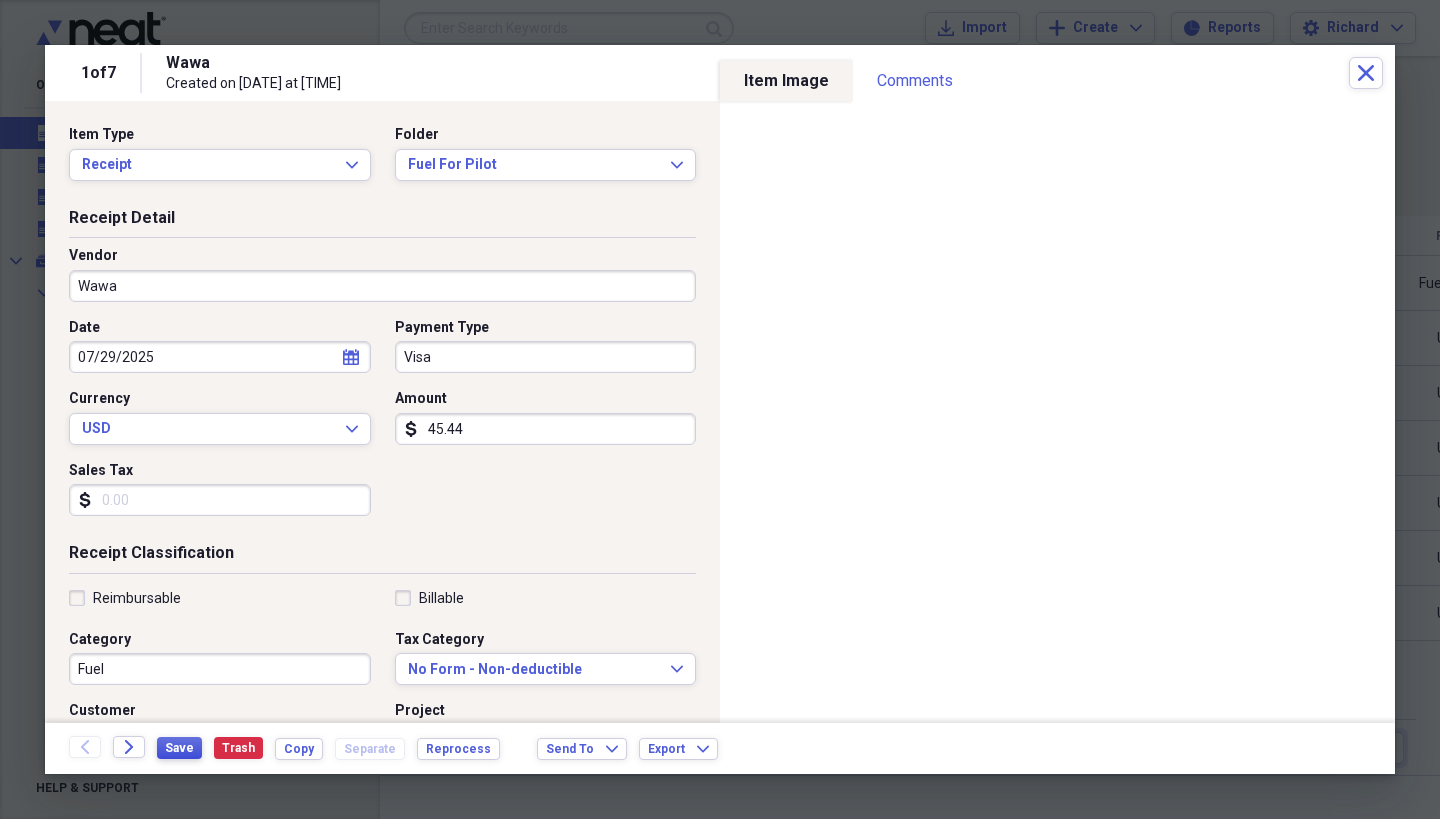 click on "Save" at bounding box center (179, 748) 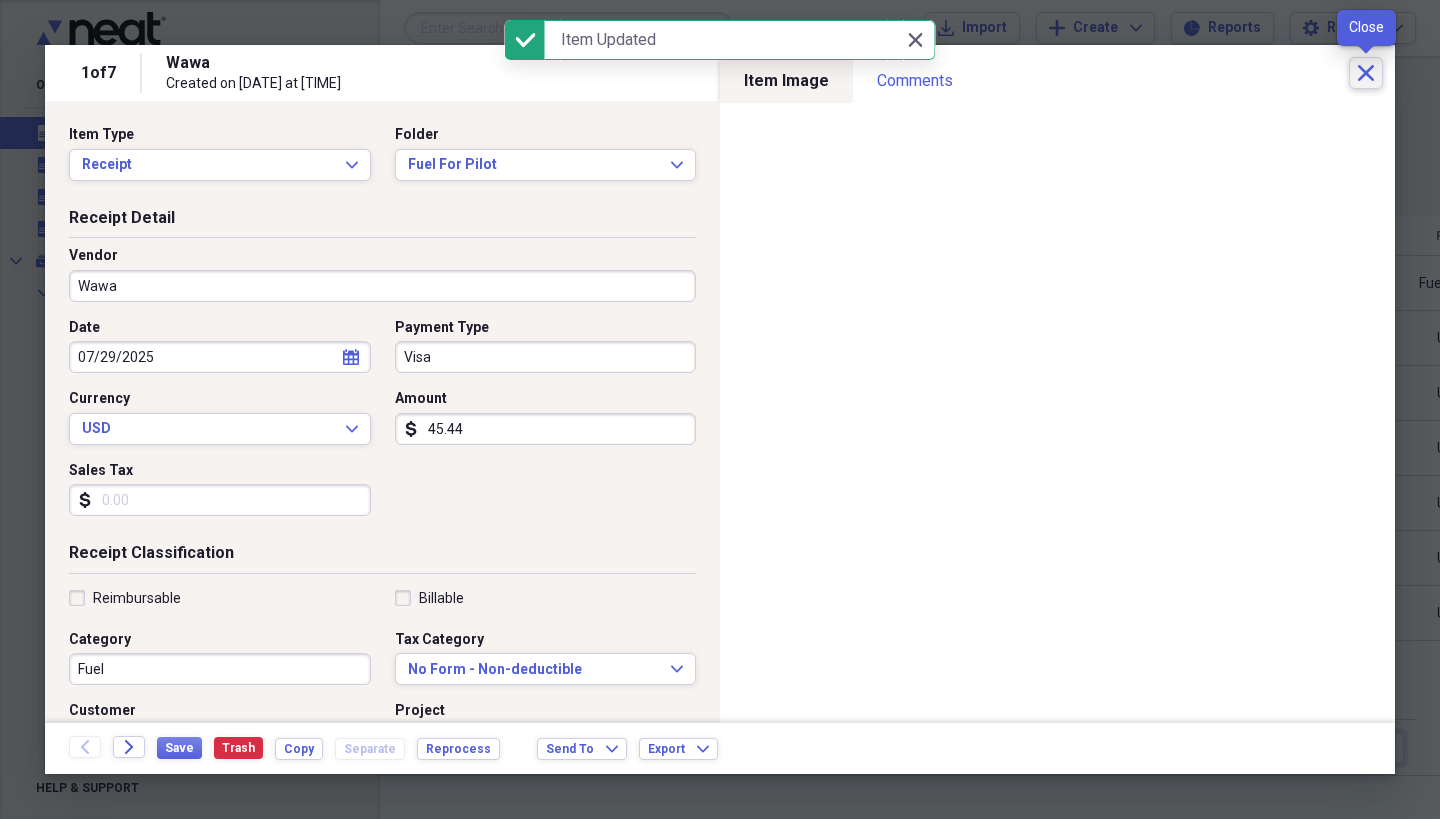 click on "Close" 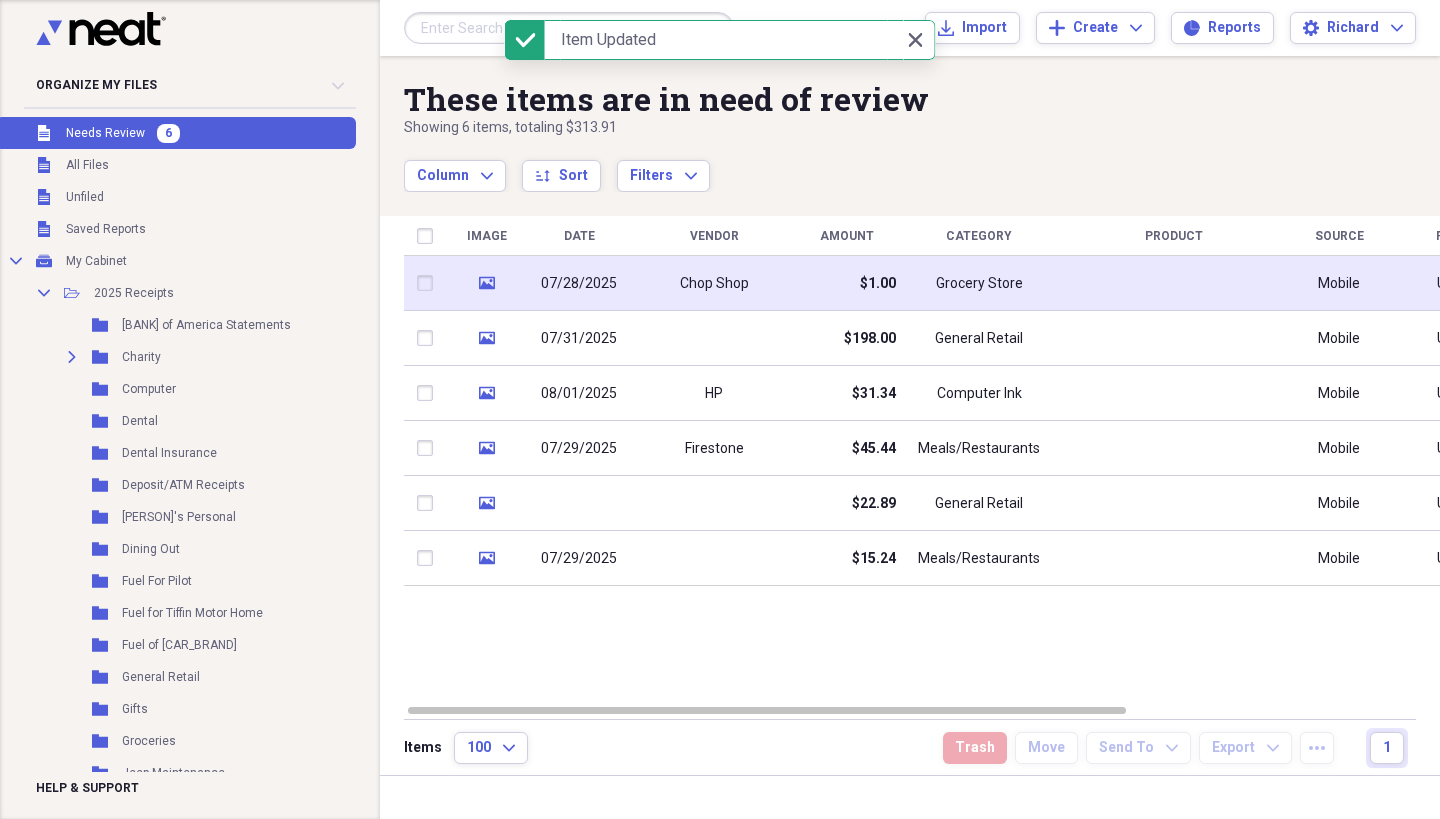 click on "Chop Shop" at bounding box center [714, 283] 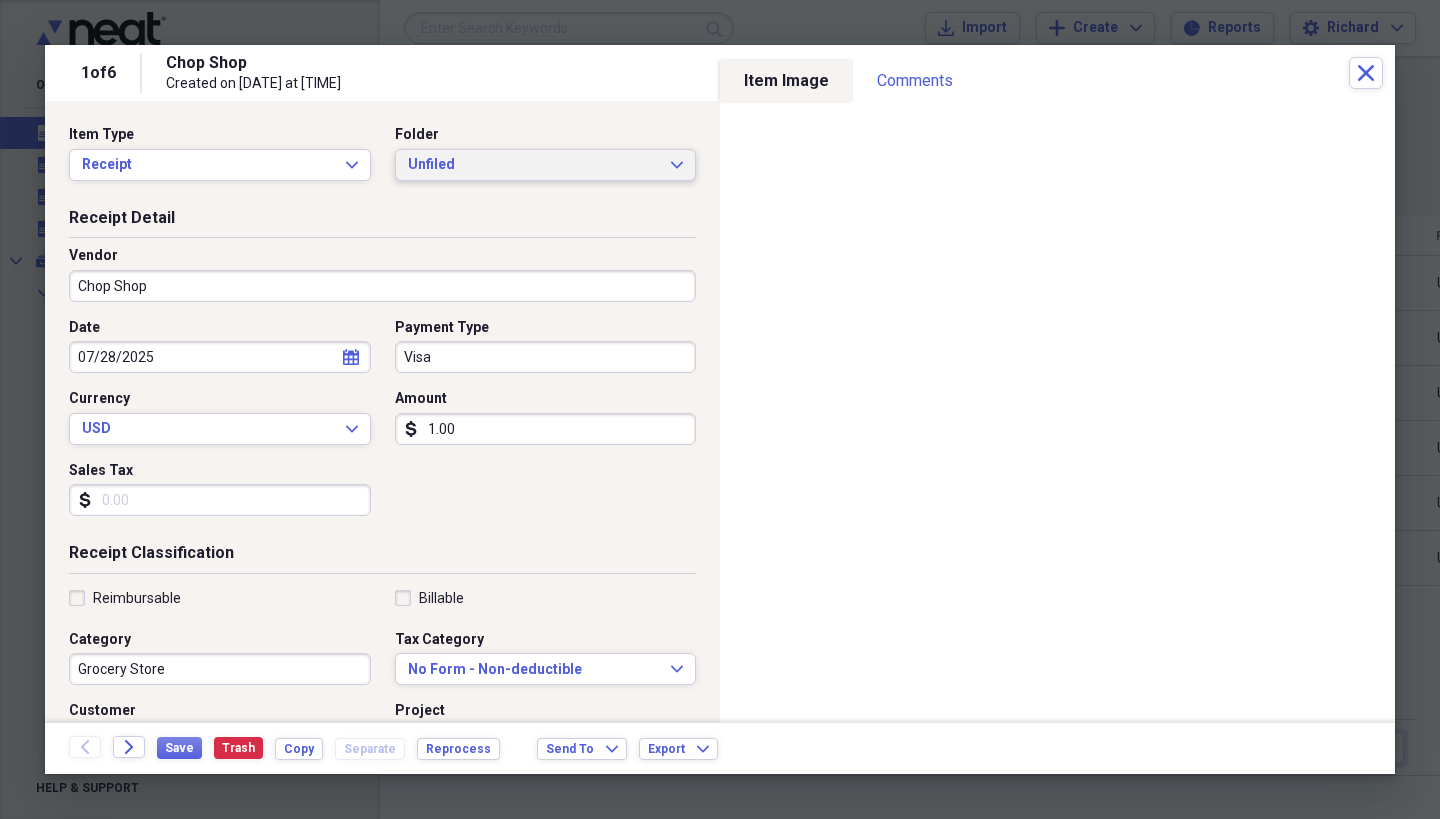 click on "Expand" 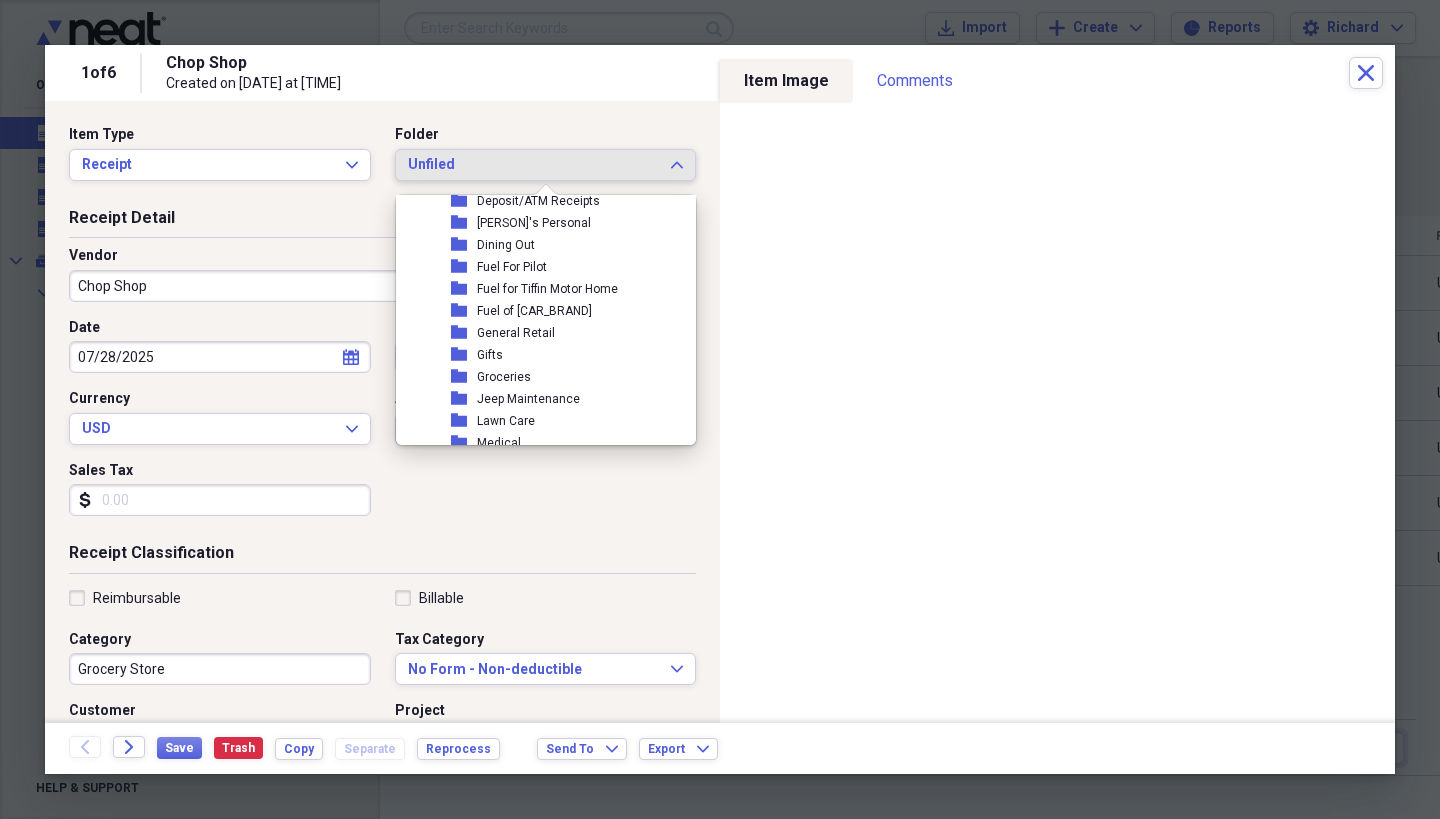 scroll, scrollTop: 223, scrollLeft: 0, axis: vertical 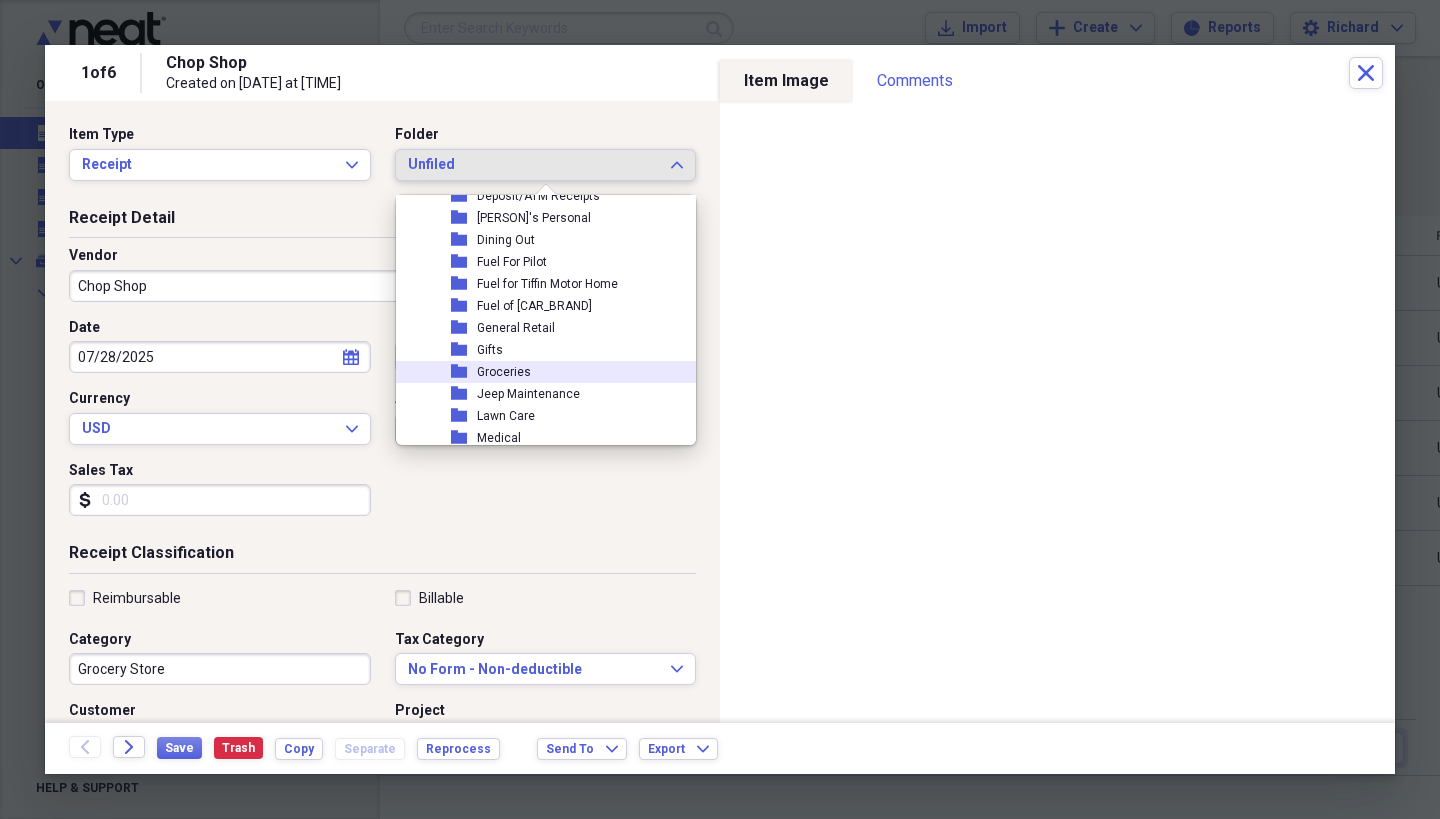click on "folder Groceries" at bounding box center (552, 372) 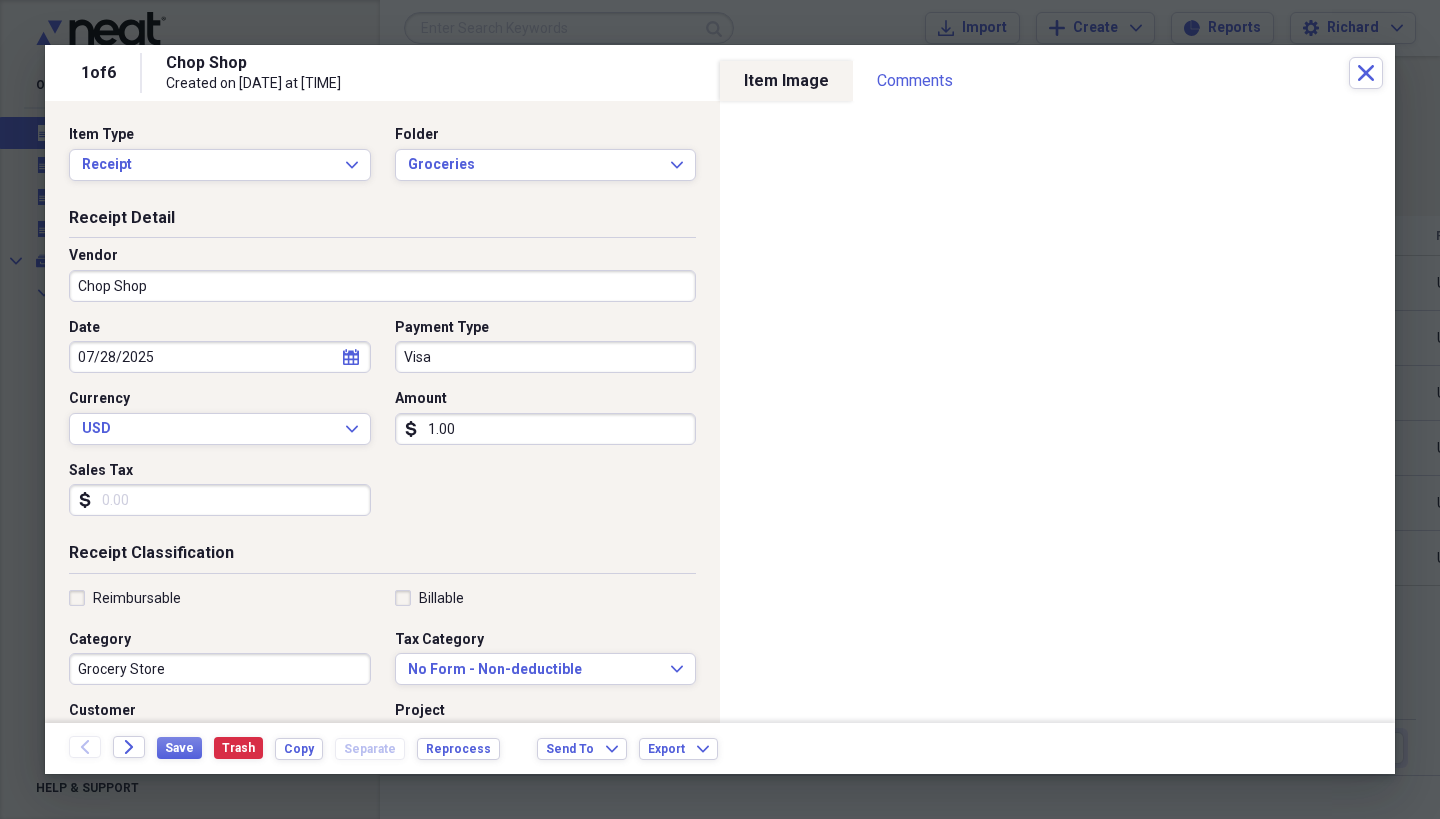 click on "1.00" at bounding box center [546, 429] 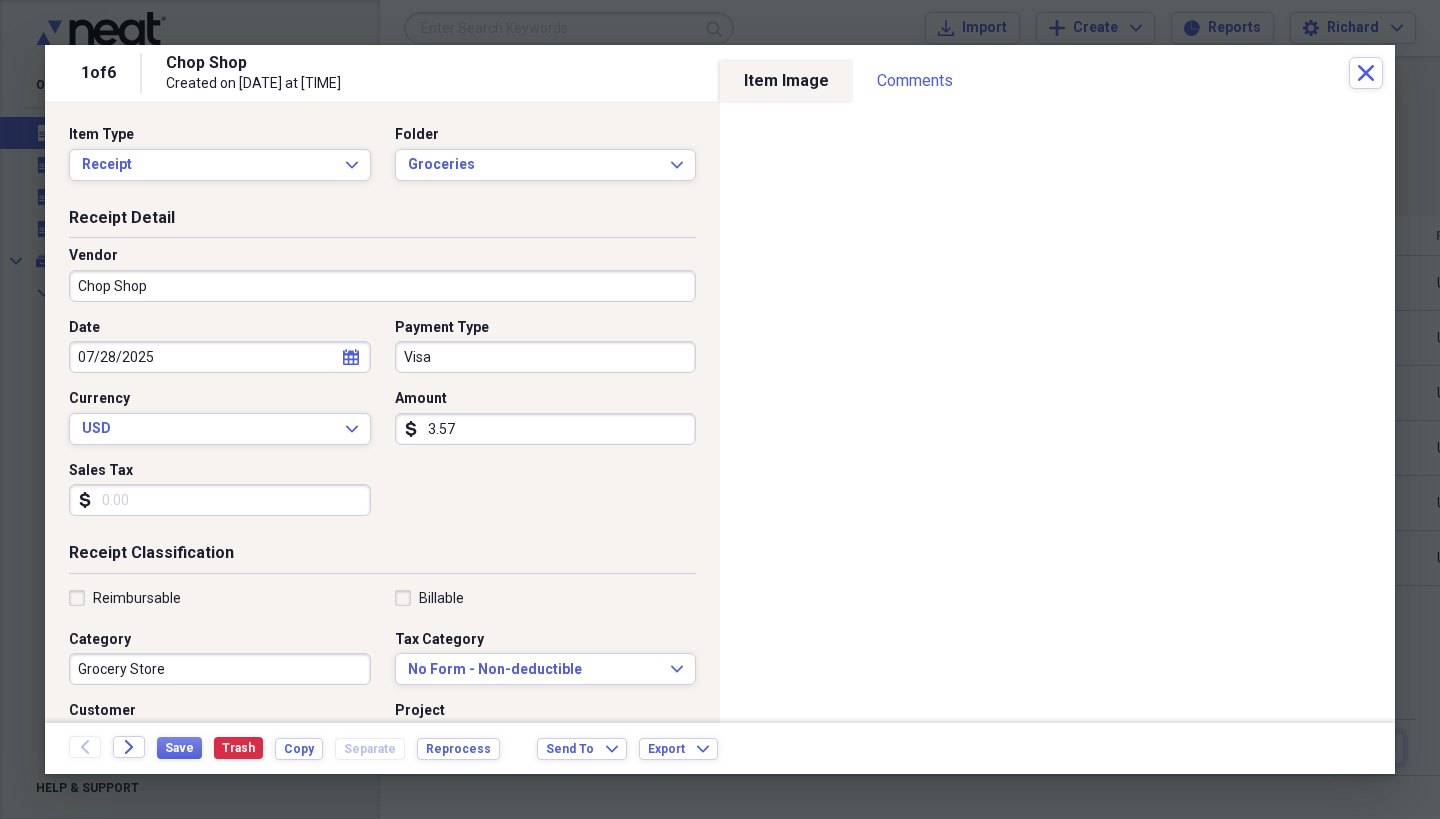 type on "35.71" 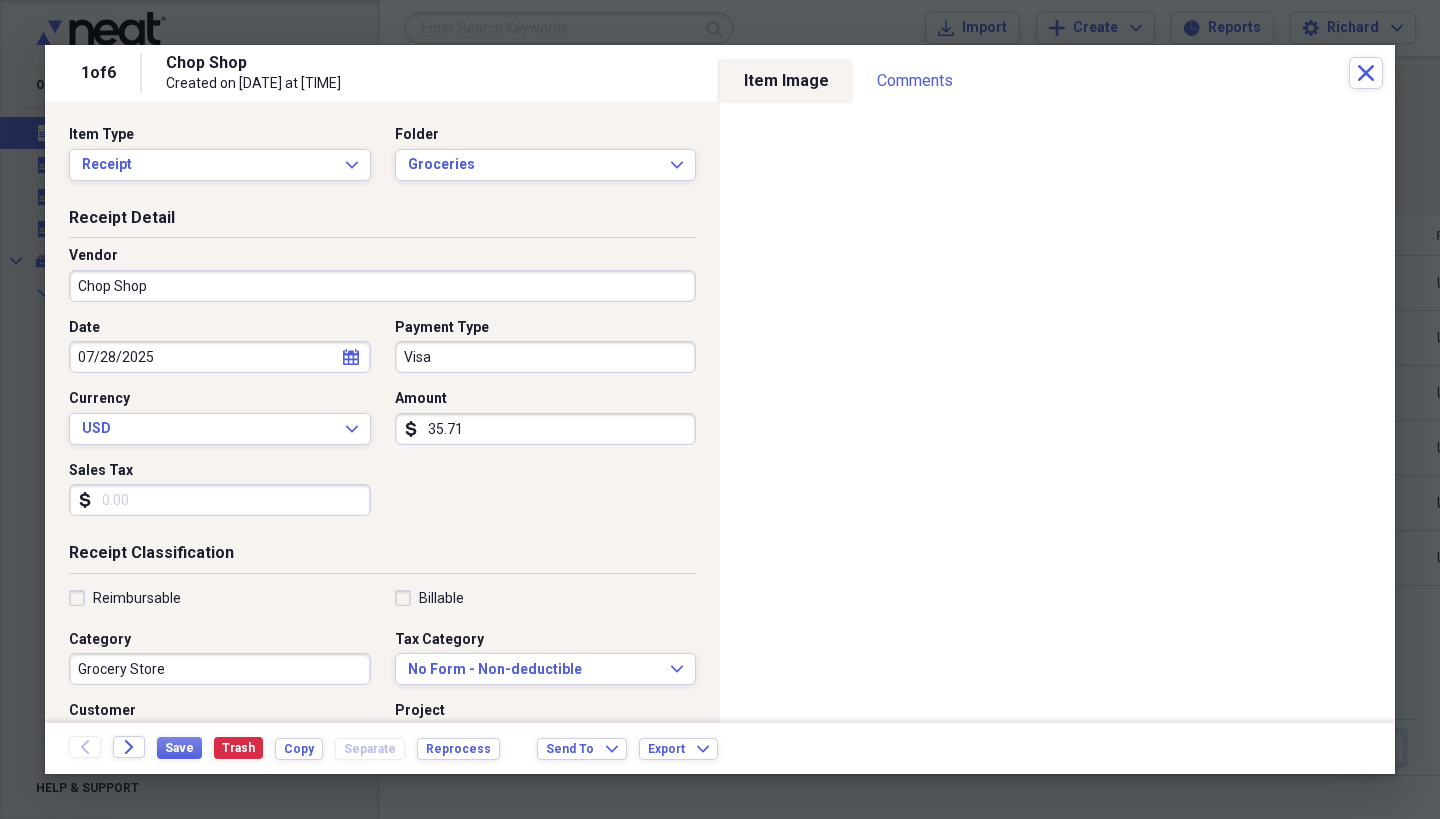 click on "Sales Tax" at bounding box center (220, 500) 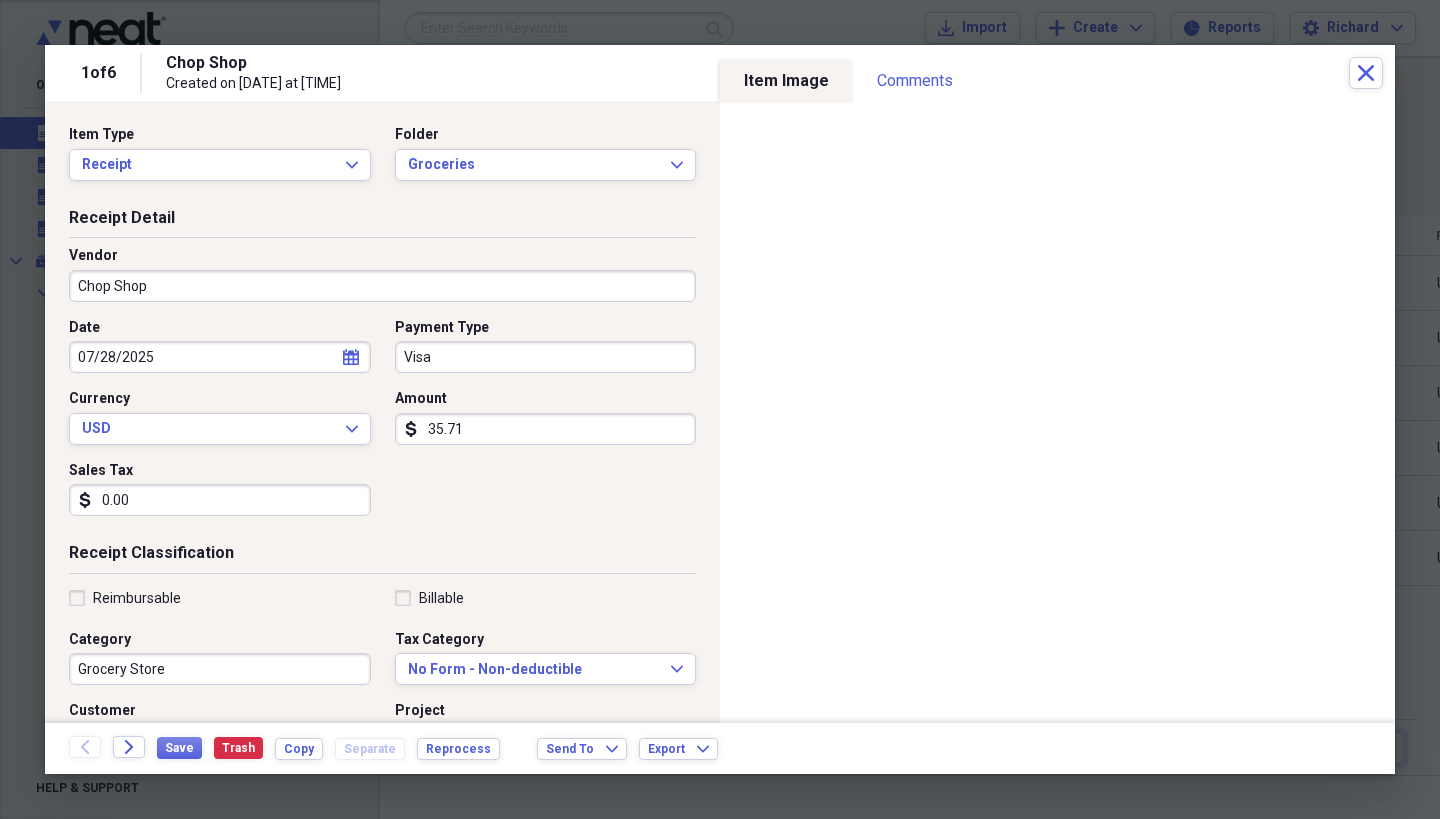 type on "0.00" 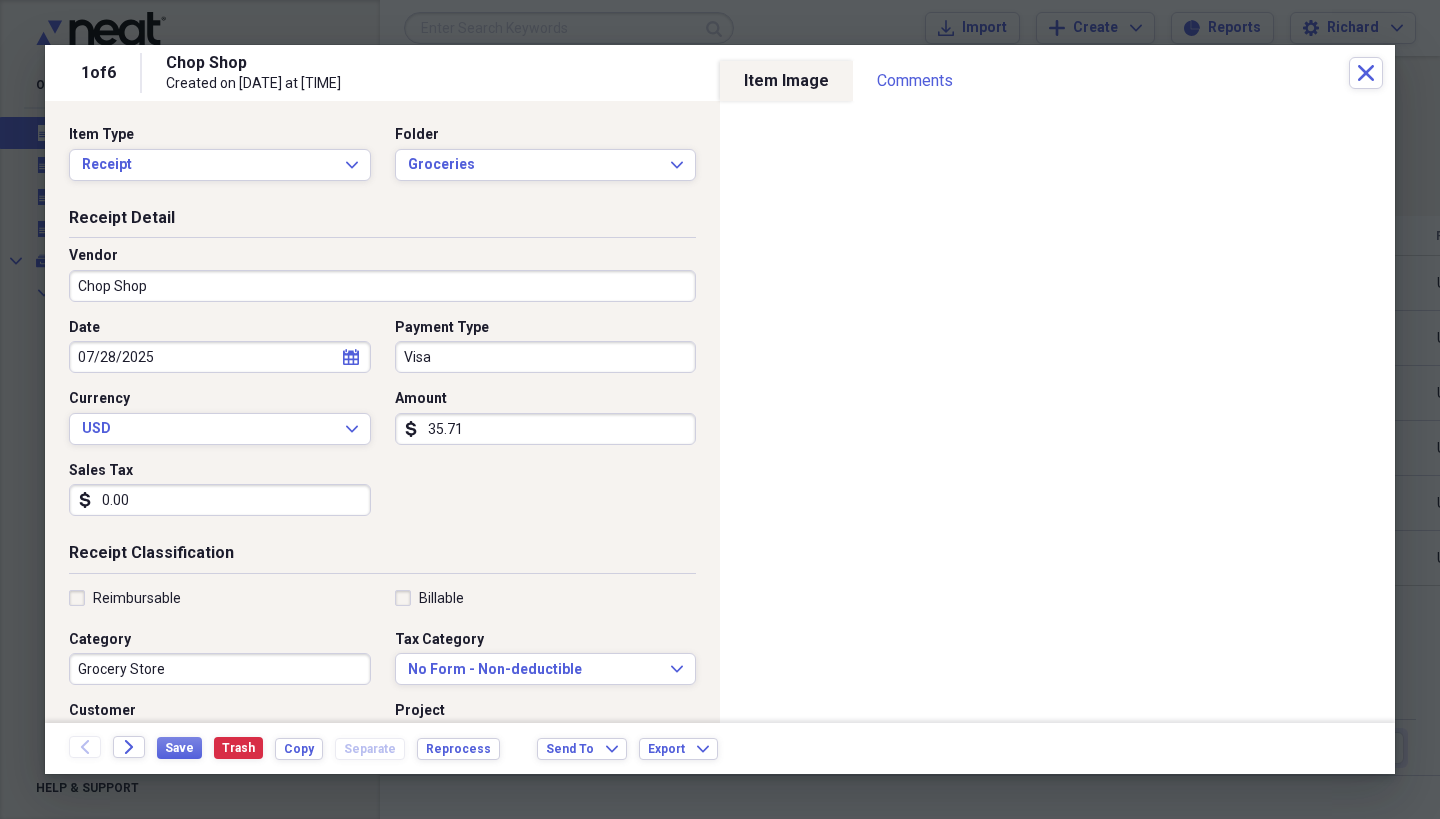 click on "Date [DATE] calendar Calendar Payment Type Visa Currency USD Expand Amount dollar-sign 35.71 Sales Tax dollar-sign 0.00" at bounding box center [382, 425] 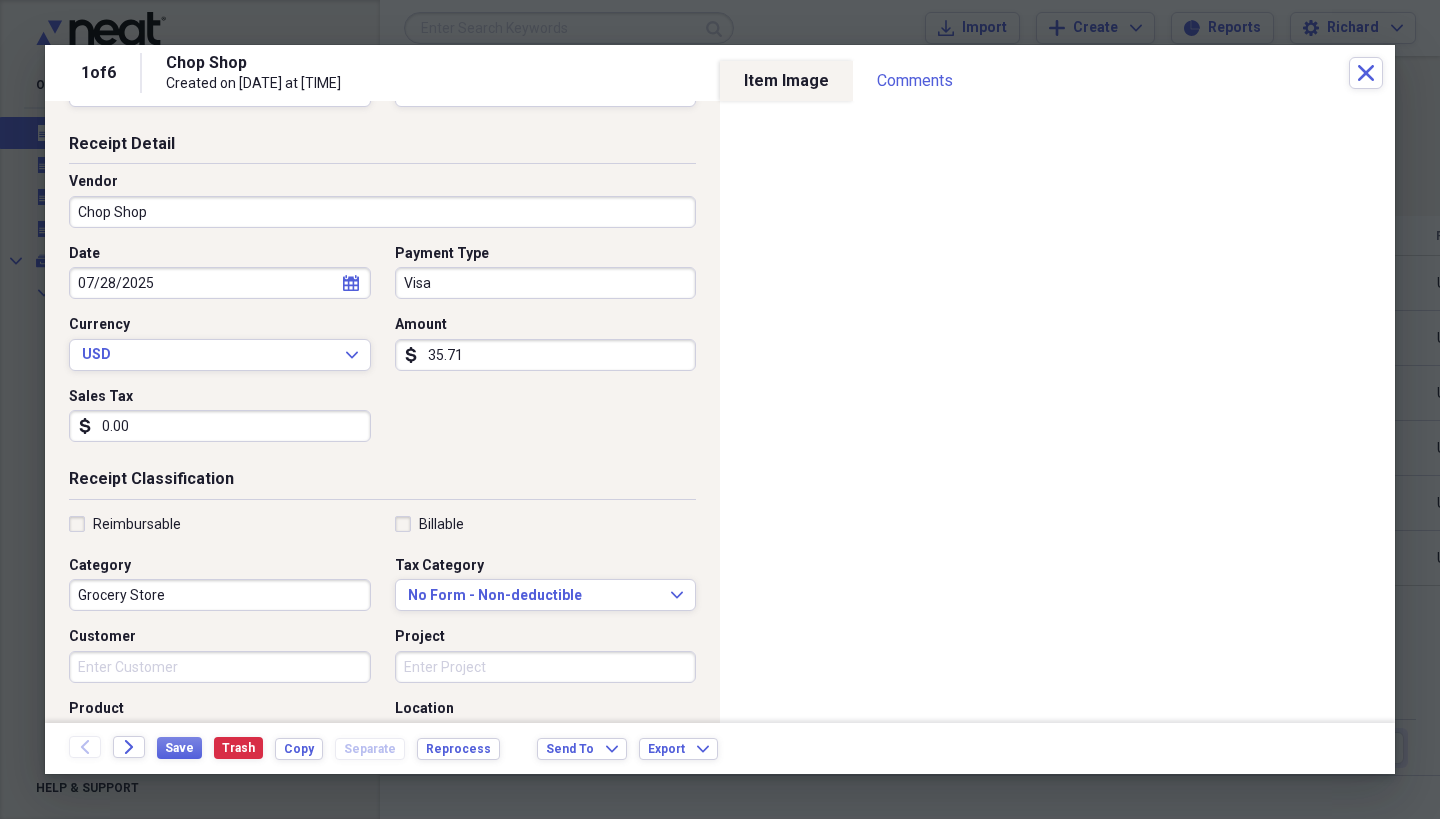 scroll, scrollTop: 72, scrollLeft: 0, axis: vertical 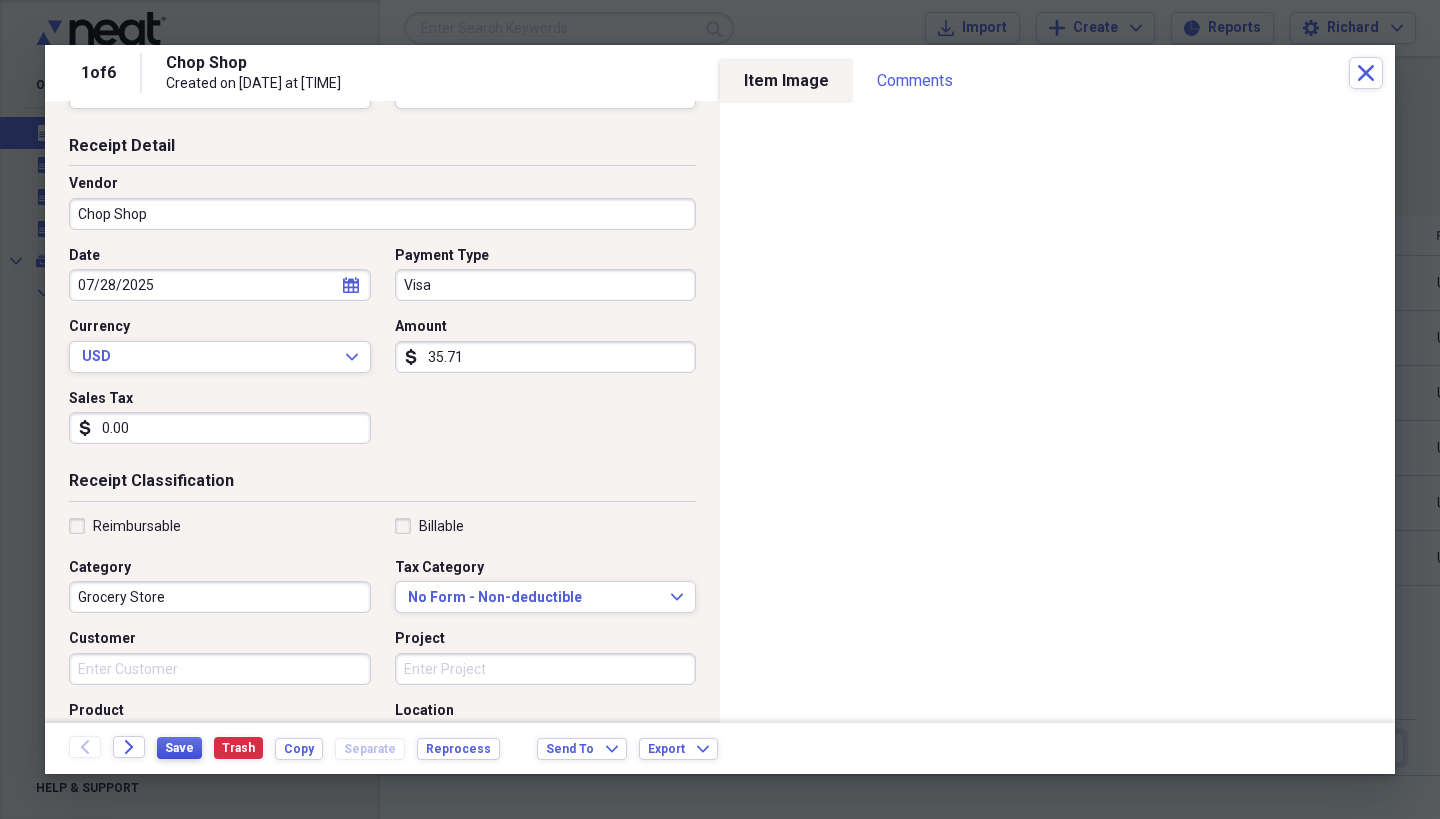 click on "Save" at bounding box center [179, 748] 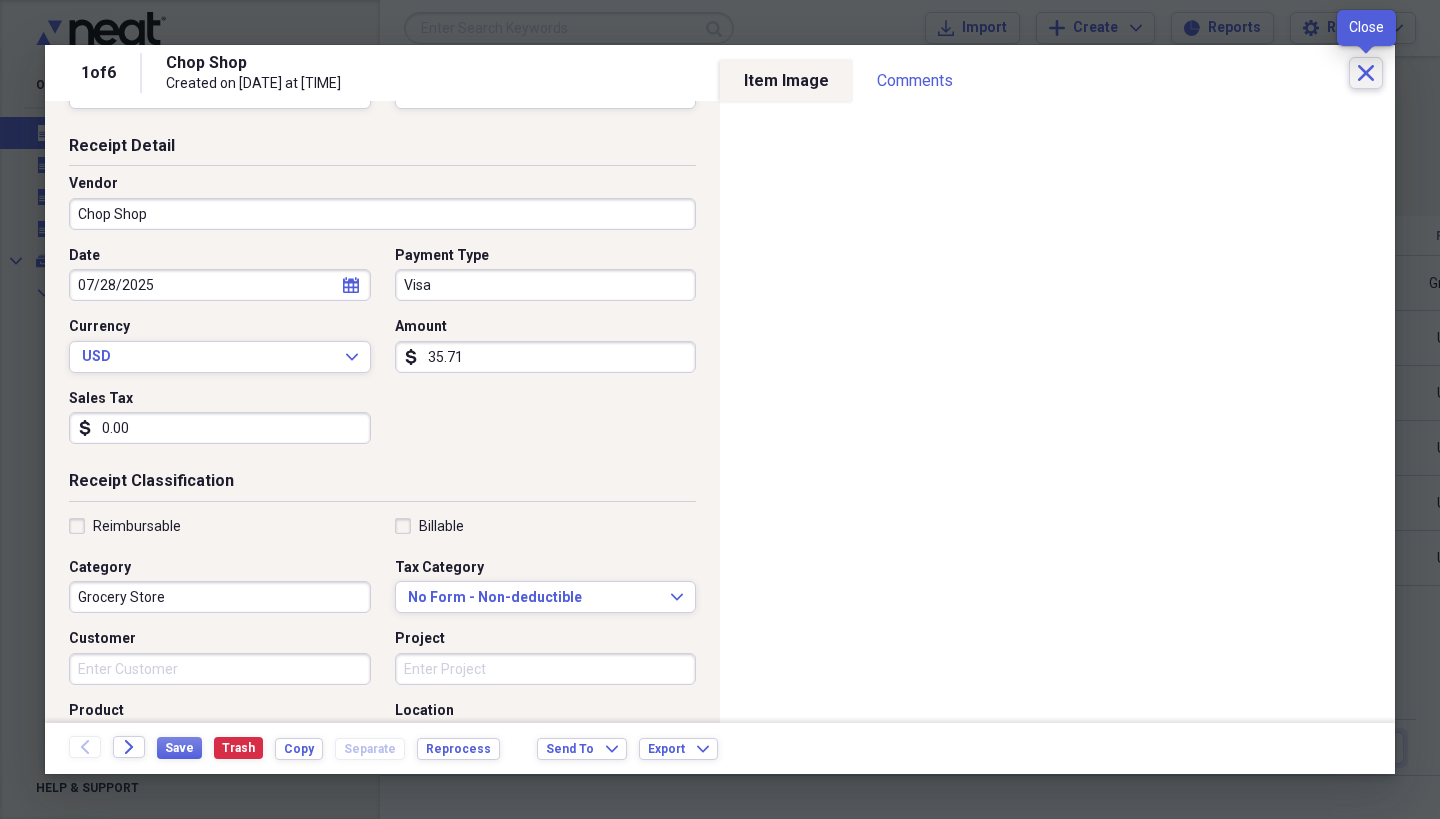 click on "Close" 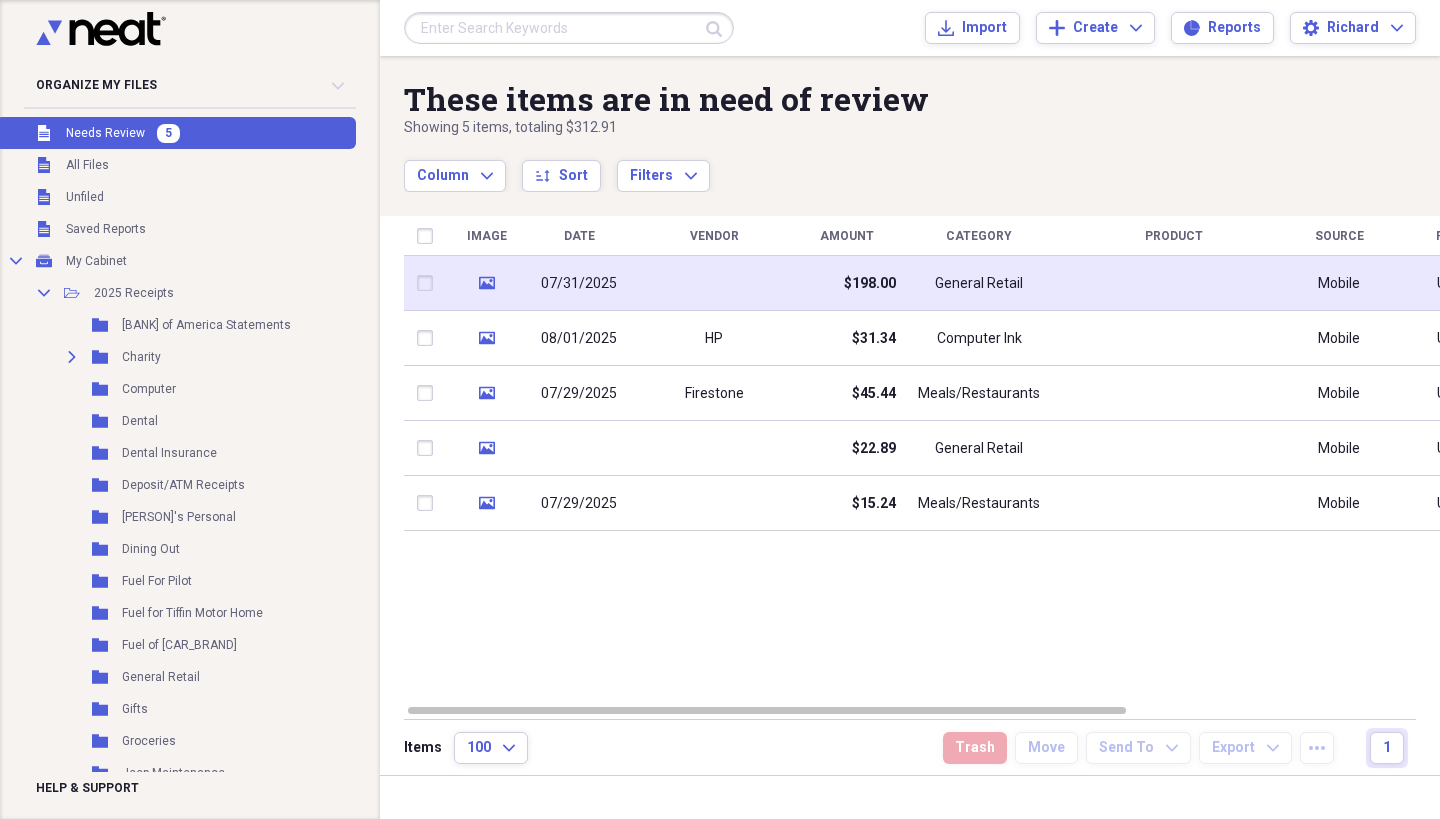 click at bounding box center (714, 283) 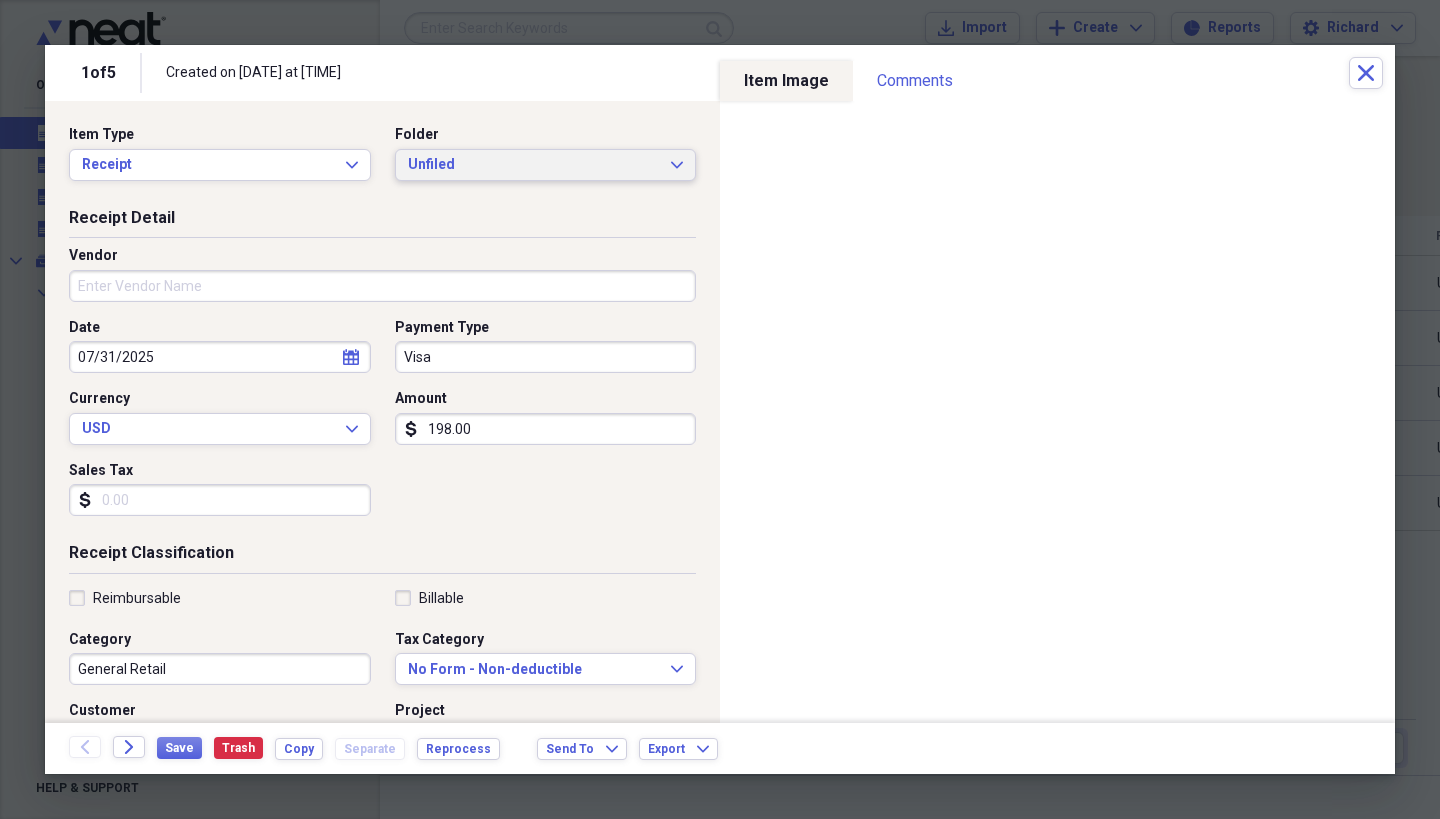 click on "Expand" 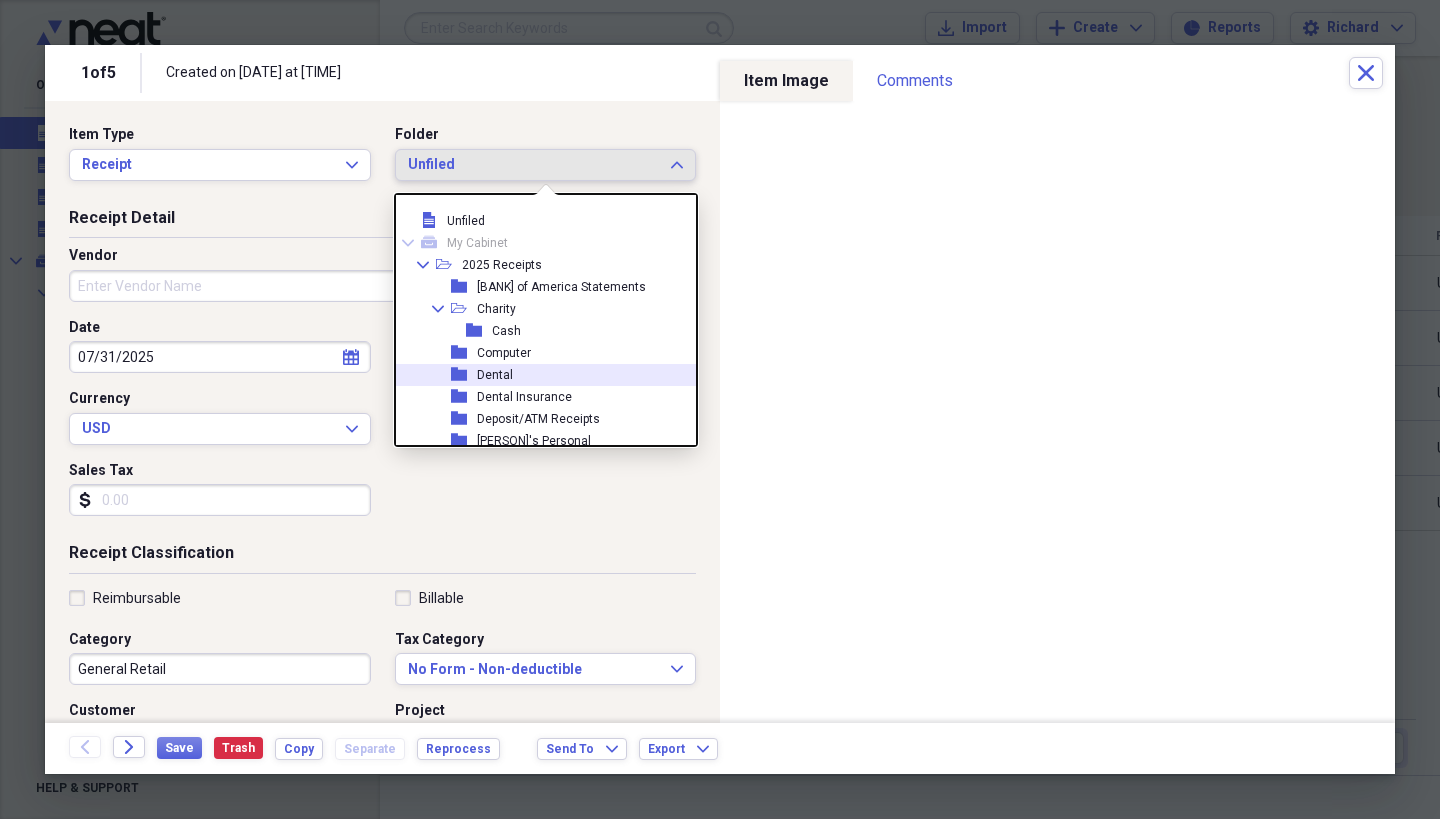 click on "Dental" at bounding box center [495, 375] 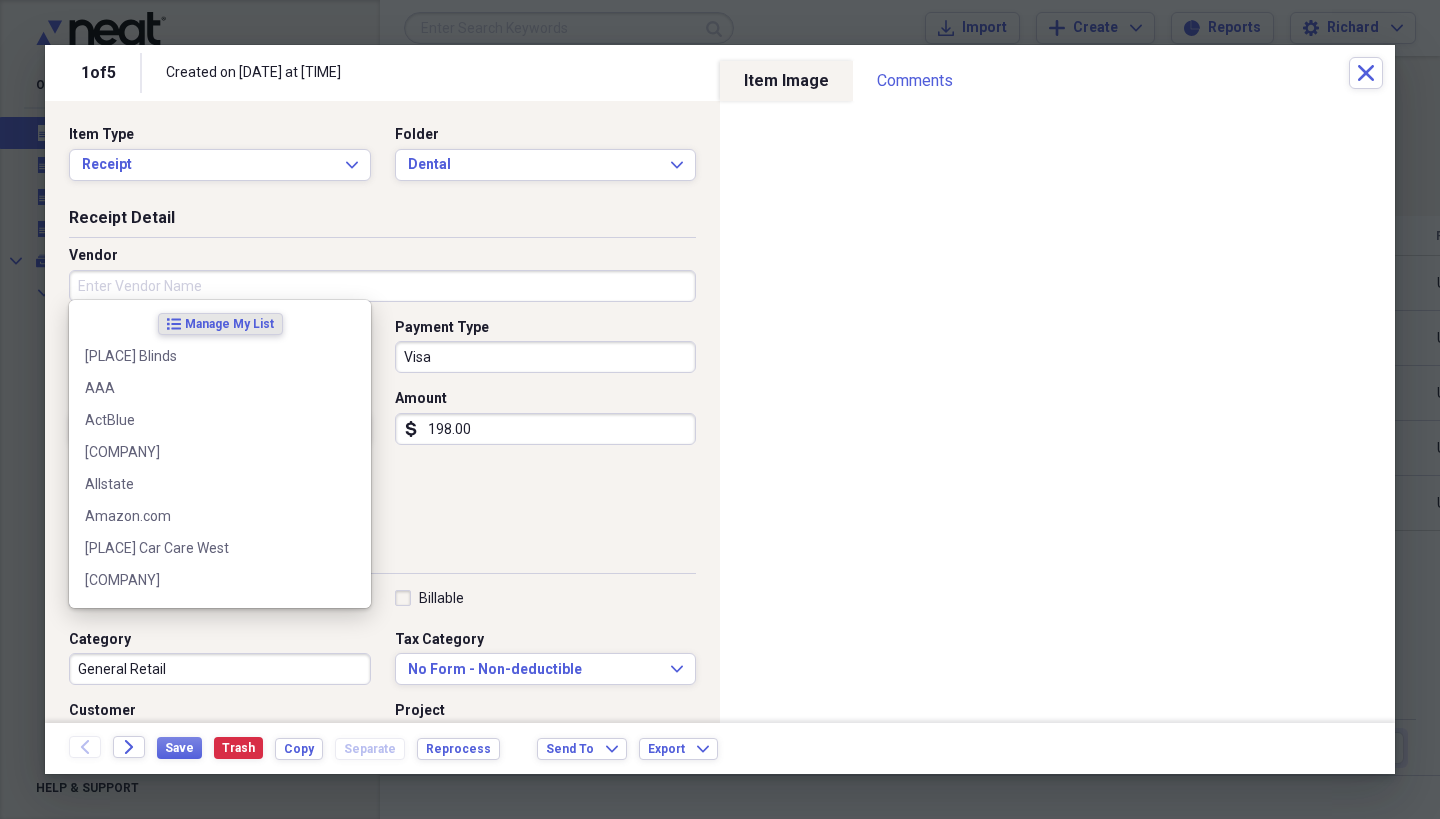 click on "Vendor" at bounding box center [382, 286] 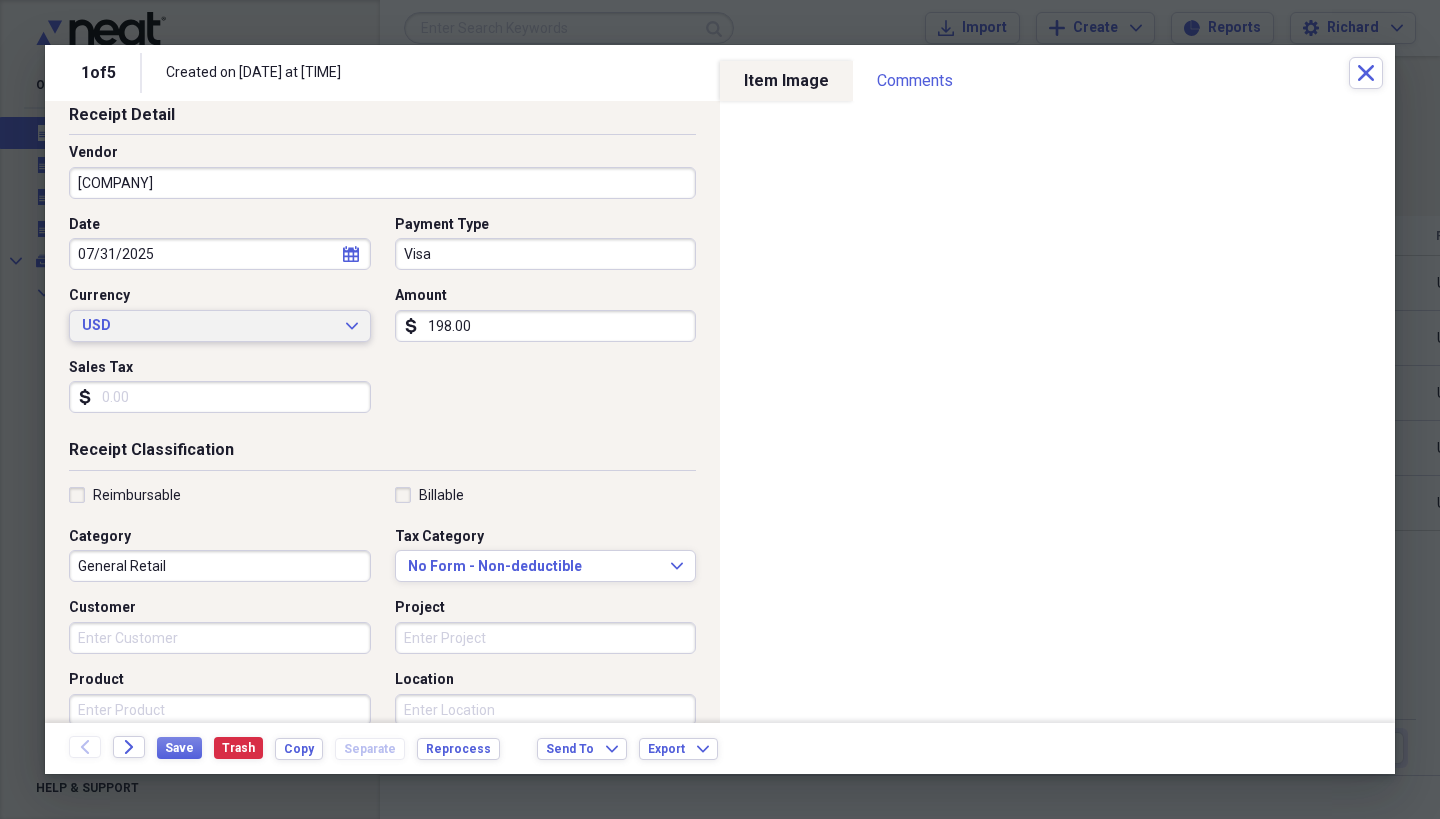 scroll, scrollTop: 102, scrollLeft: 0, axis: vertical 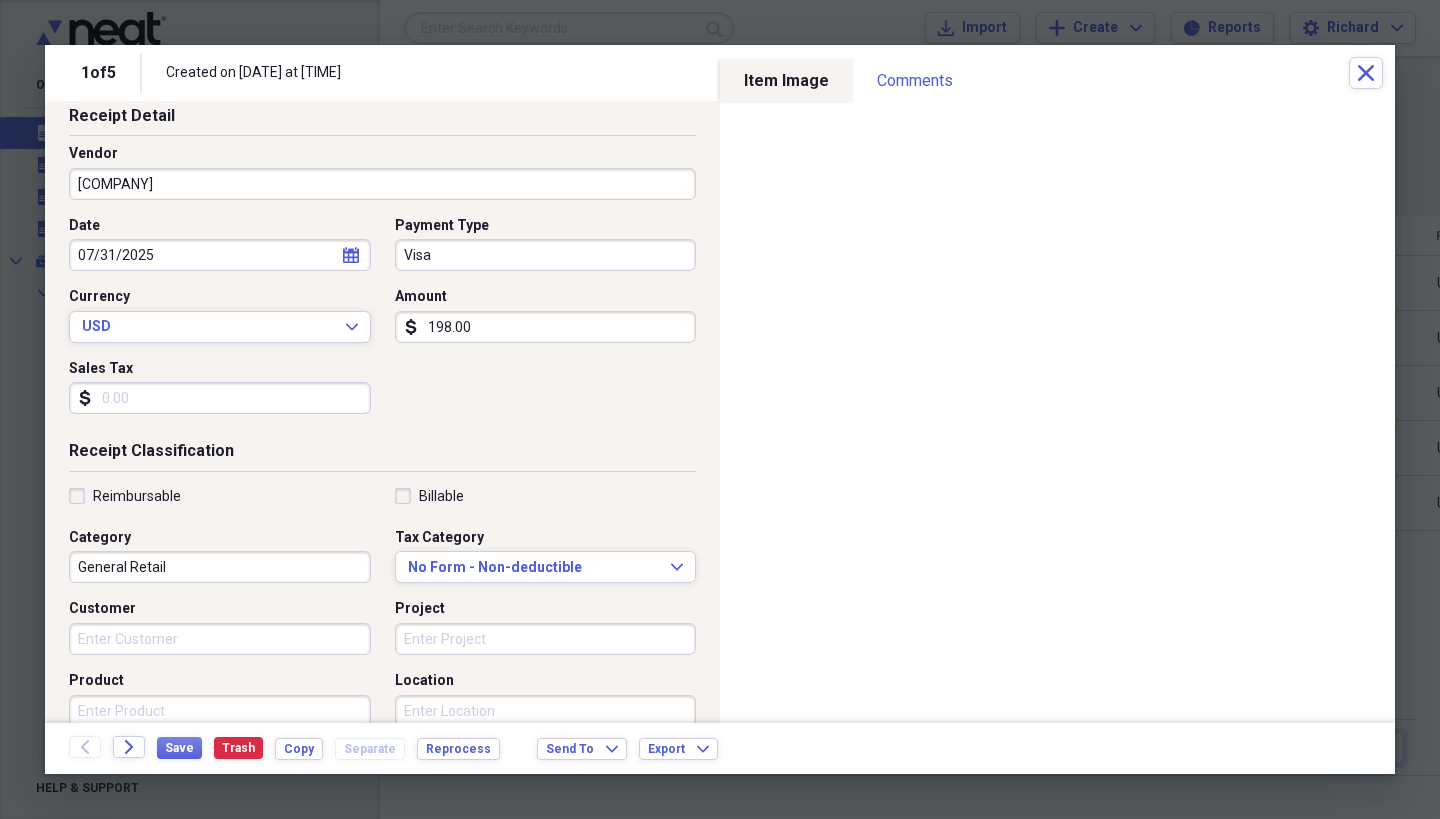 type on "[COMPANY]" 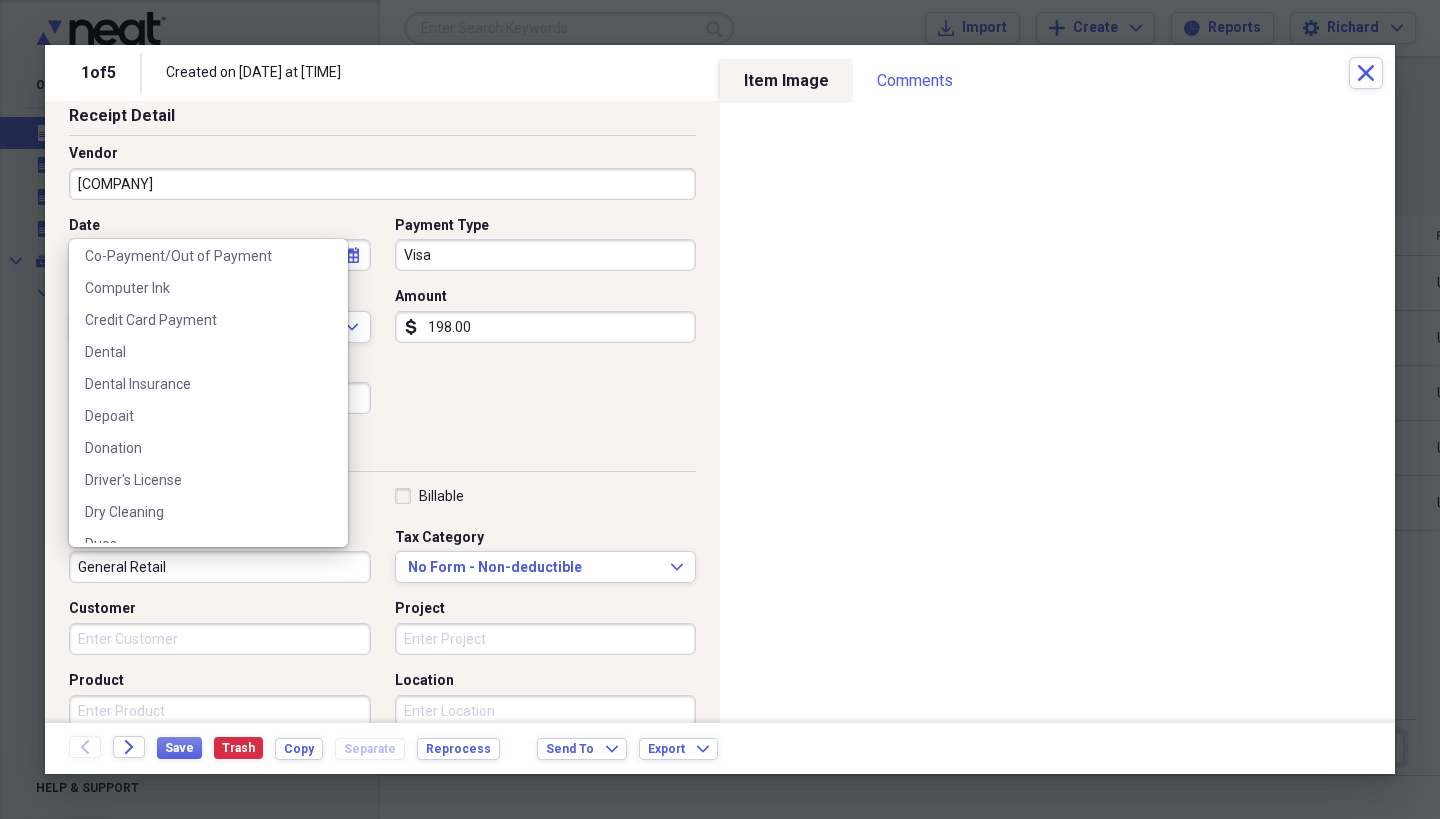 scroll, scrollTop: 578, scrollLeft: 0, axis: vertical 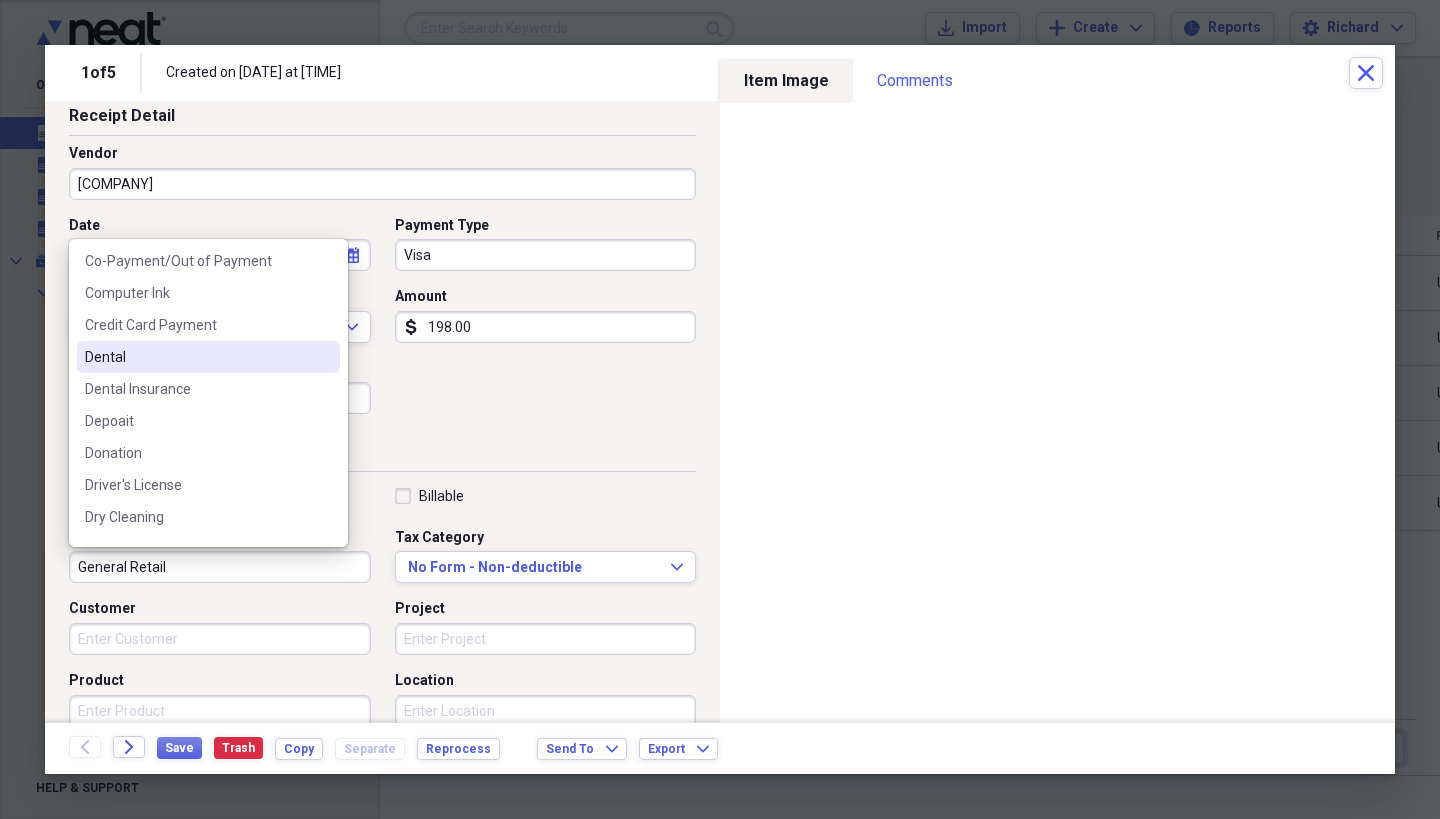click on "Dental" at bounding box center [196, 357] 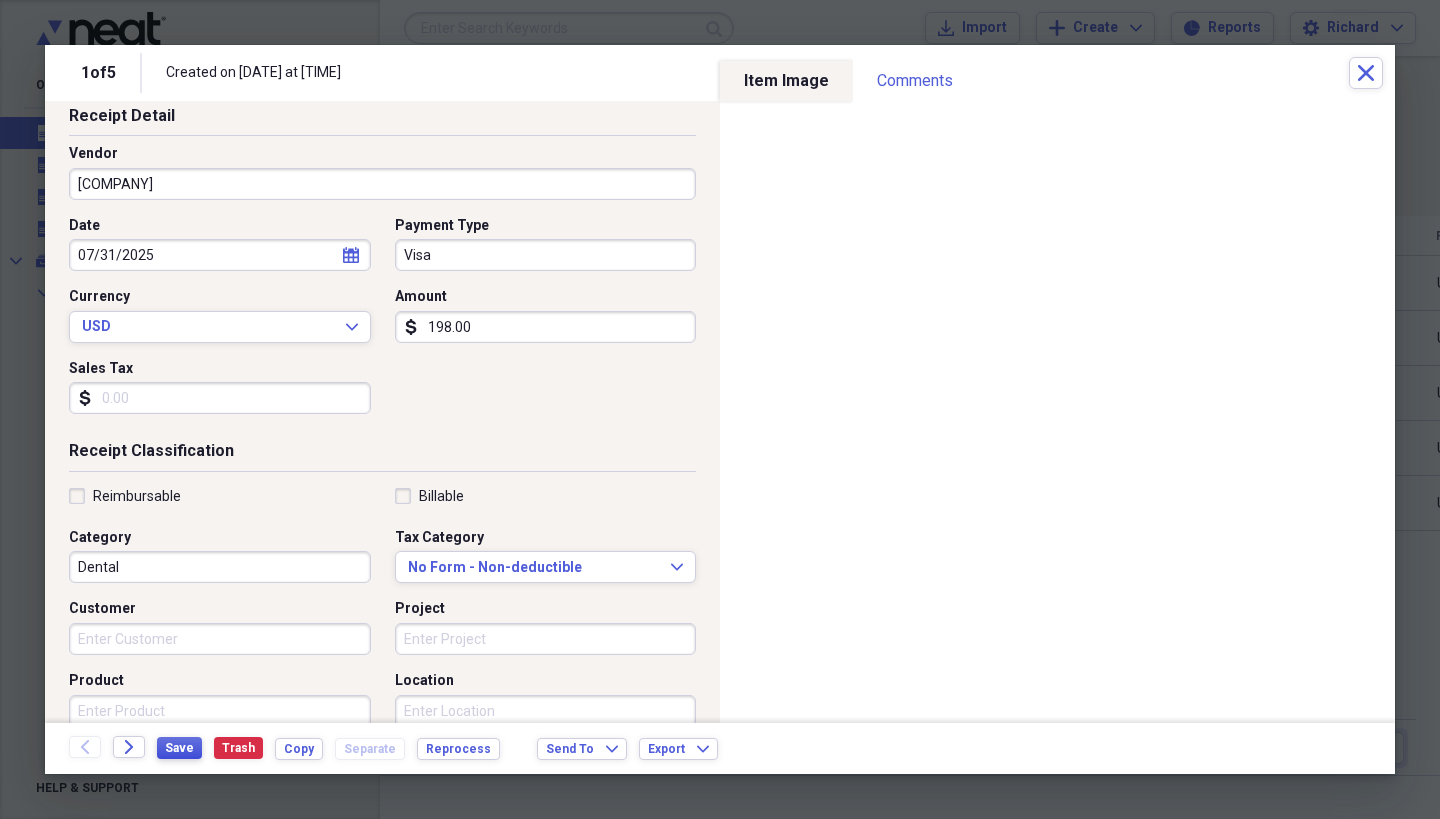 click on "Save" at bounding box center (179, 748) 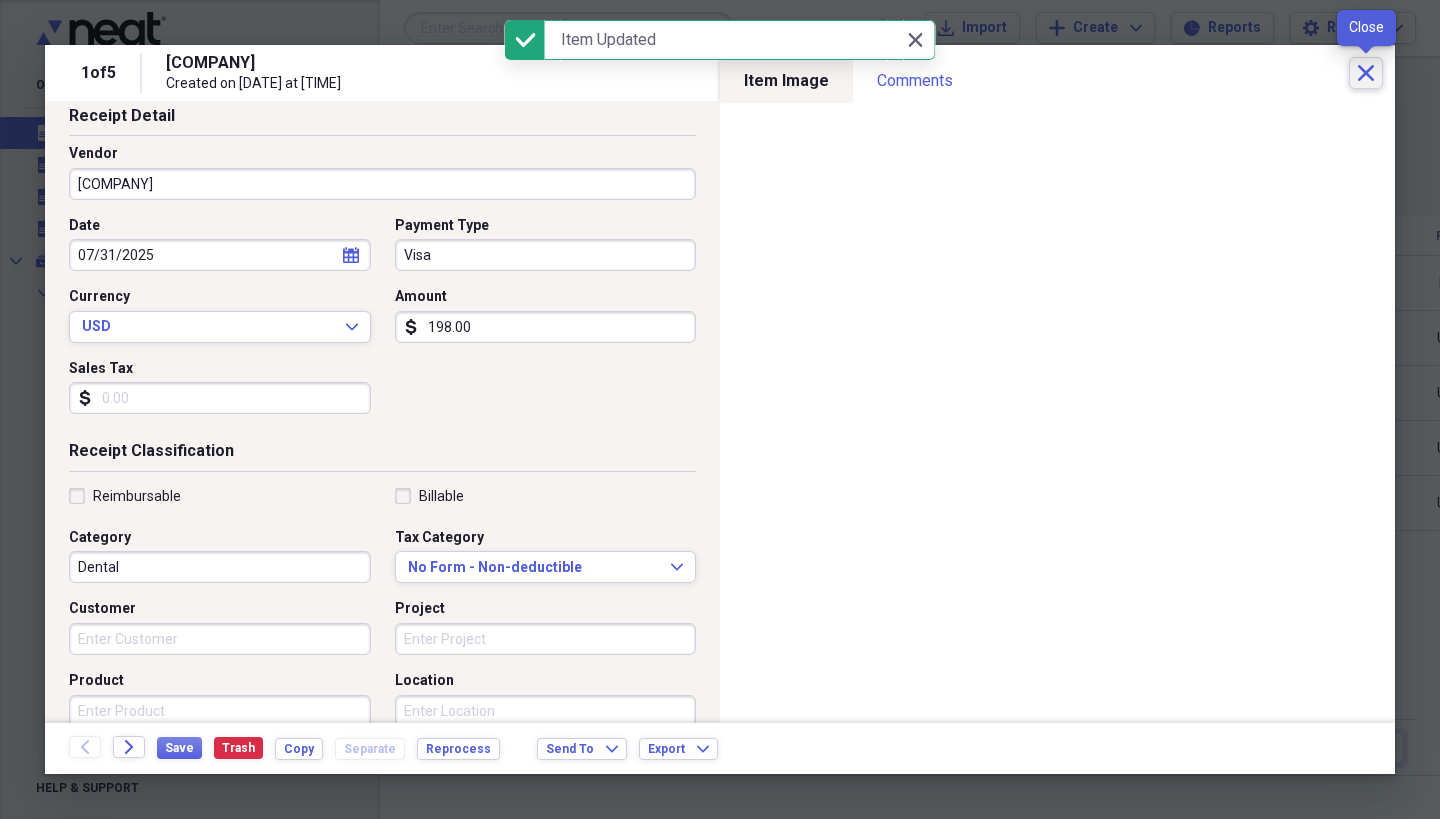 click on "Close" 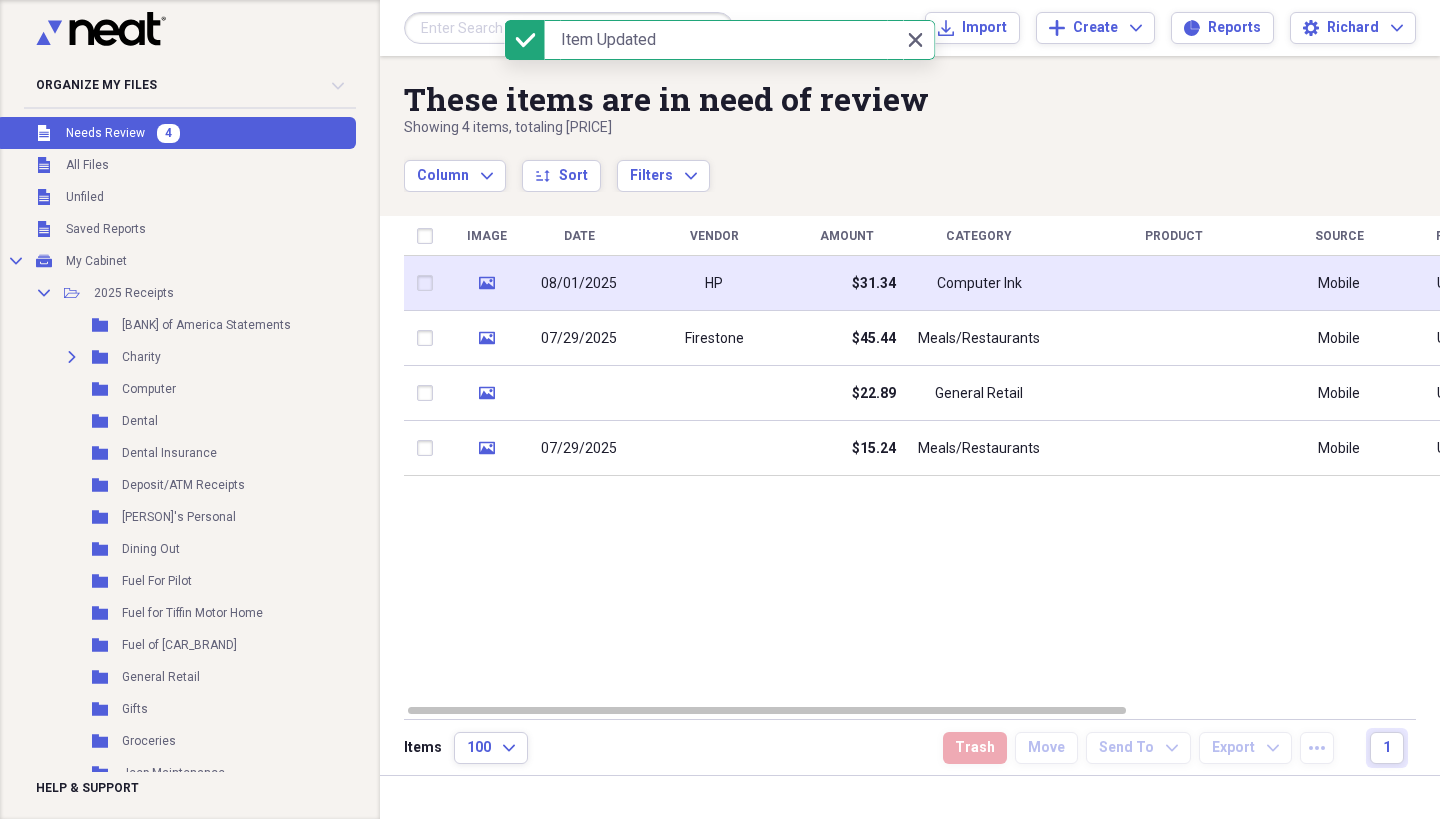 click on "$31.34" at bounding box center [846, 283] 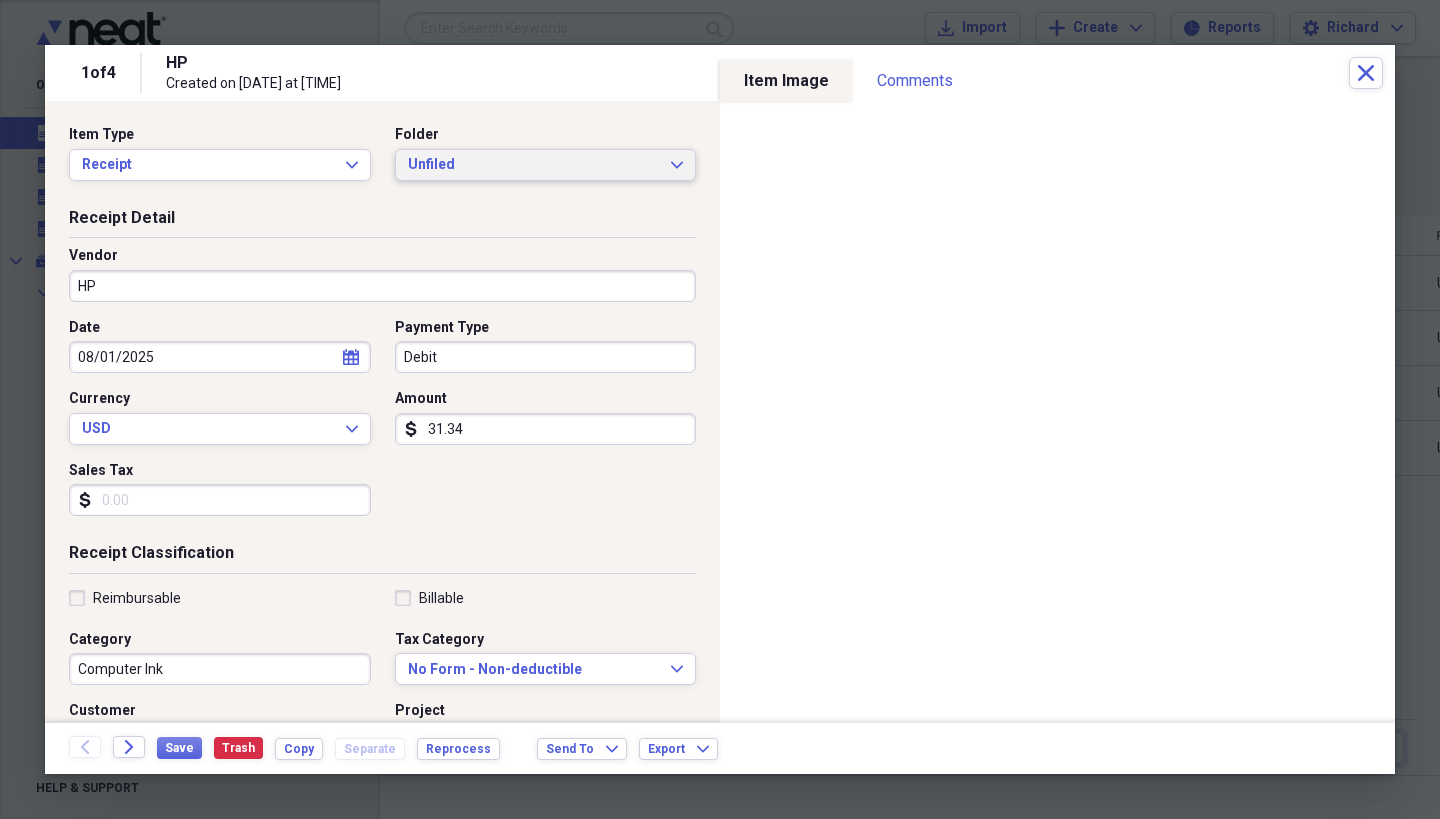 click on "Unfiled Expand" at bounding box center (546, 165) 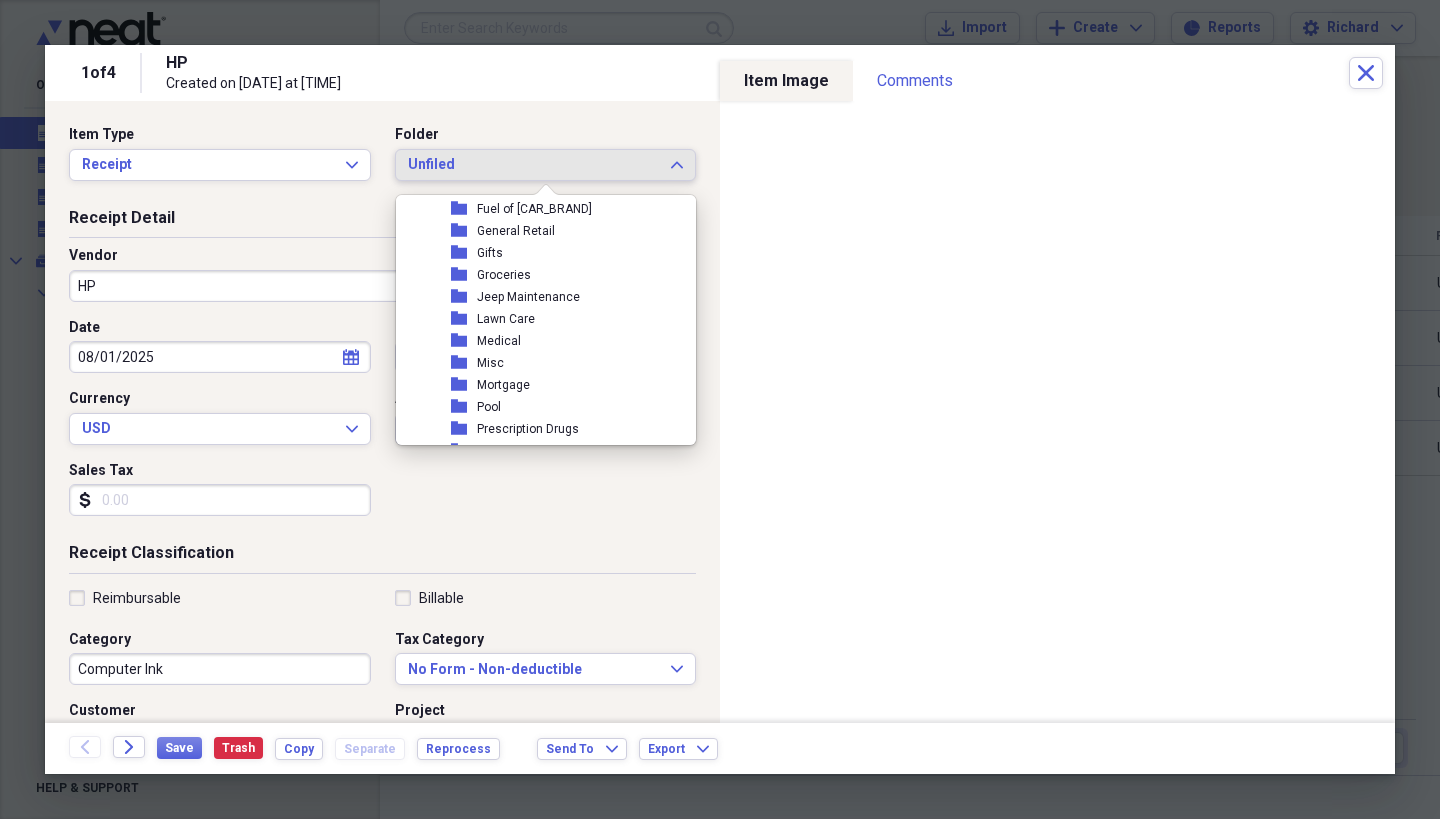 scroll, scrollTop: 322, scrollLeft: 0, axis: vertical 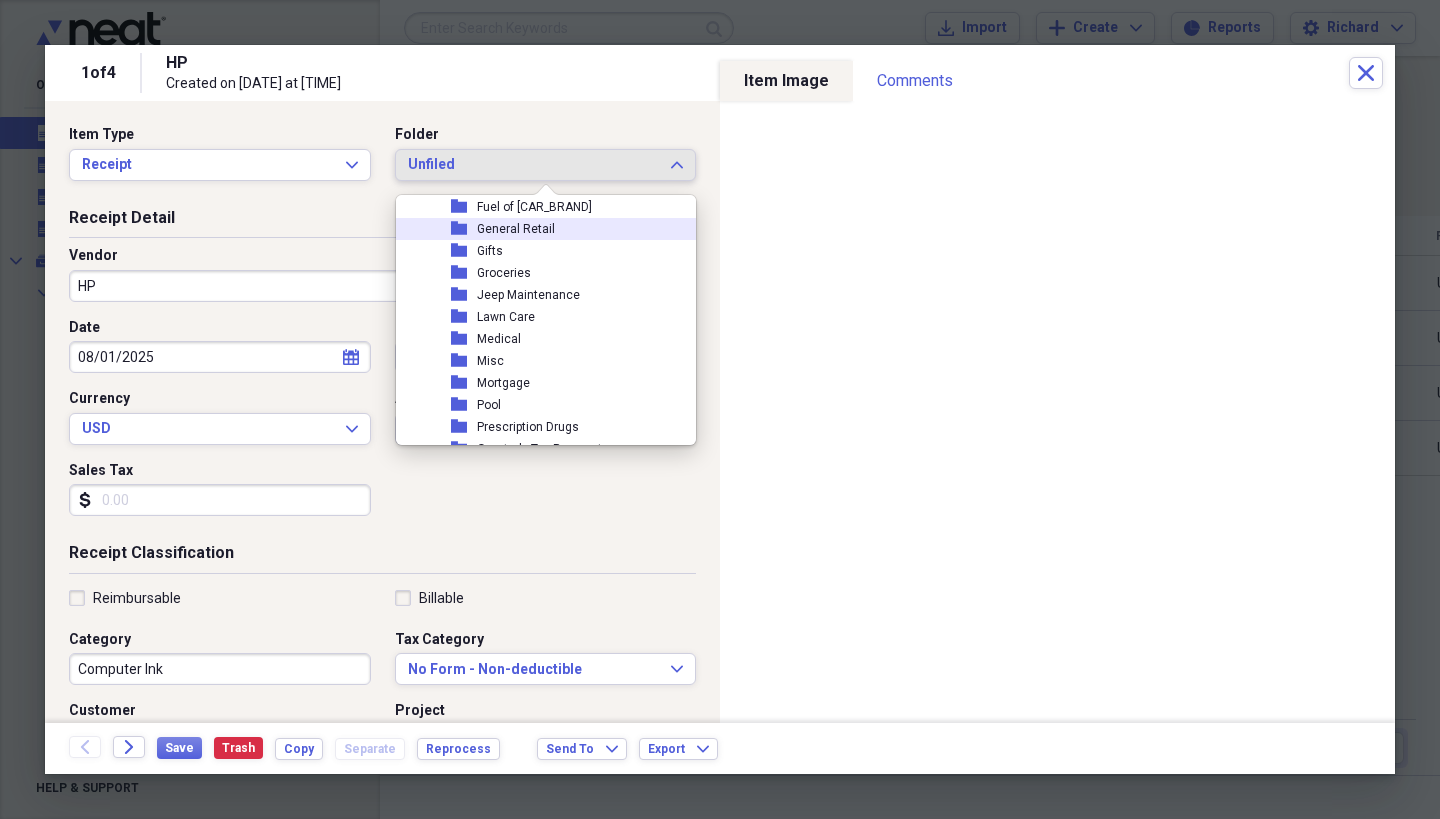 click on "General Retail" at bounding box center (516, 229) 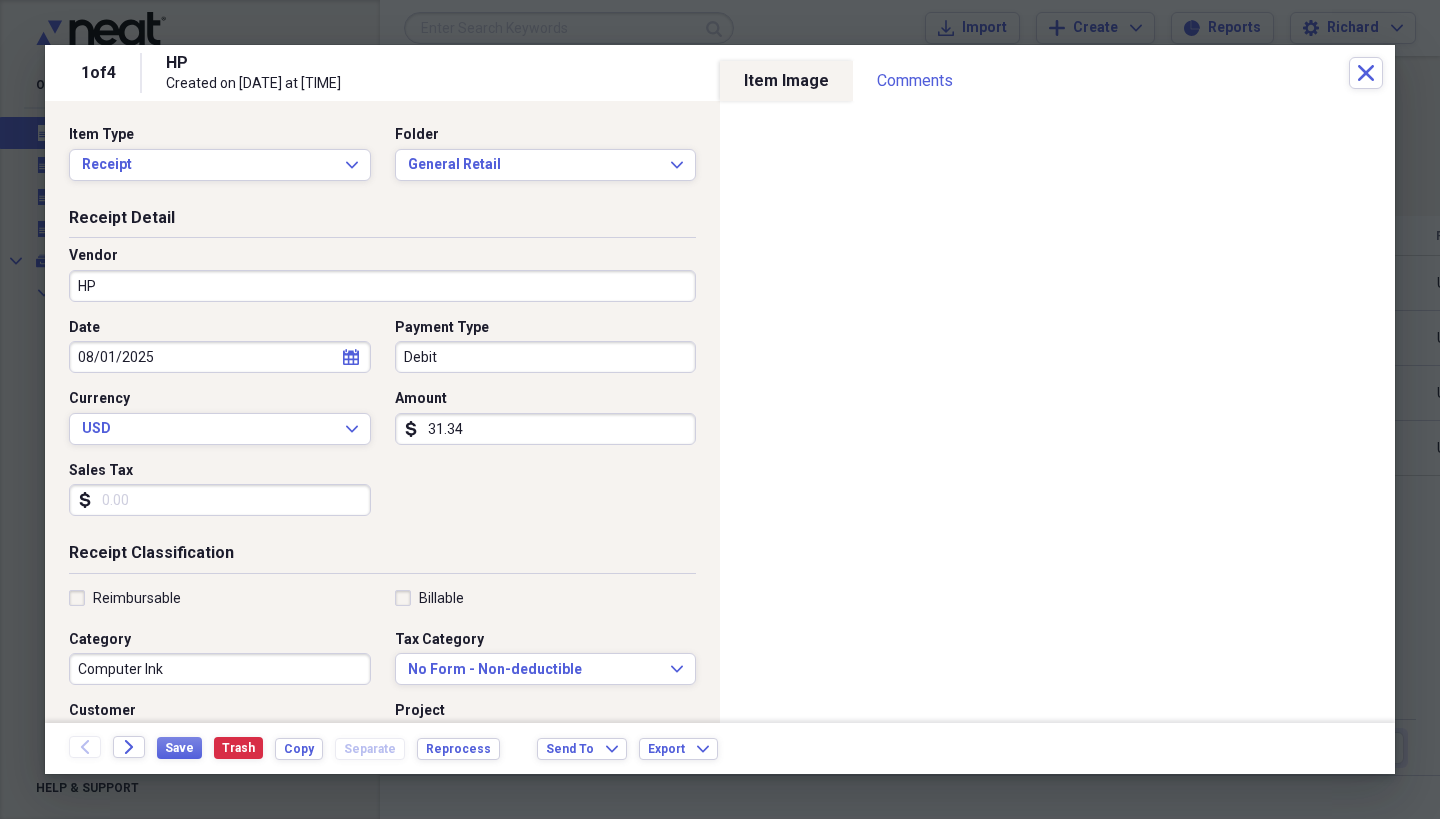 type on "H" 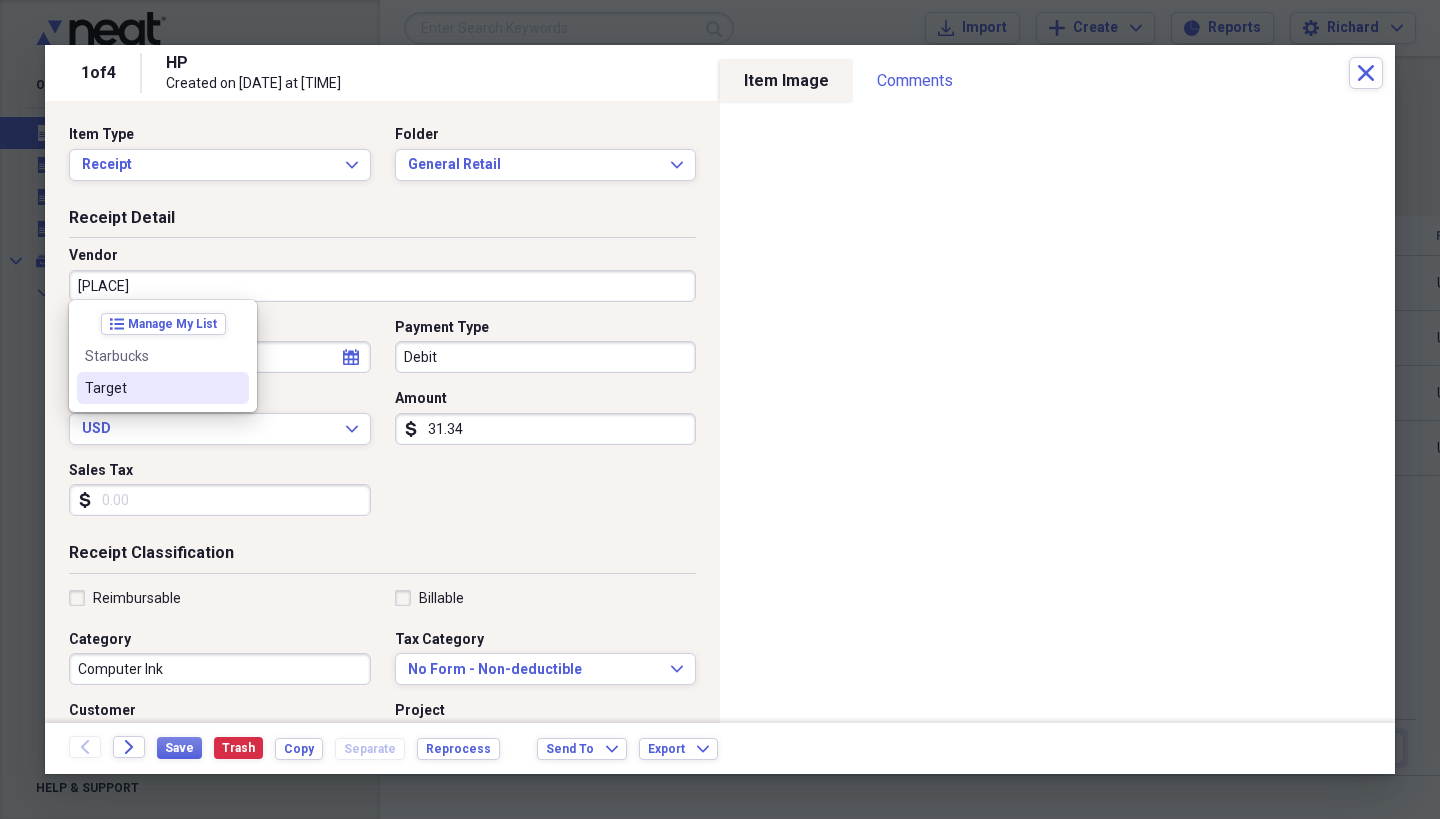 click on "Target" at bounding box center [151, 388] 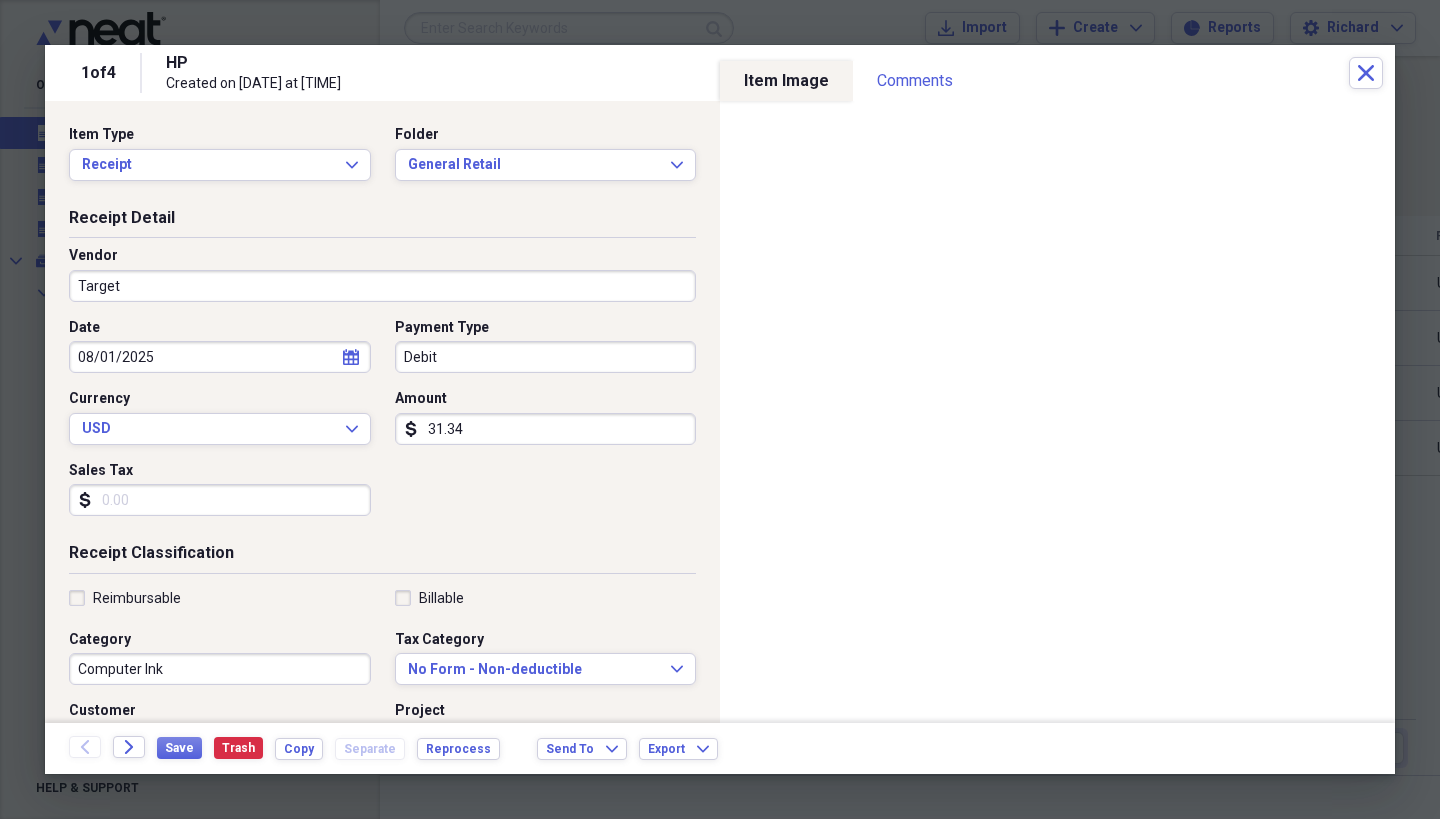 type on "[PLACE] Gifts" 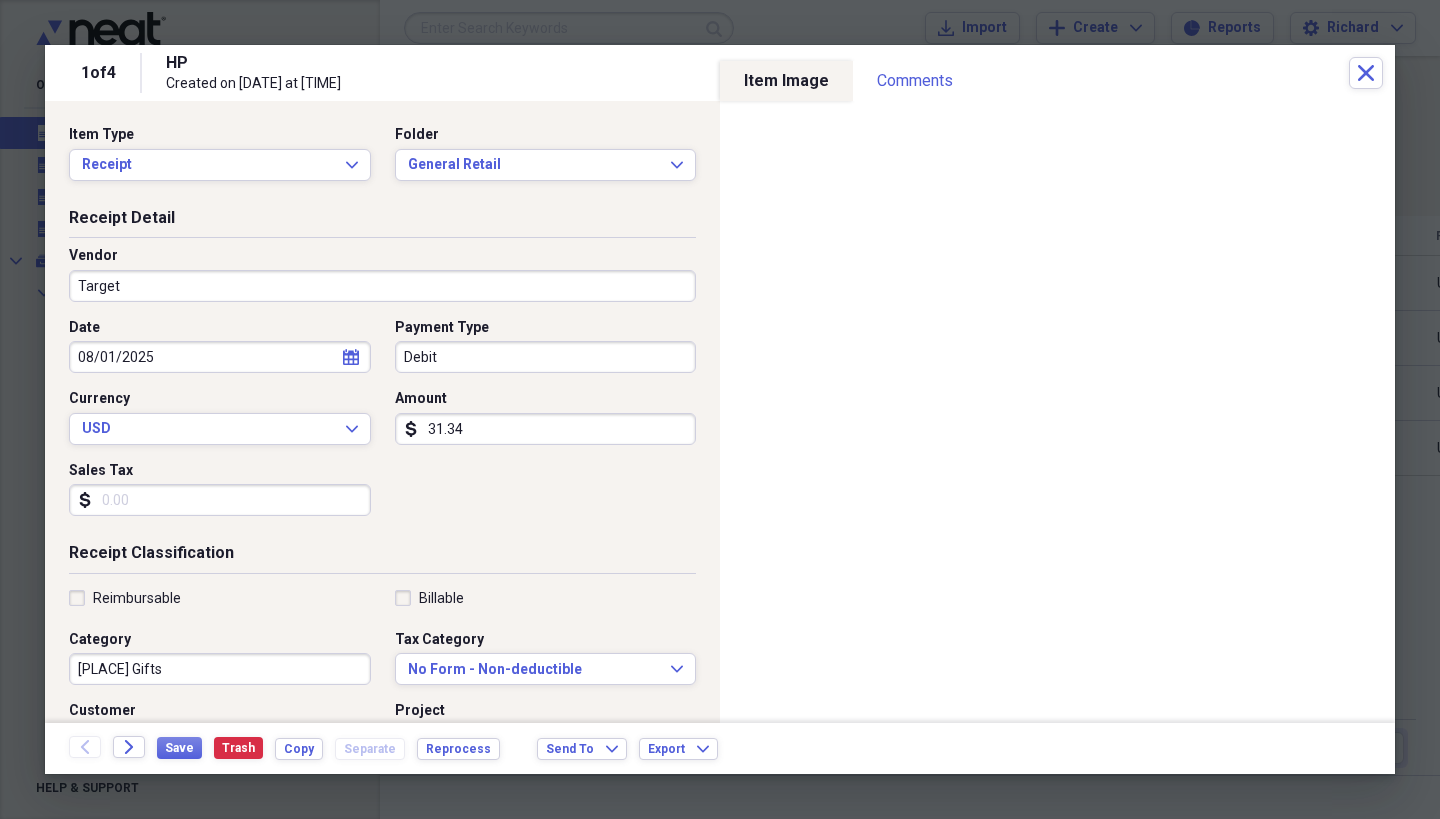 scroll, scrollTop: 19, scrollLeft: 0, axis: vertical 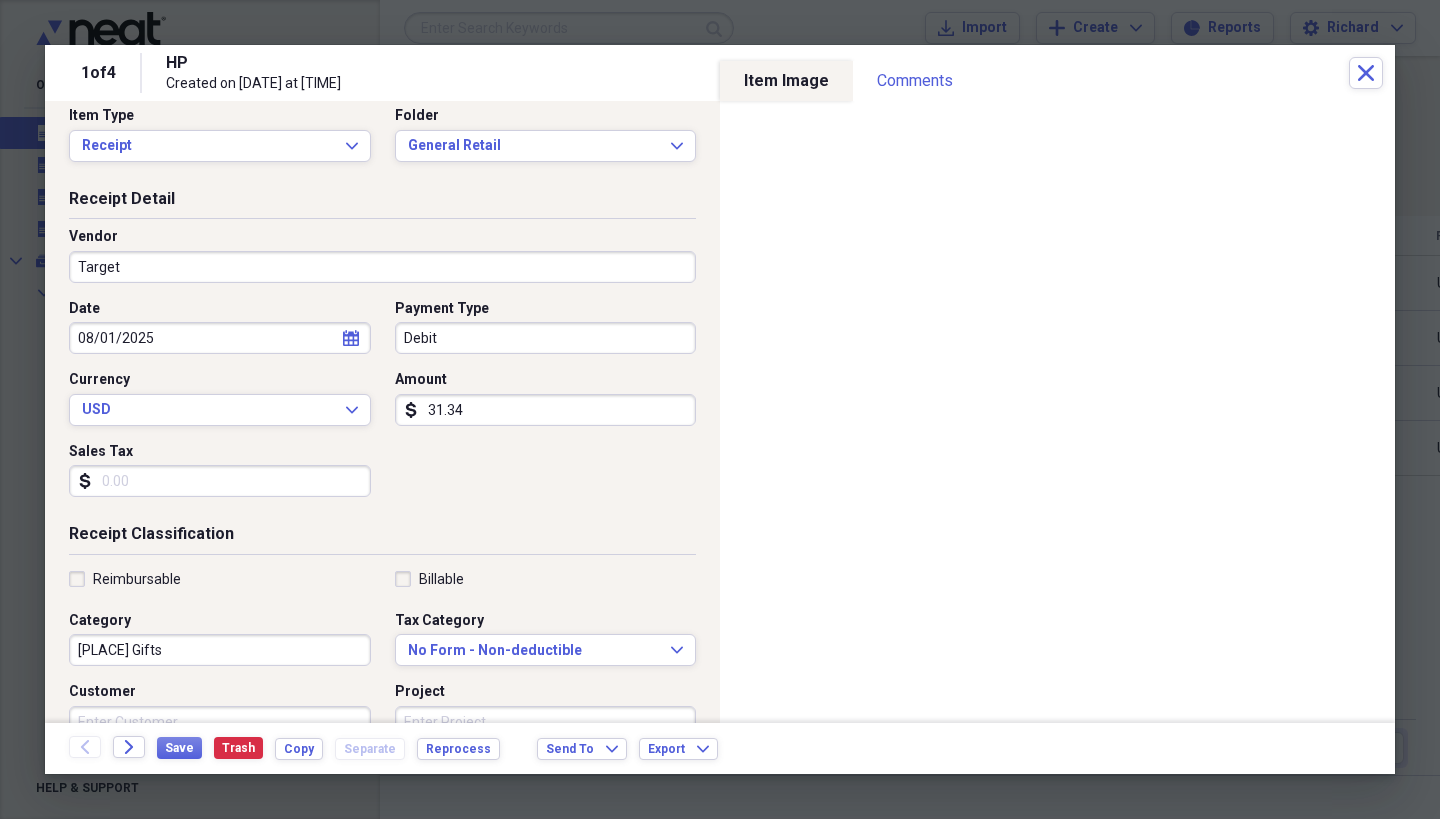 click on "Sales Tax" at bounding box center [220, 481] 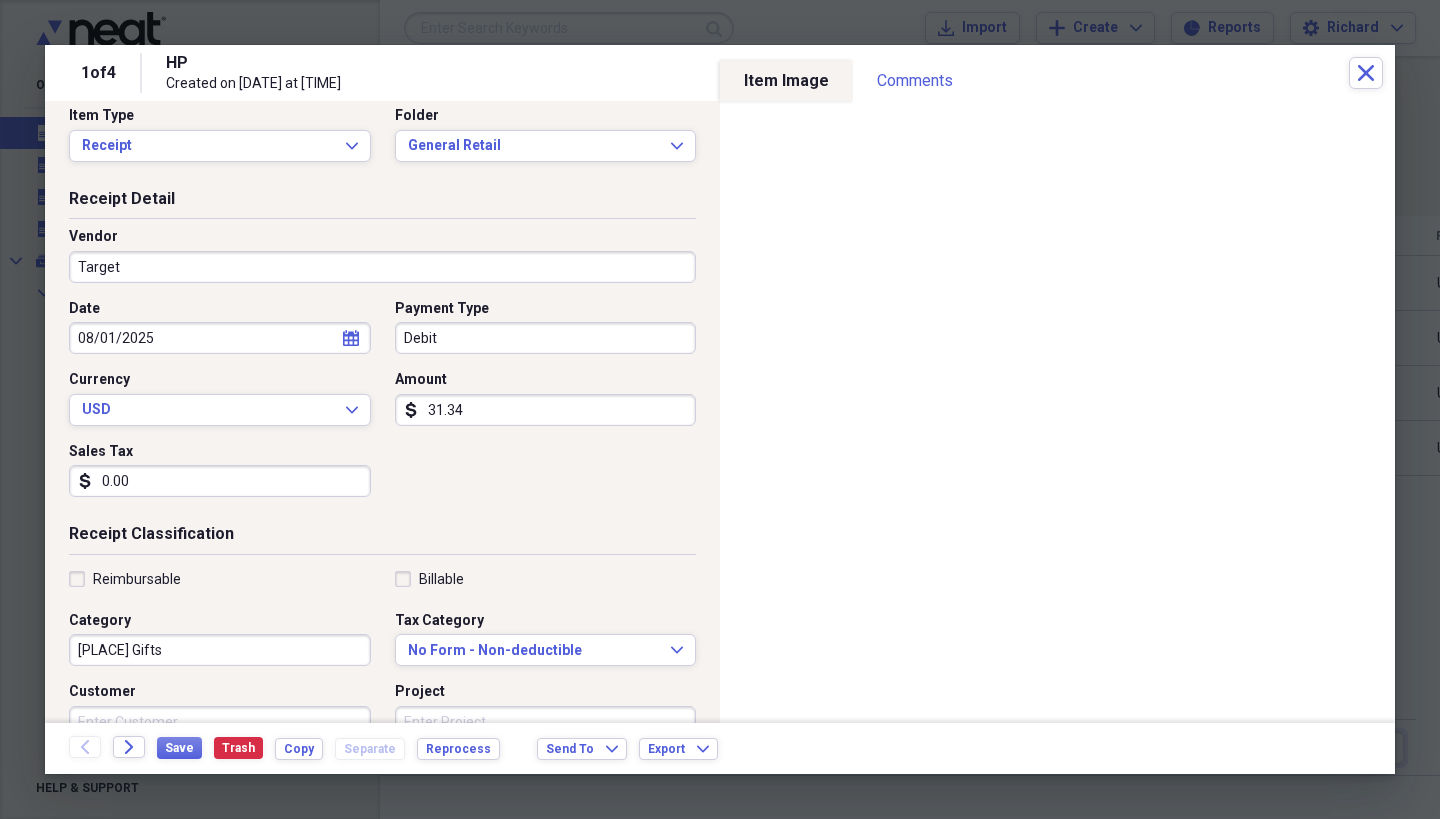 type on "0.00" 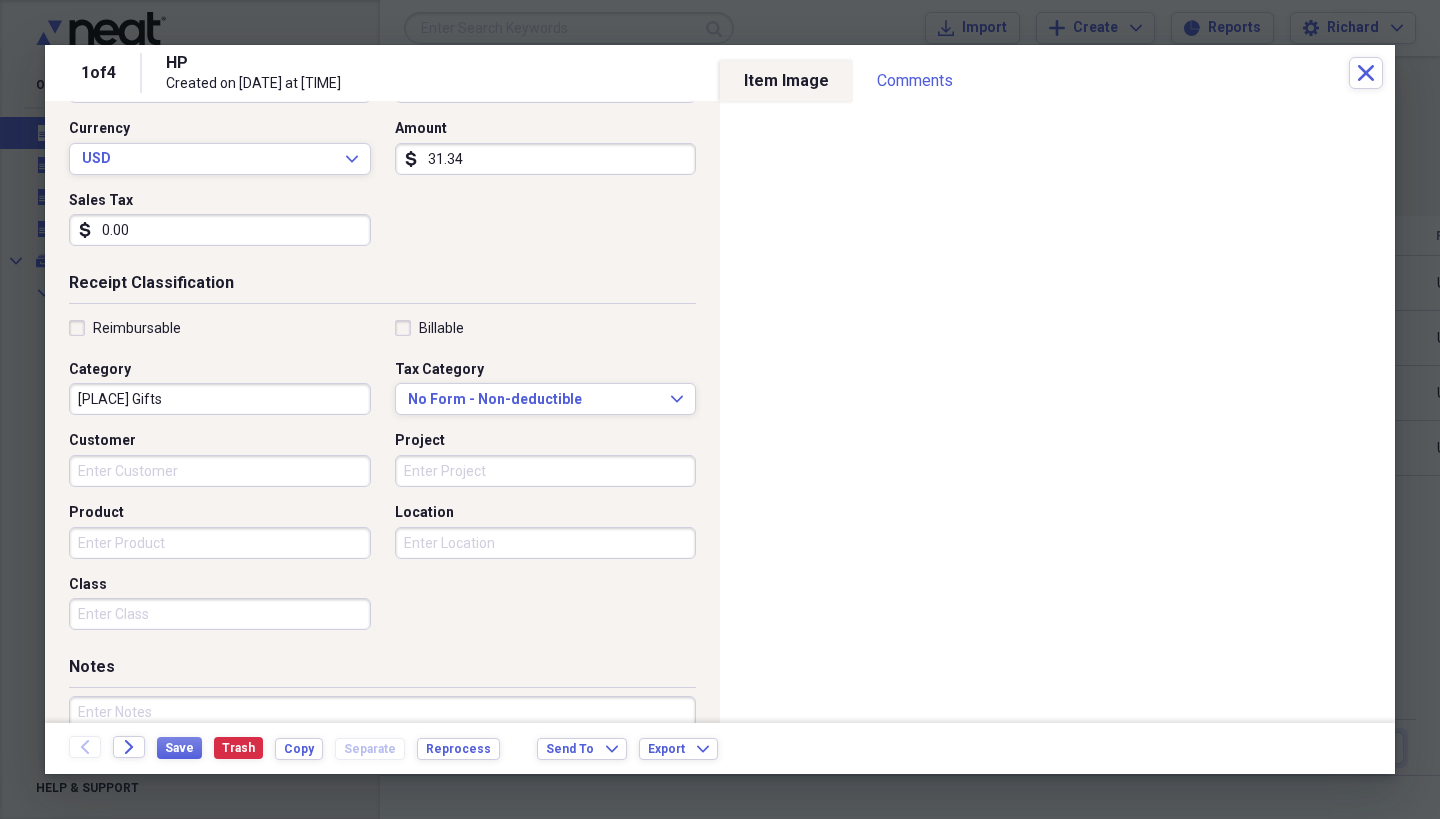 scroll, scrollTop: 299, scrollLeft: 0, axis: vertical 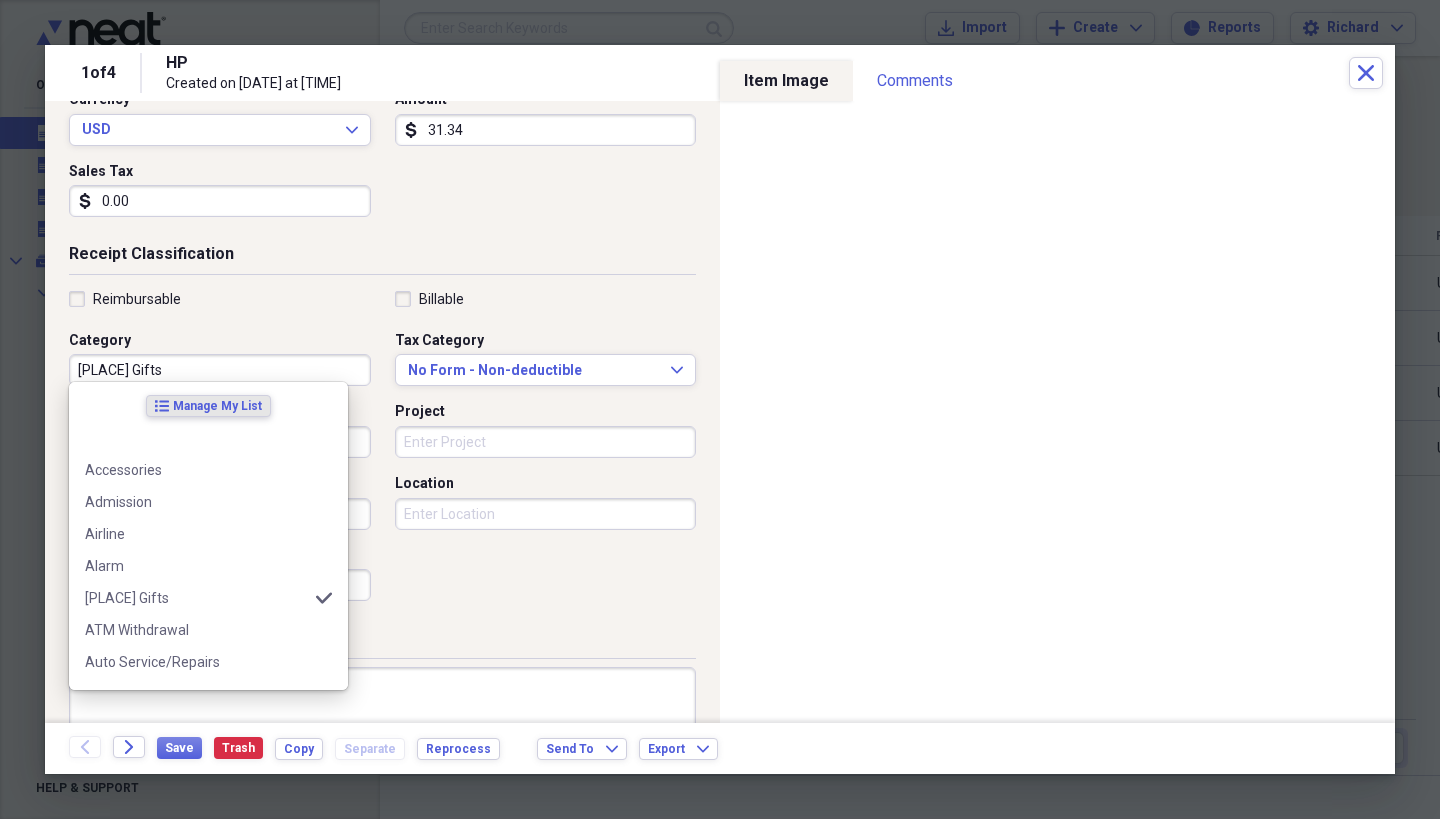 click on "[PLACE] Gifts" at bounding box center [220, 370] 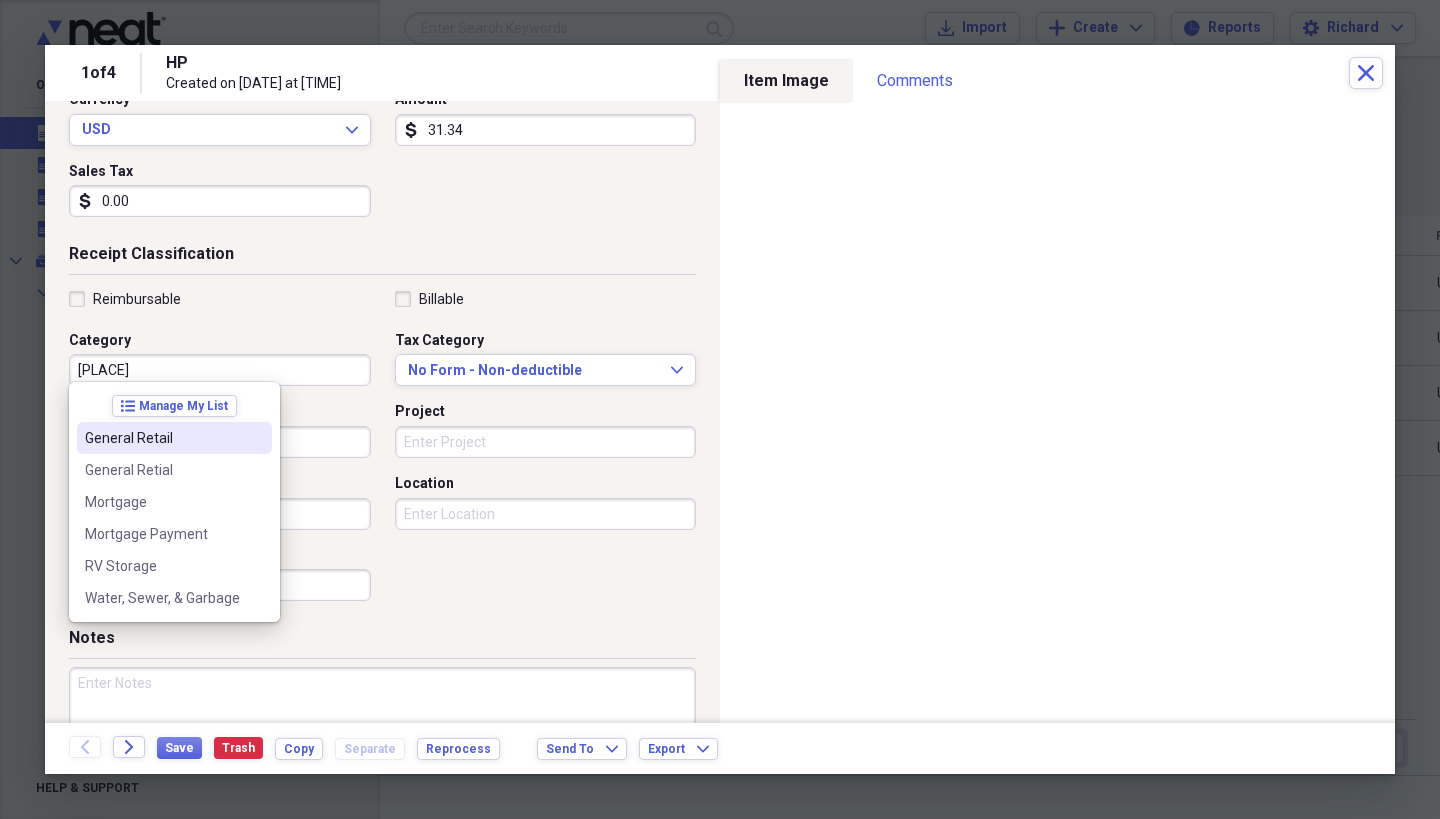 click on "General Retail" at bounding box center [162, 438] 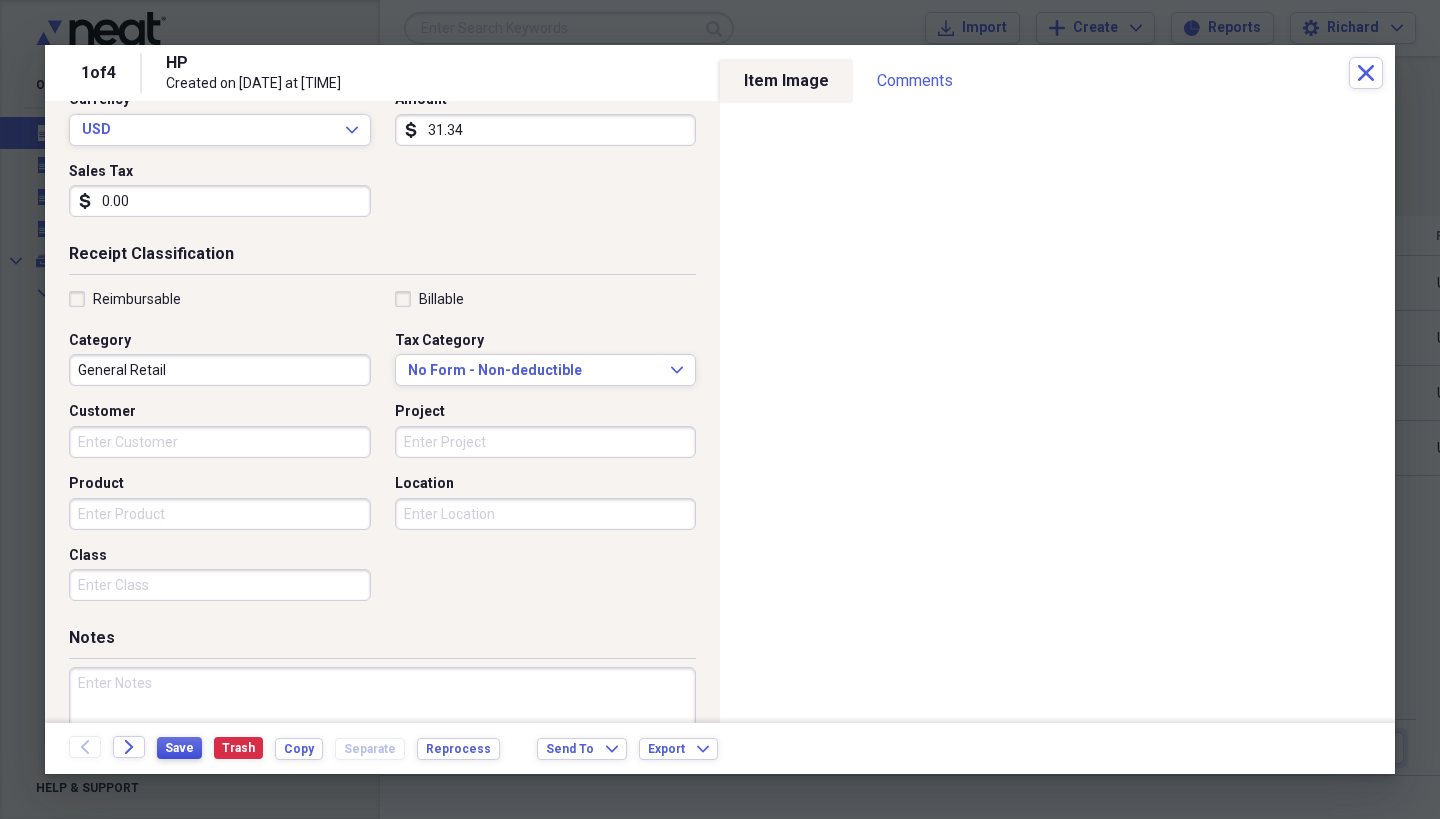 click on "Save" at bounding box center [179, 748] 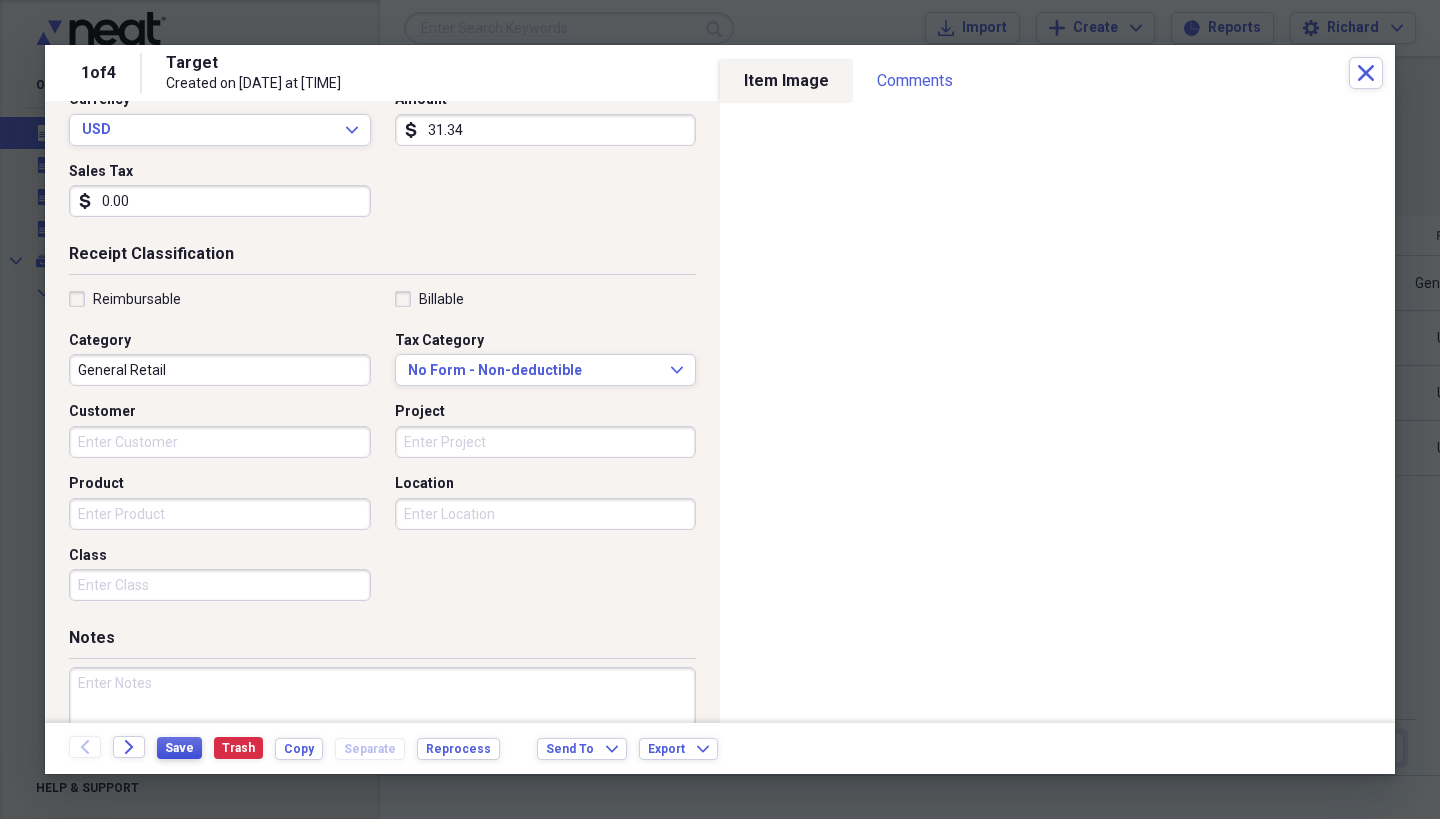 click on "Save" at bounding box center [179, 748] 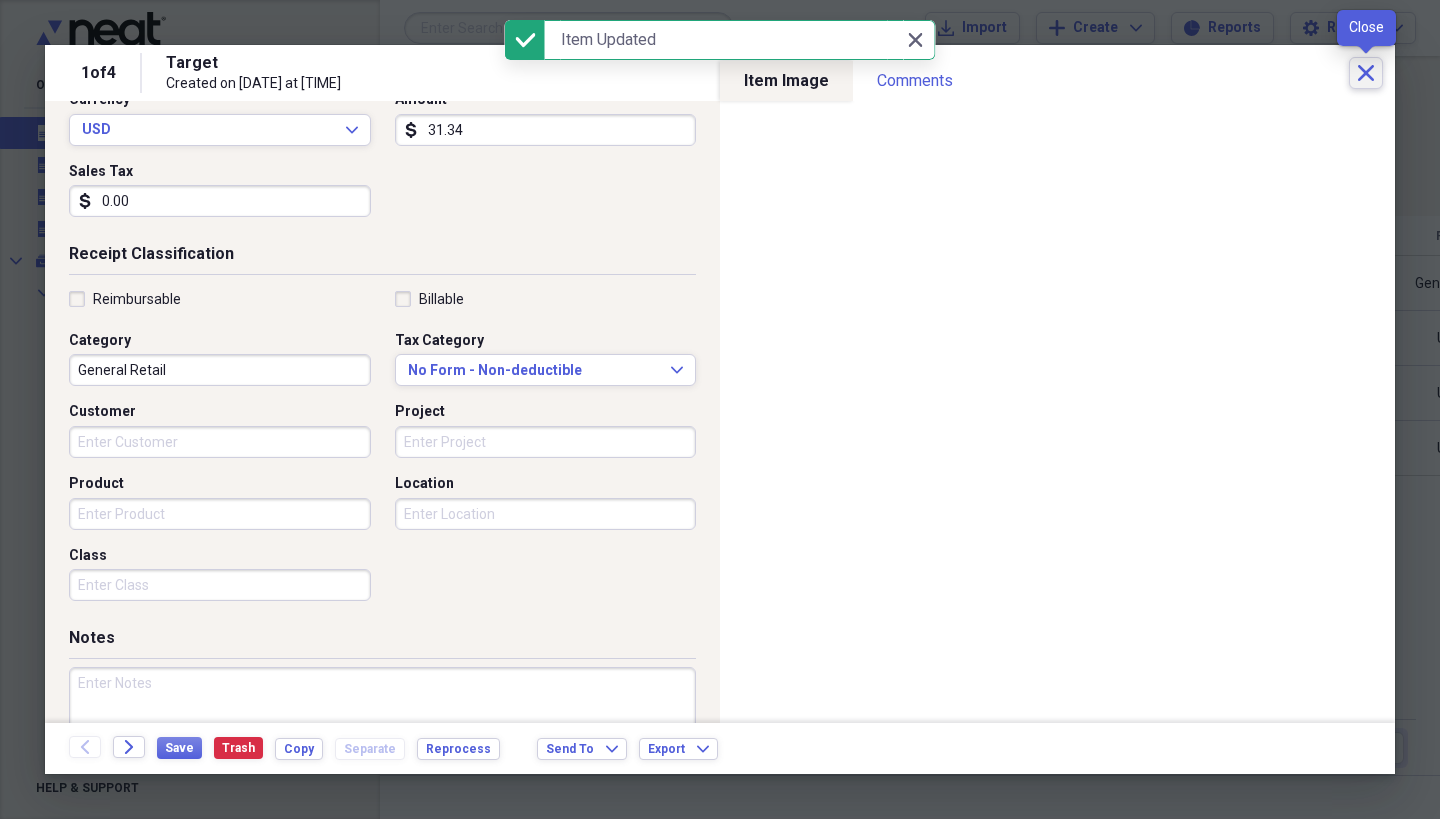 click on "Close" 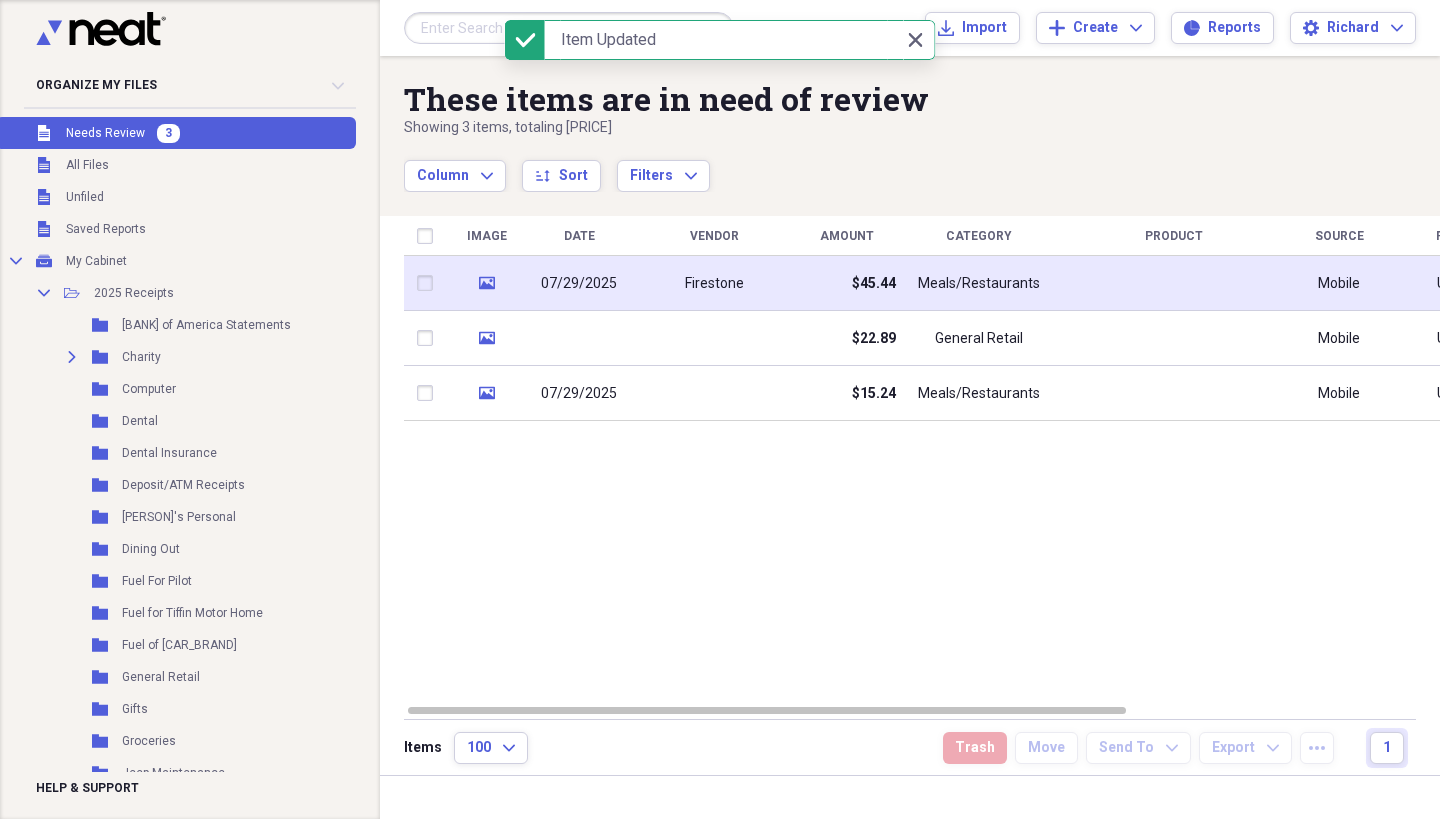 click on "Firestone" at bounding box center [714, 283] 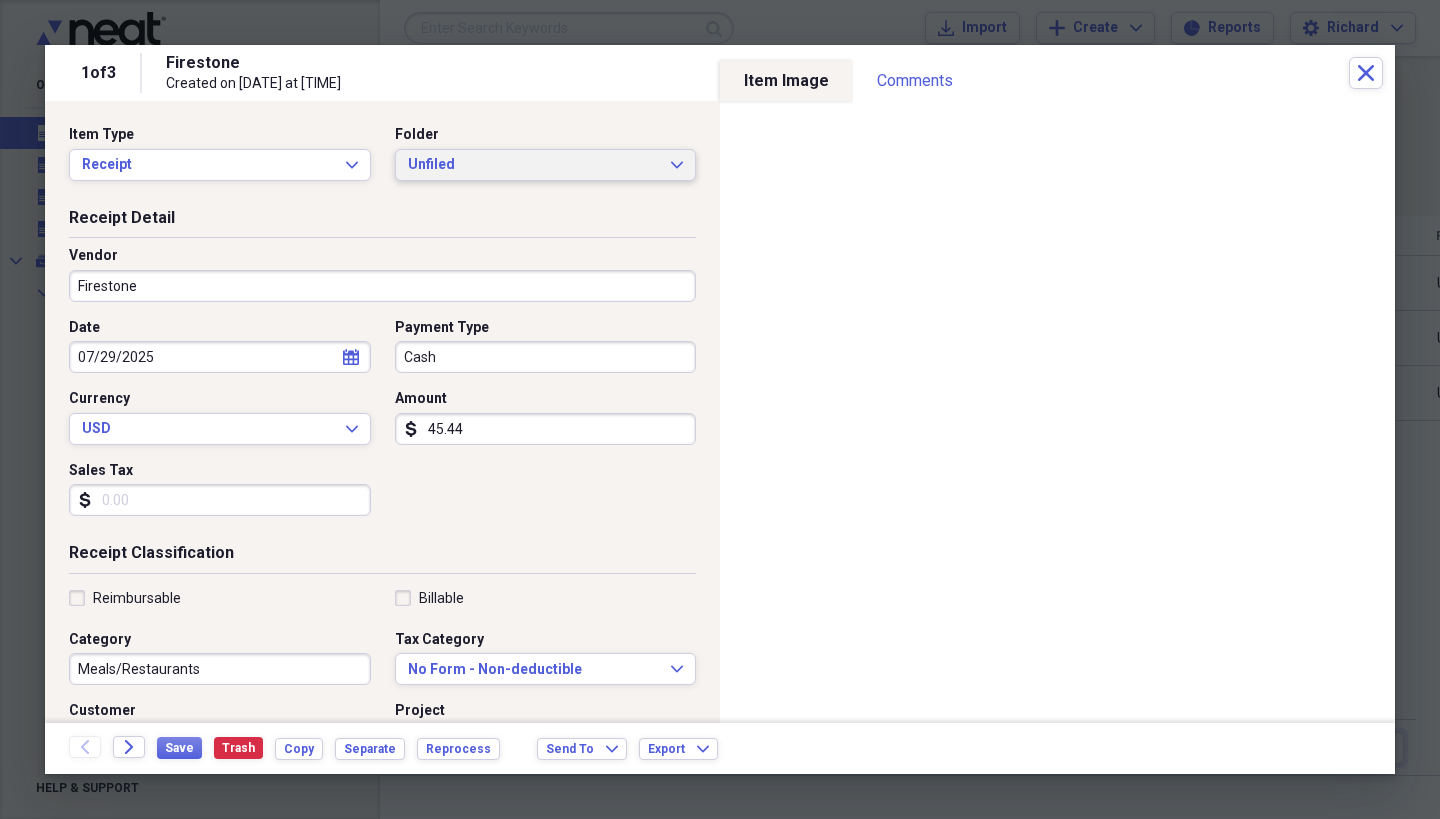 click on "Unfiled Expand" at bounding box center [546, 165] 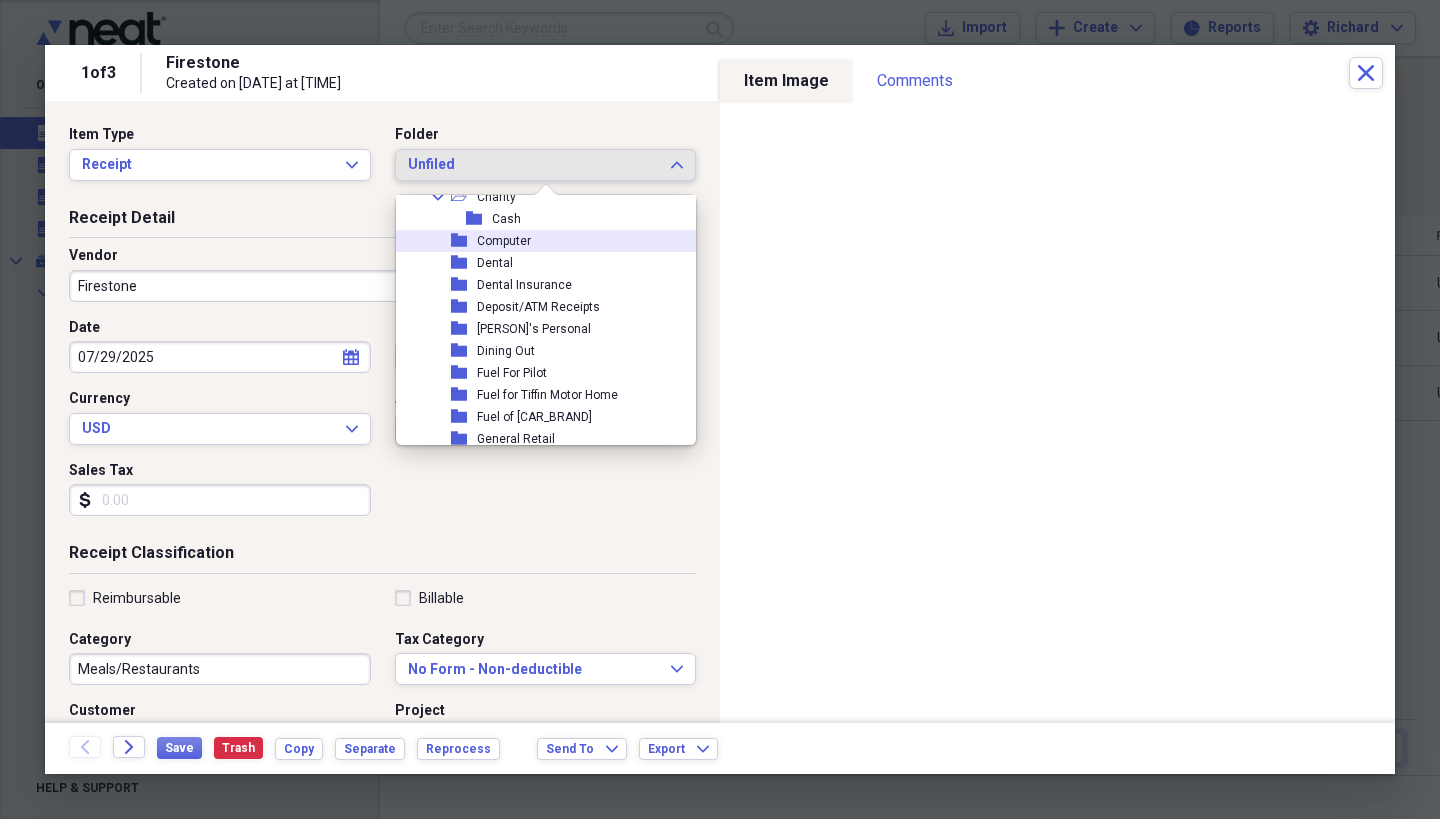 scroll, scrollTop: 115, scrollLeft: 0, axis: vertical 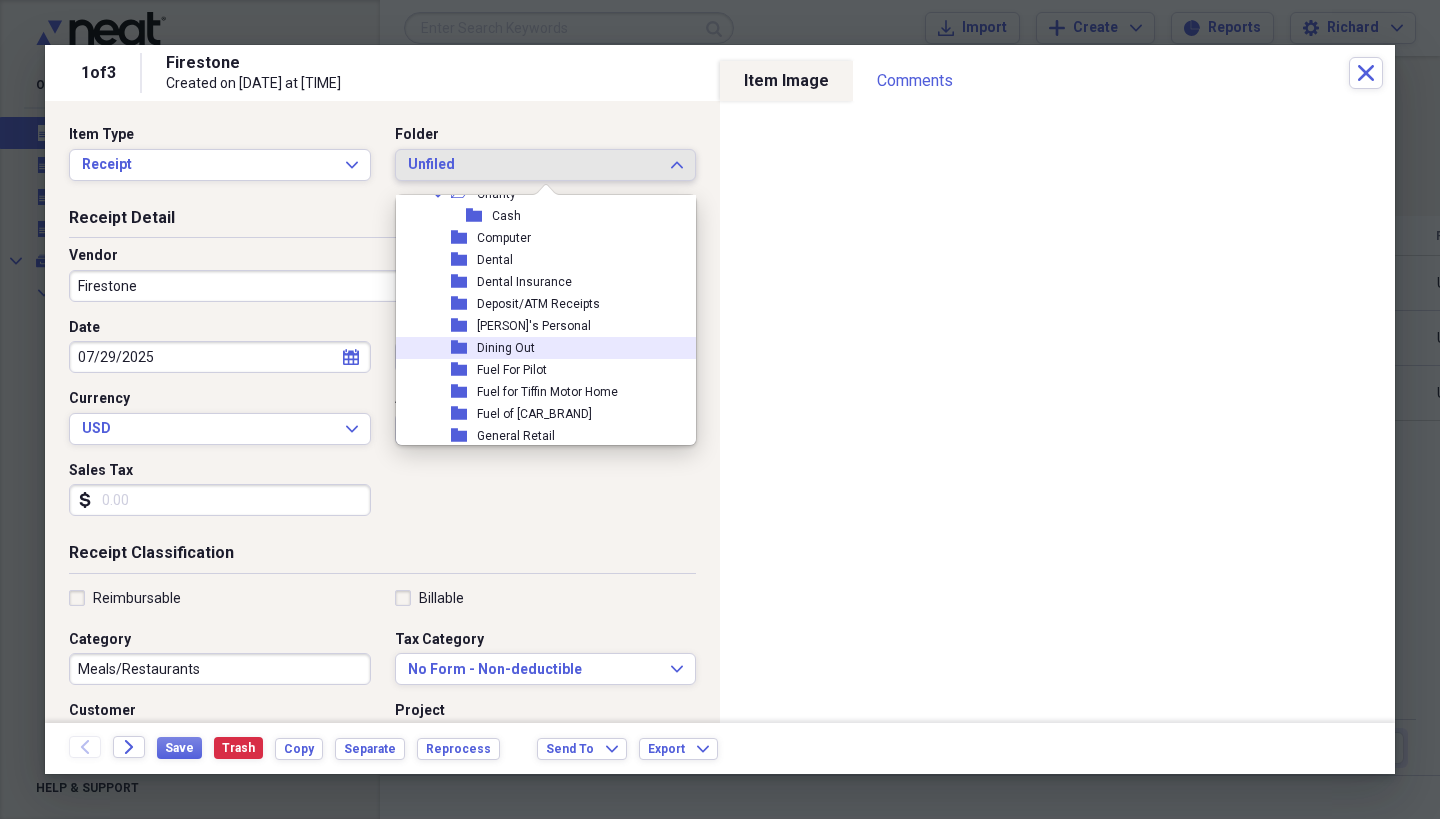click on "Dining Out" at bounding box center (506, 348) 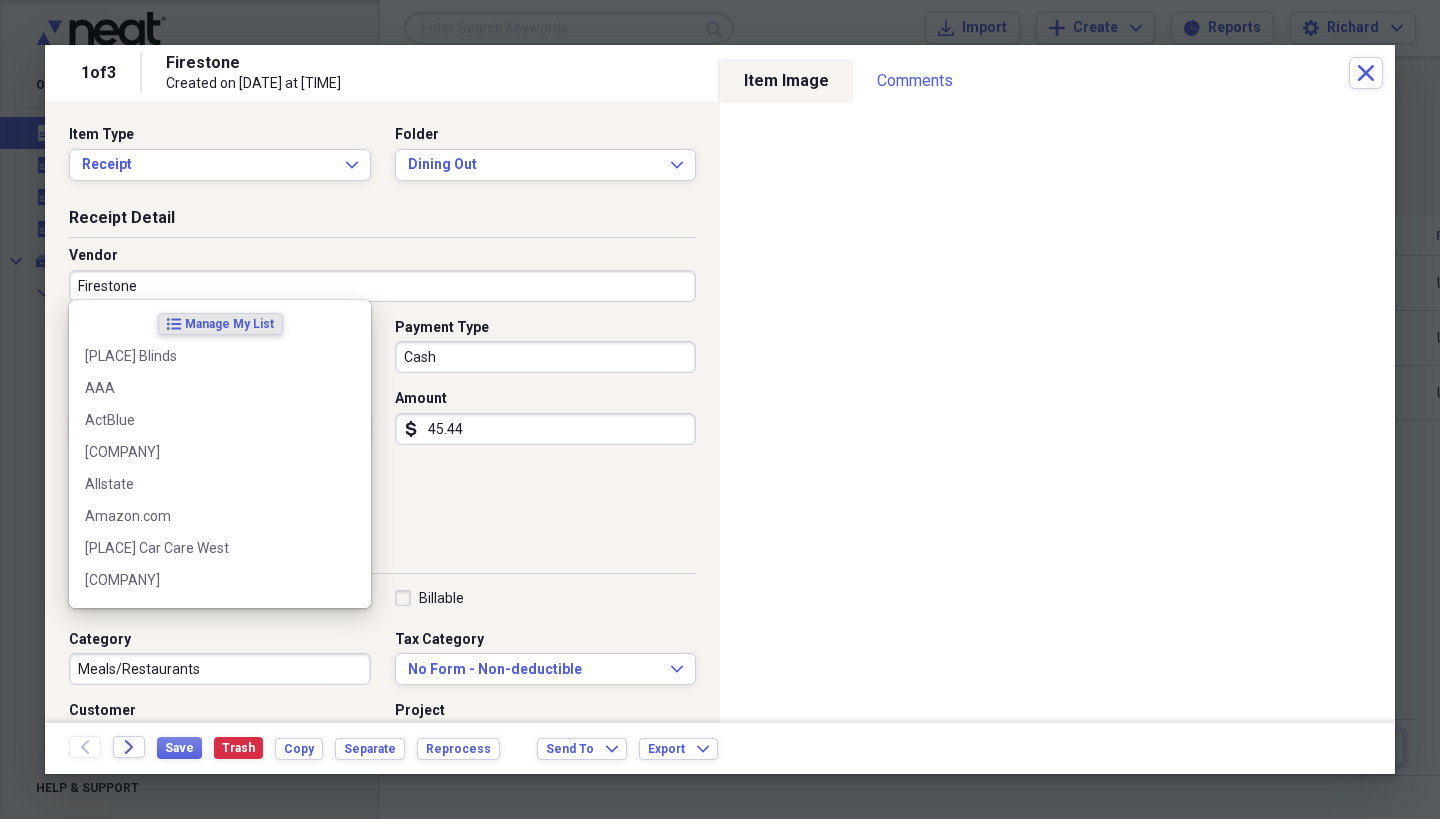 click on "Firestone" at bounding box center [382, 286] 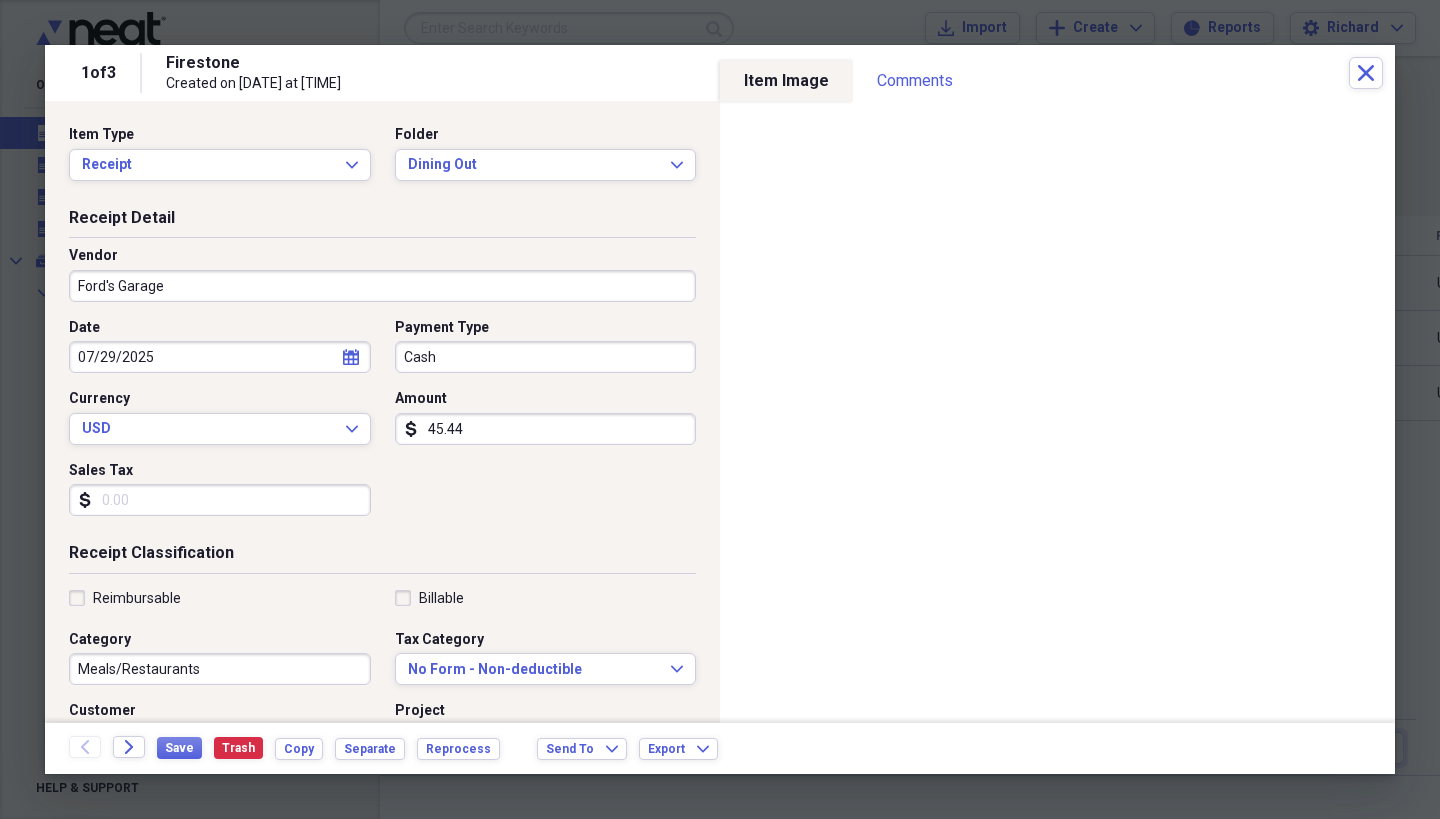 type on "Ford's Garage" 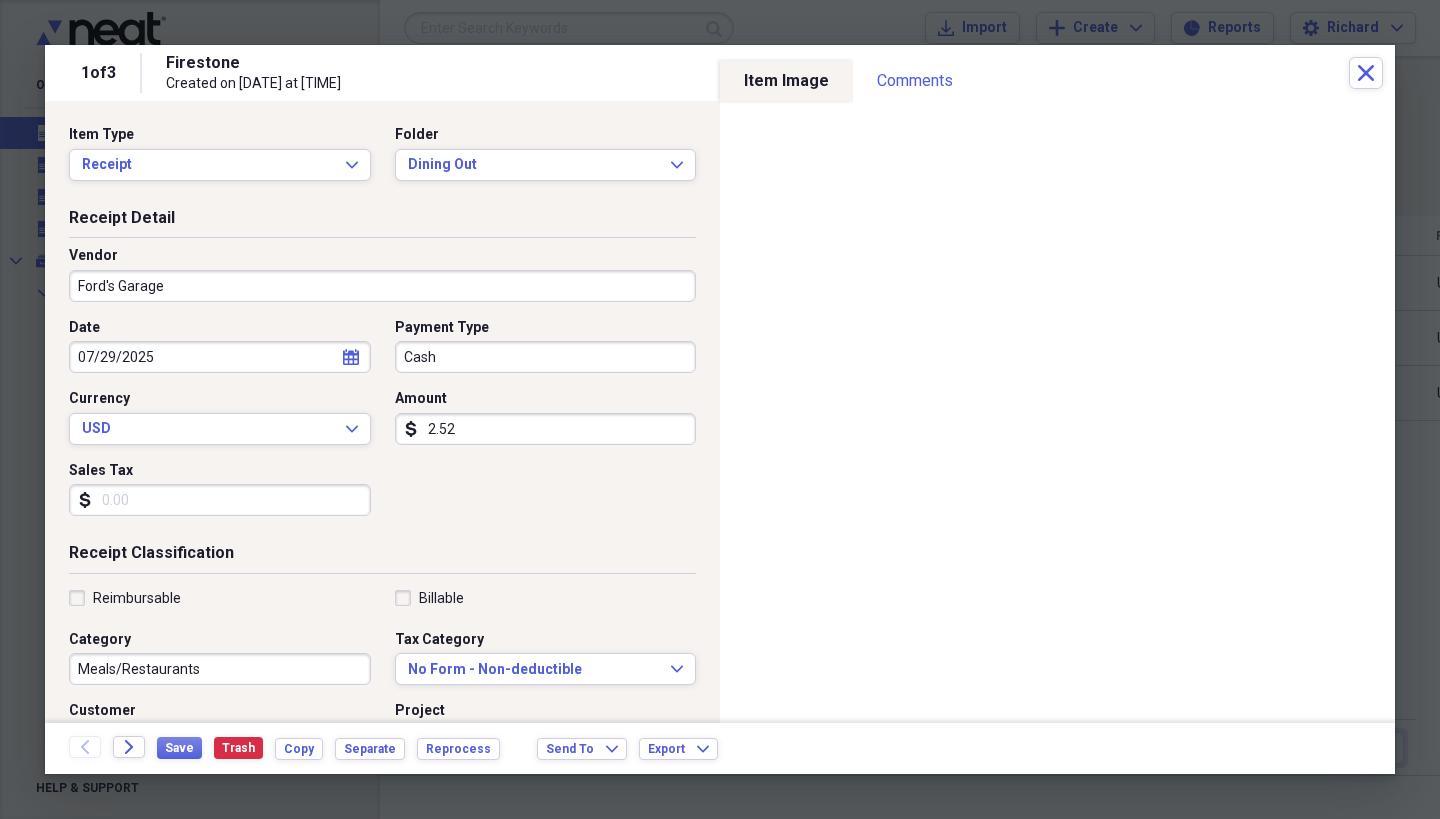 type on "25.24" 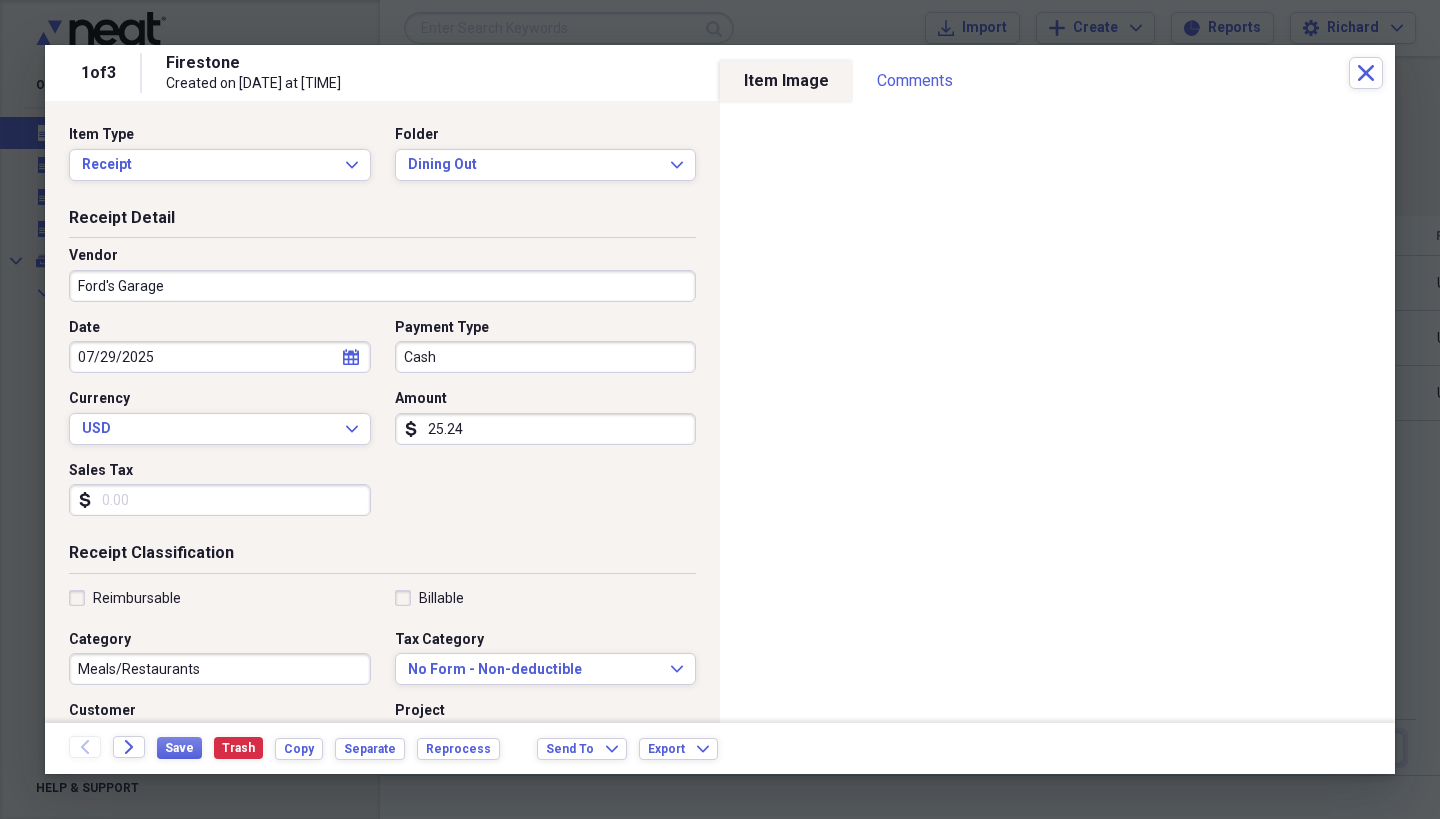 click on "Sales Tax" at bounding box center (220, 500) 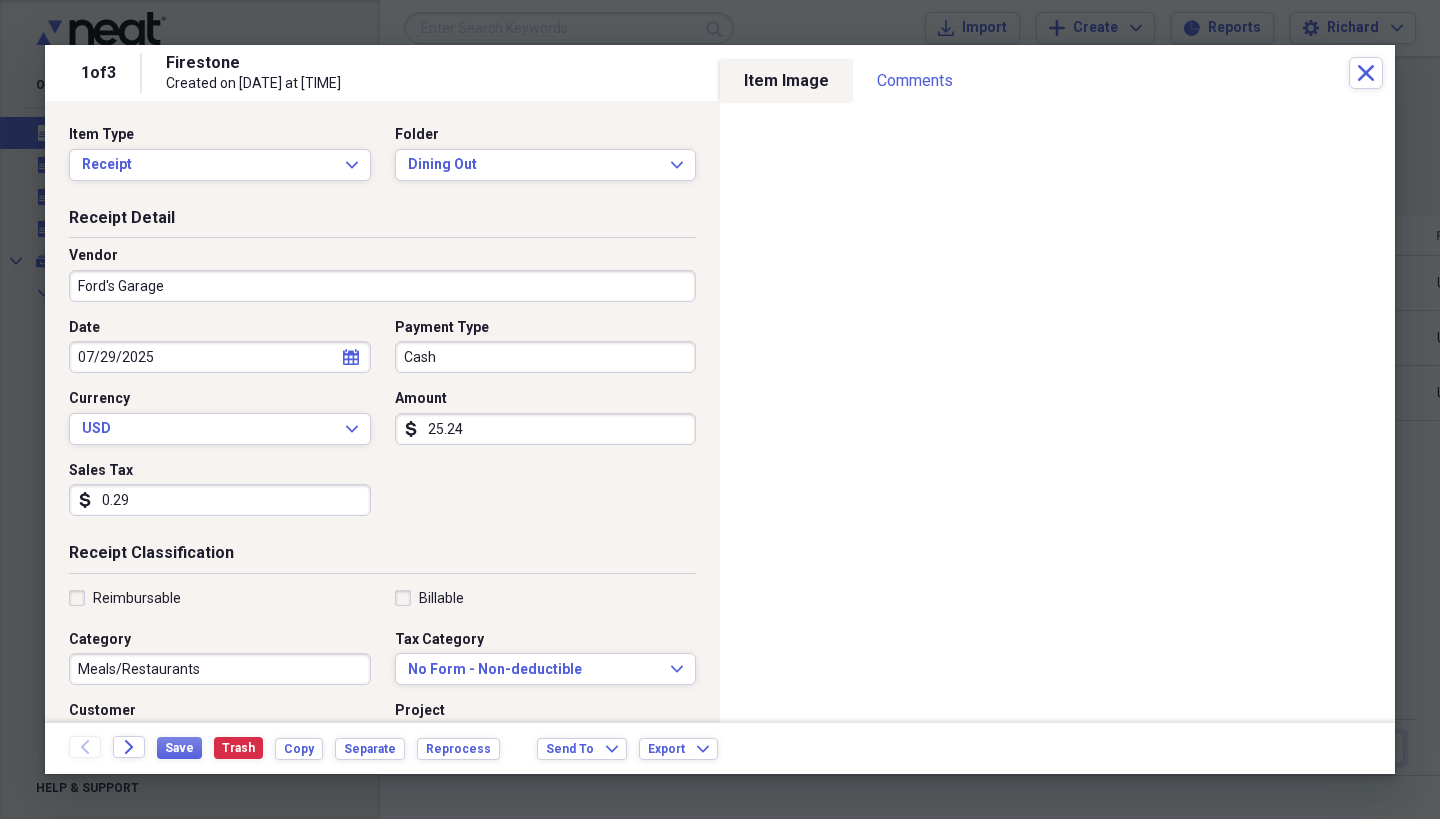type on "2.97" 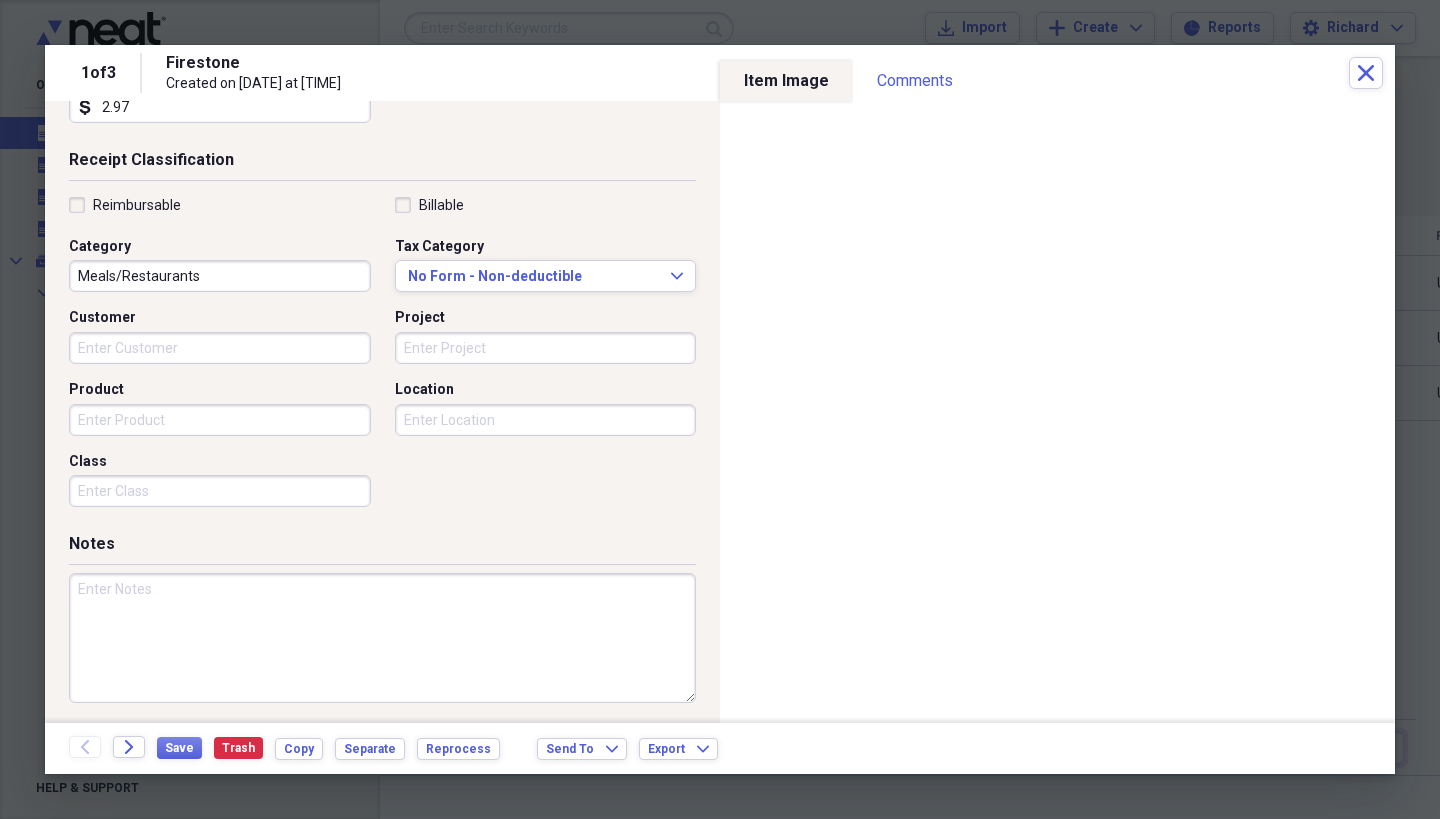 scroll, scrollTop: 392, scrollLeft: 0, axis: vertical 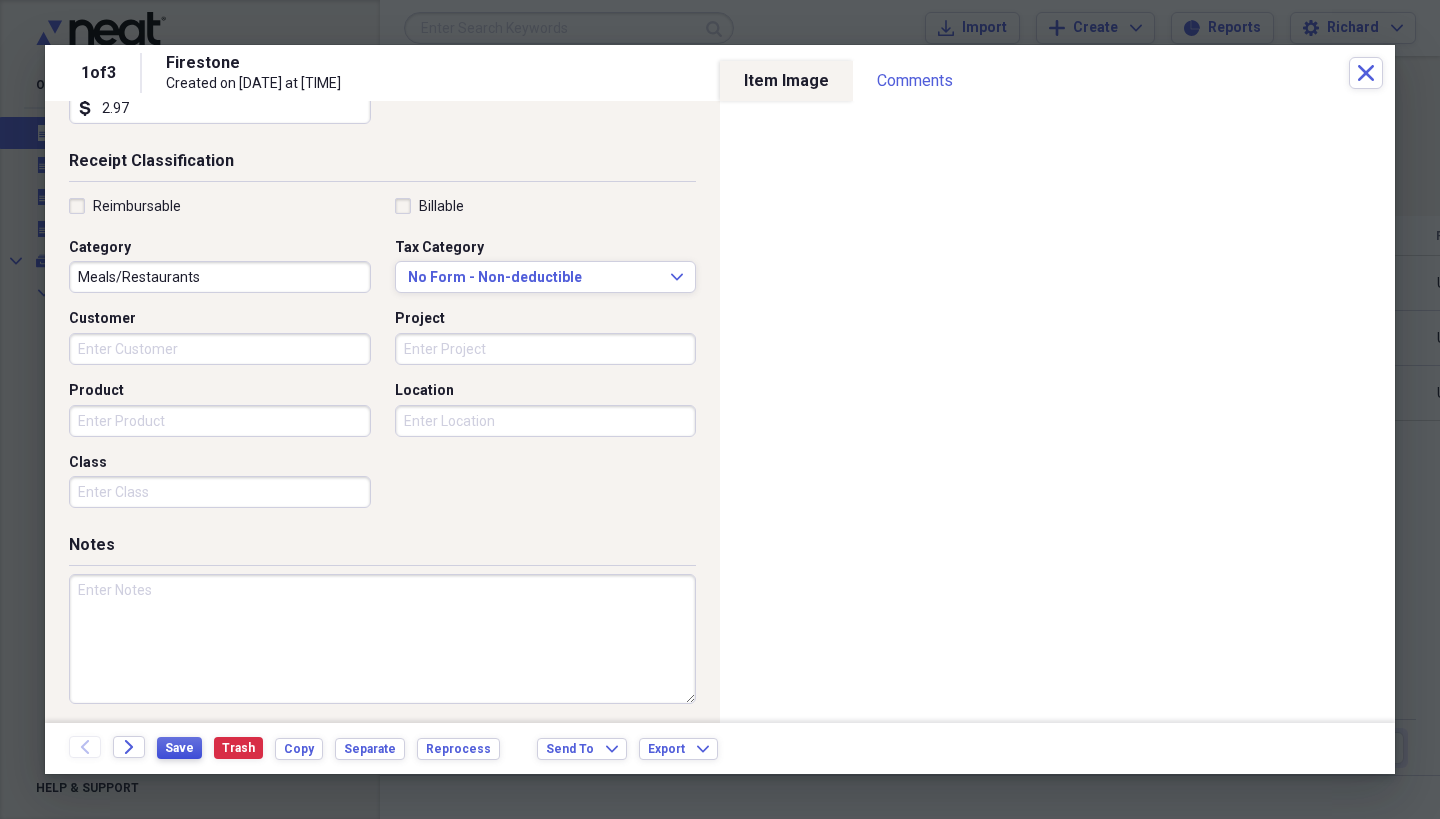 click on "Save" at bounding box center [179, 748] 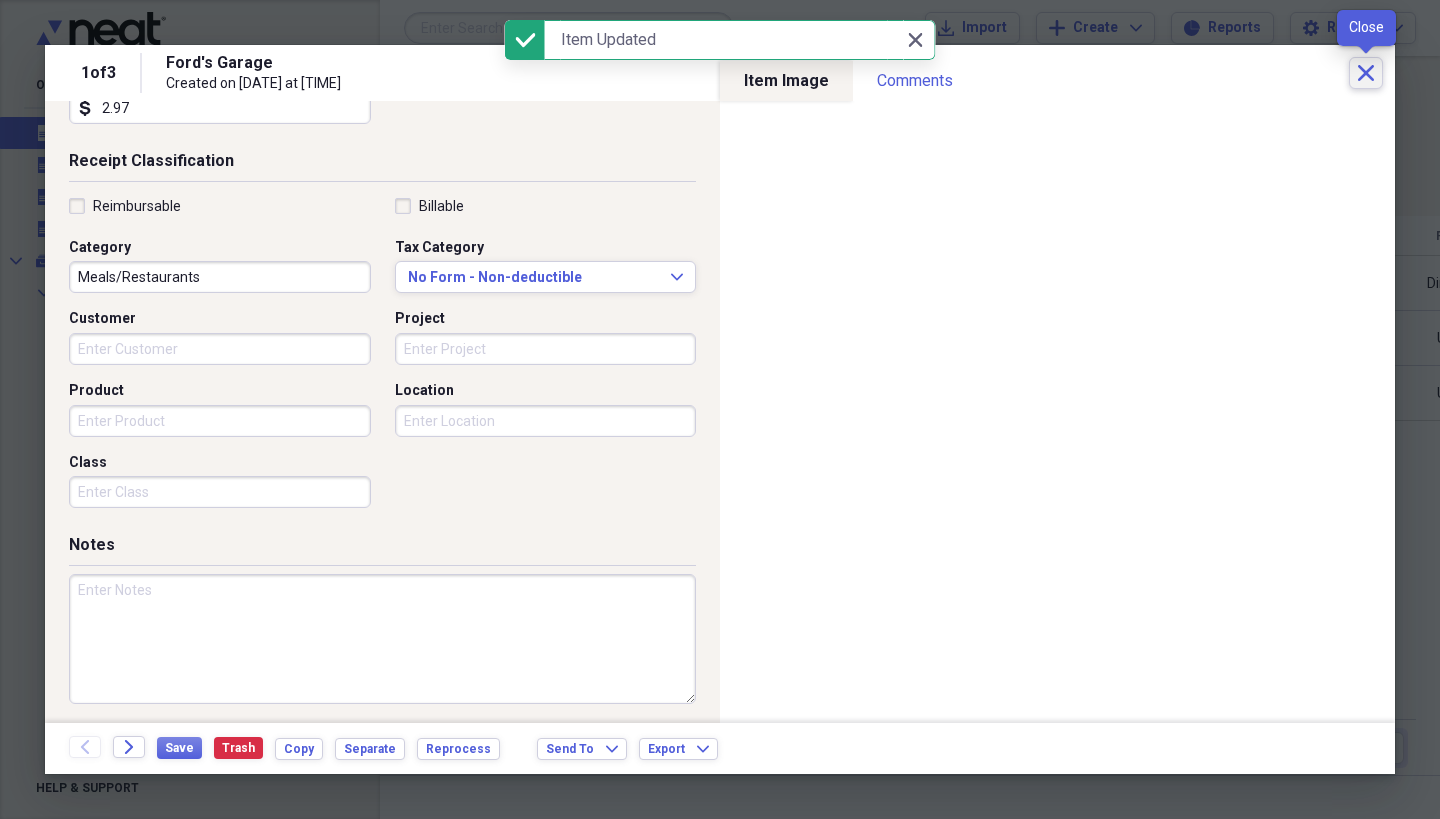 click on "Close" 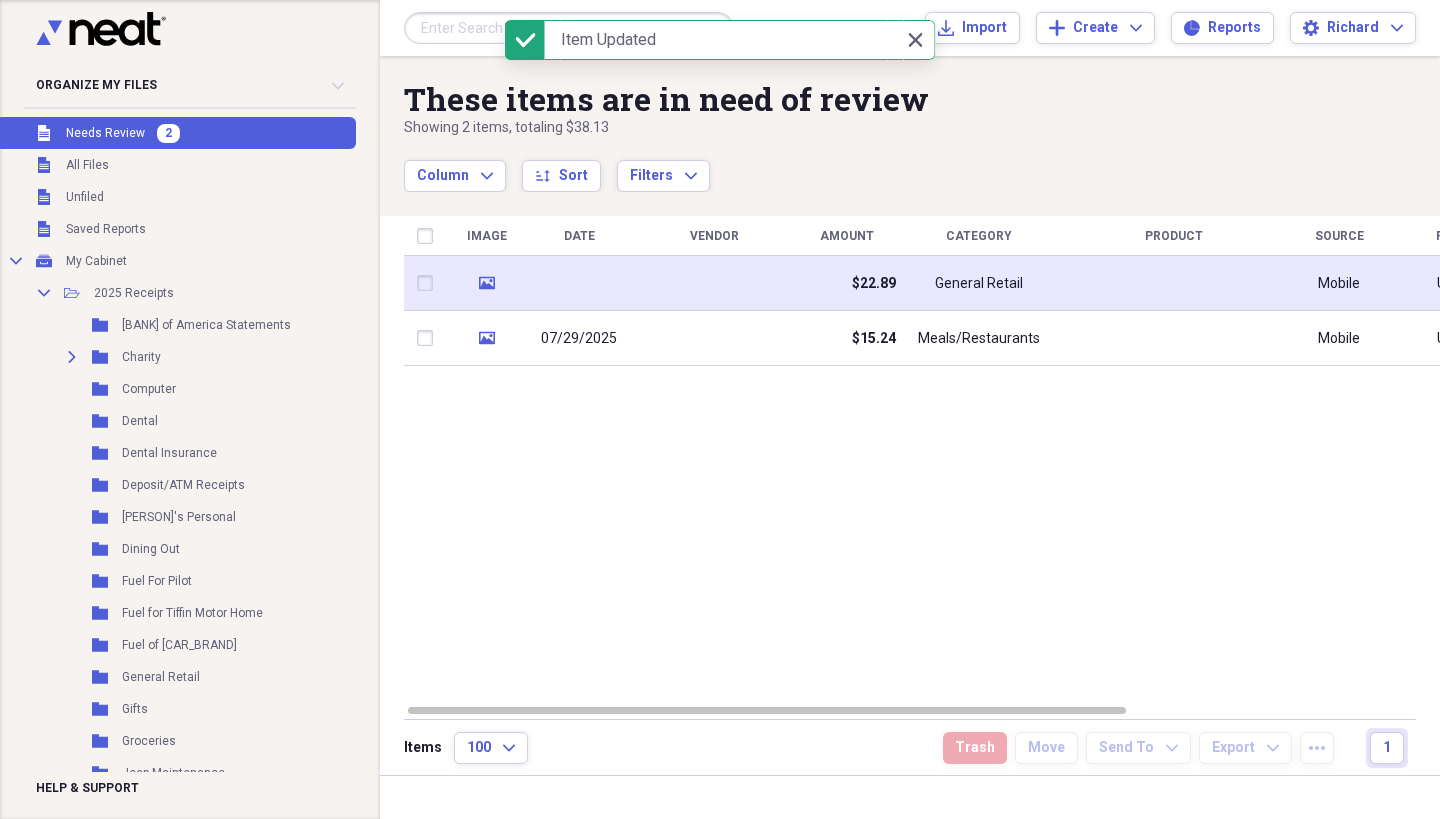 click at bounding box center (714, 283) 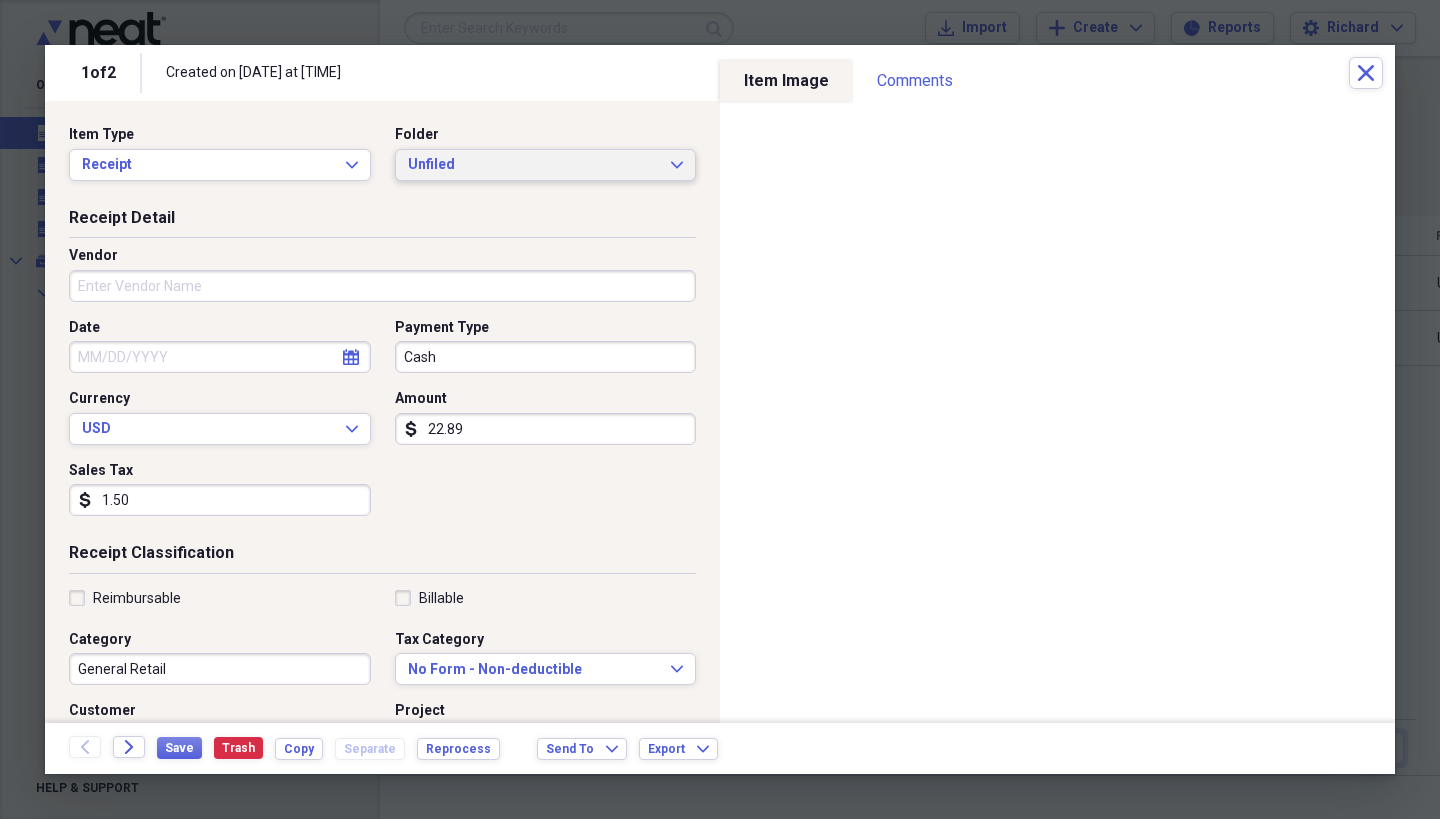 click on "Expand" 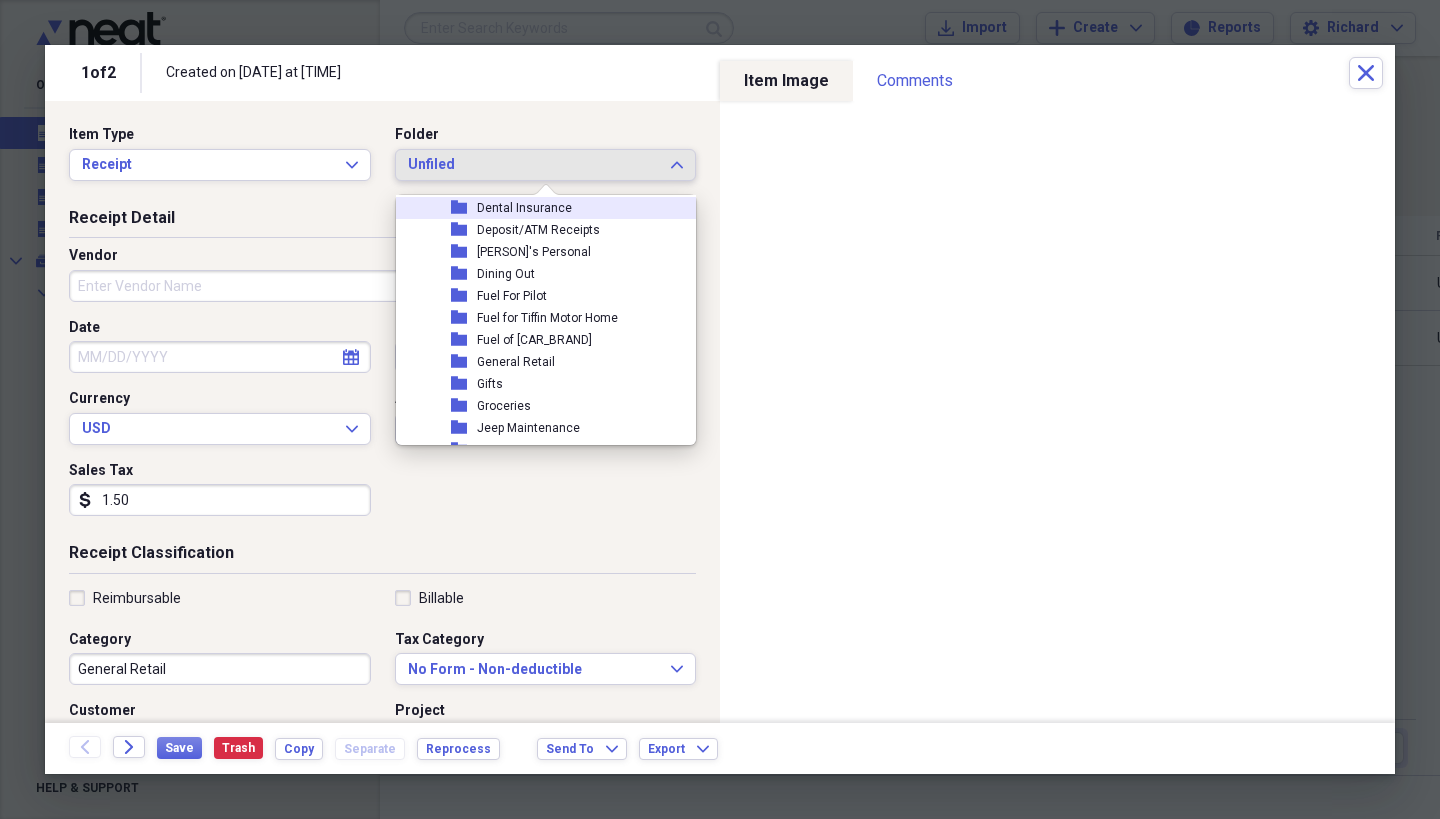 scroll, scrollTop: 179, scrollLeft: 0, axis: vertical 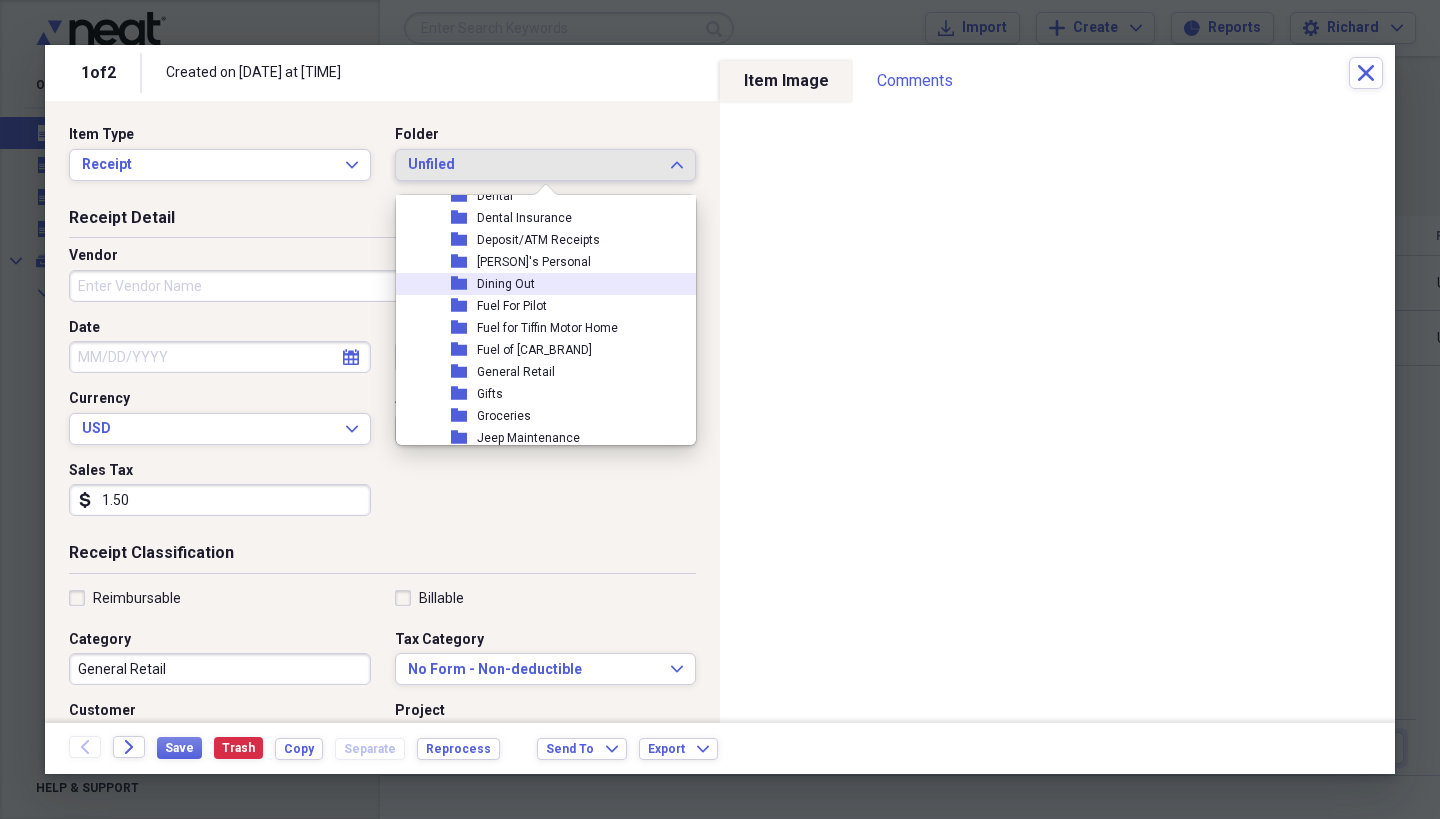 click on "Dining Out" at bounding box center [506, 284] 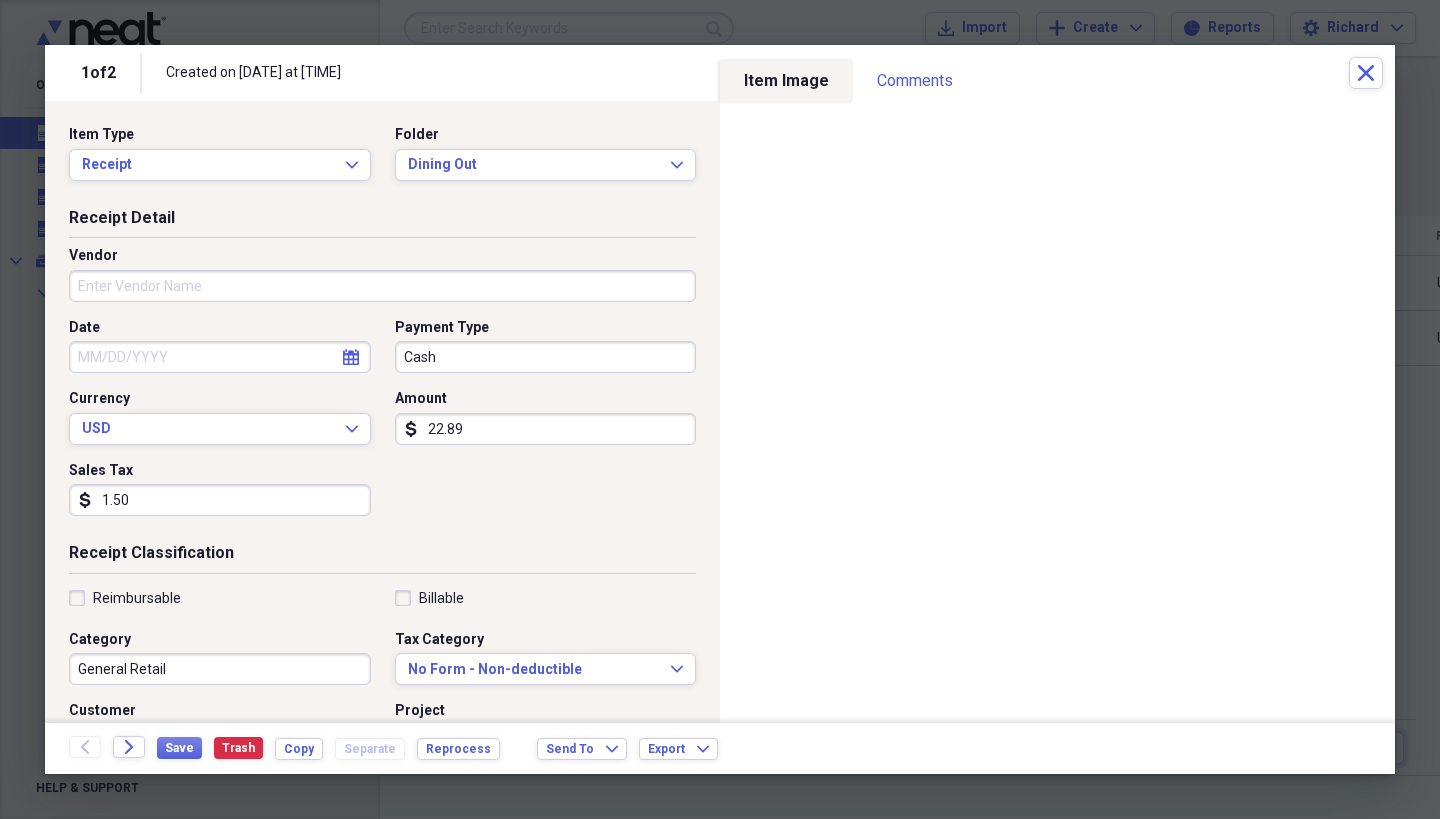 click on "Date" at bounding box center [220, 357] 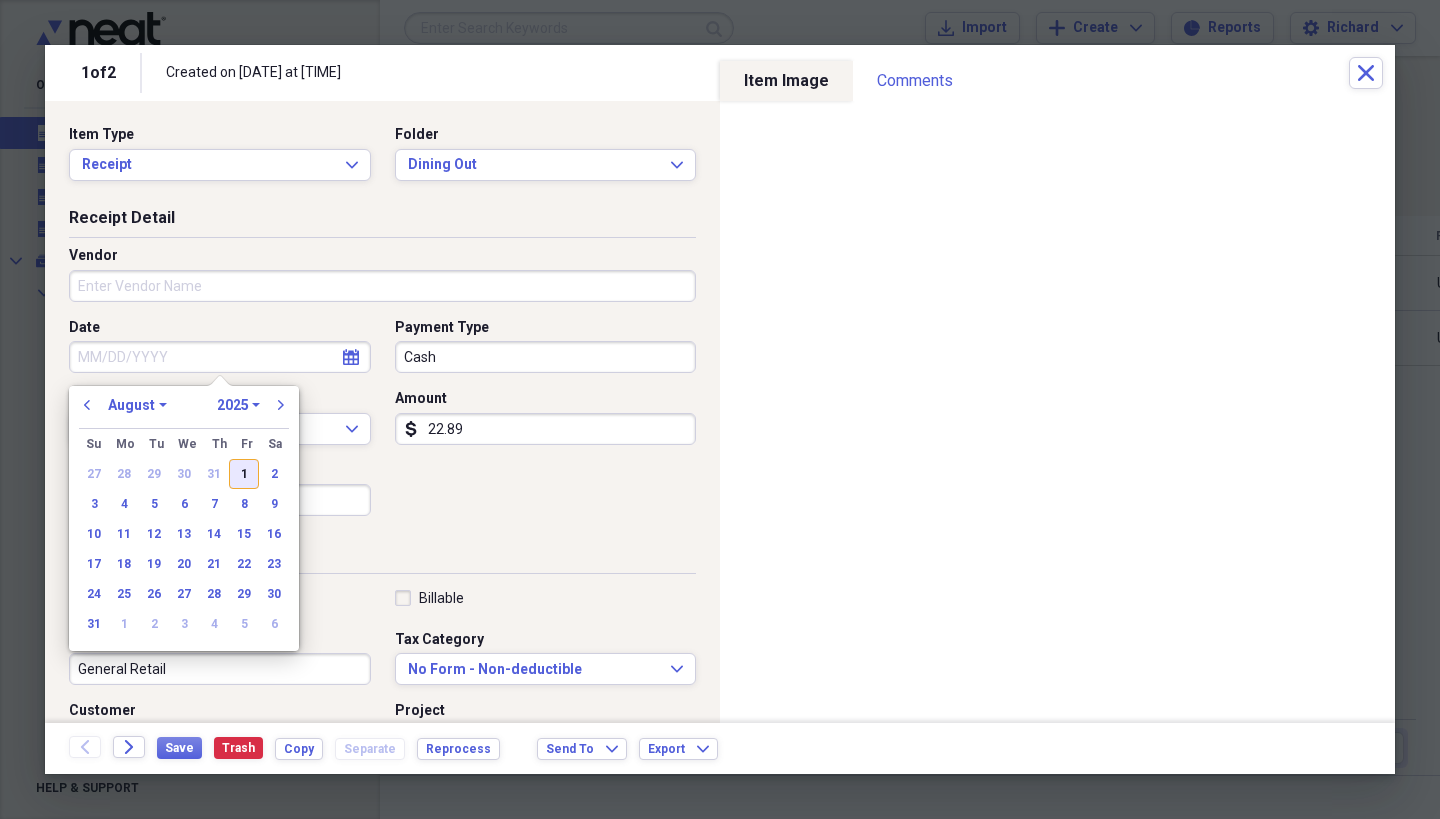 click on "1" at bounding box center (244, 474) 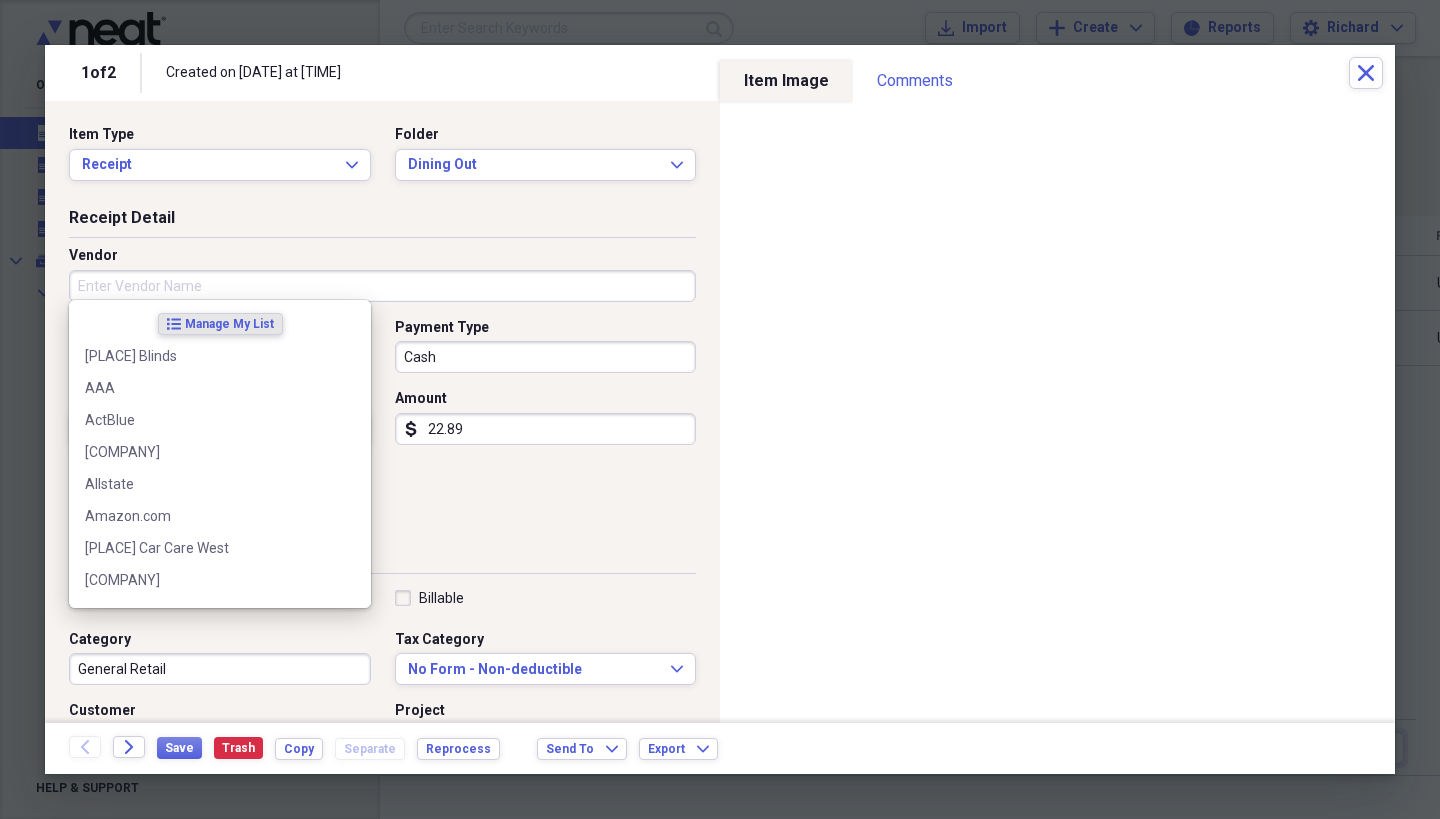 click on "Vendor" at bounding box center [382, 286] 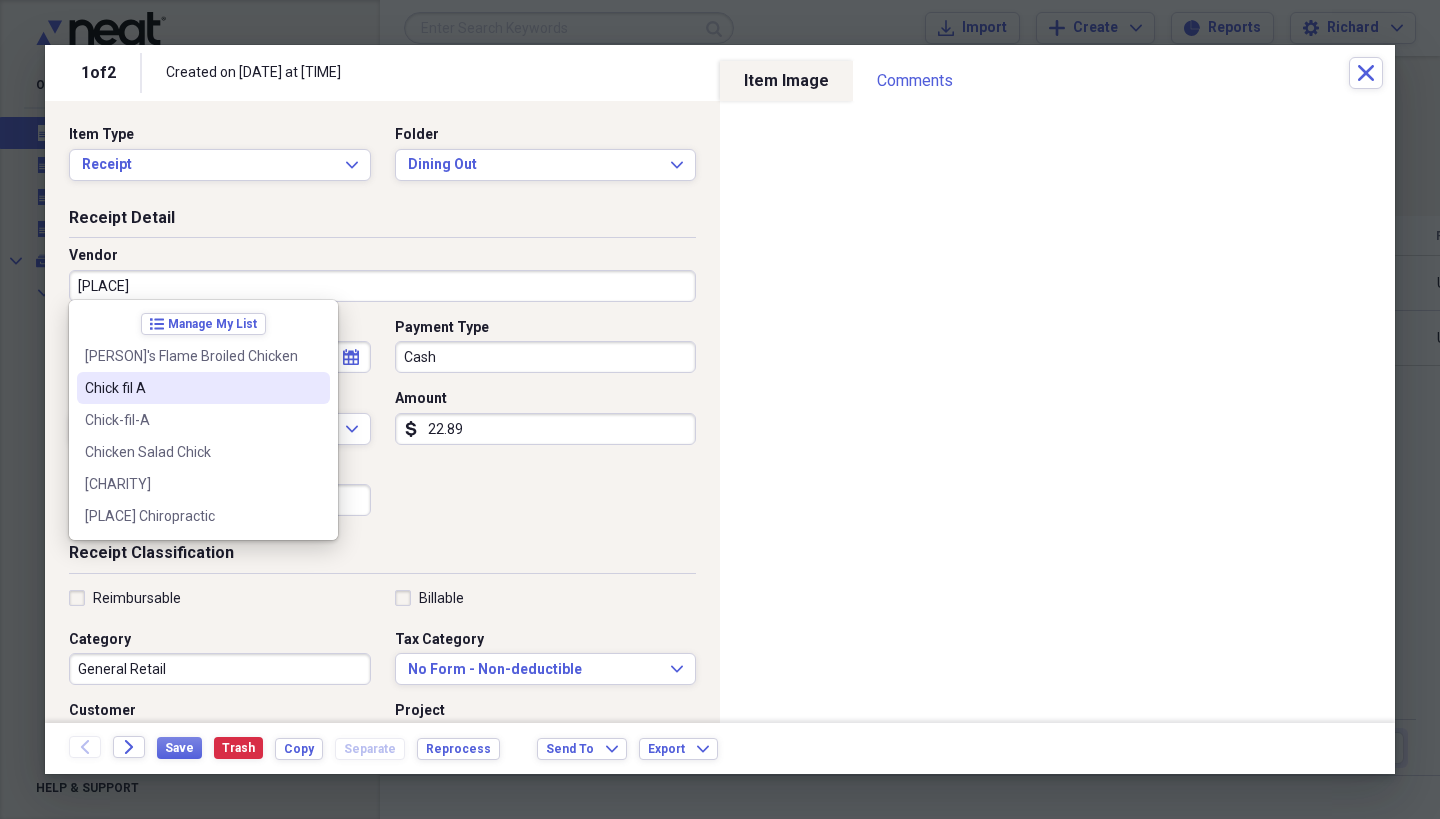 click on "Chick fil A" at bounding box center (191, 388) 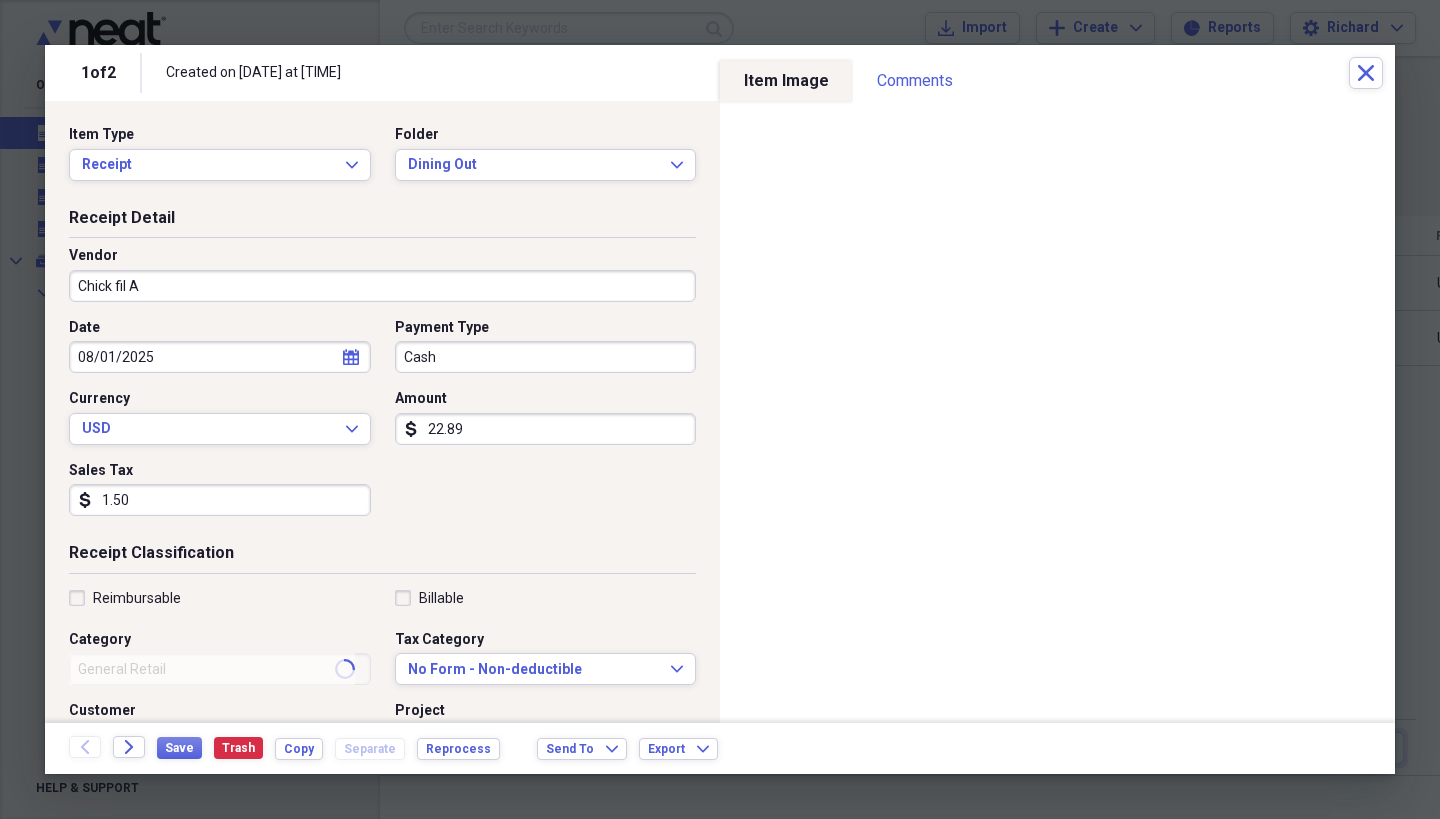 type on "Meals/Restaurants" 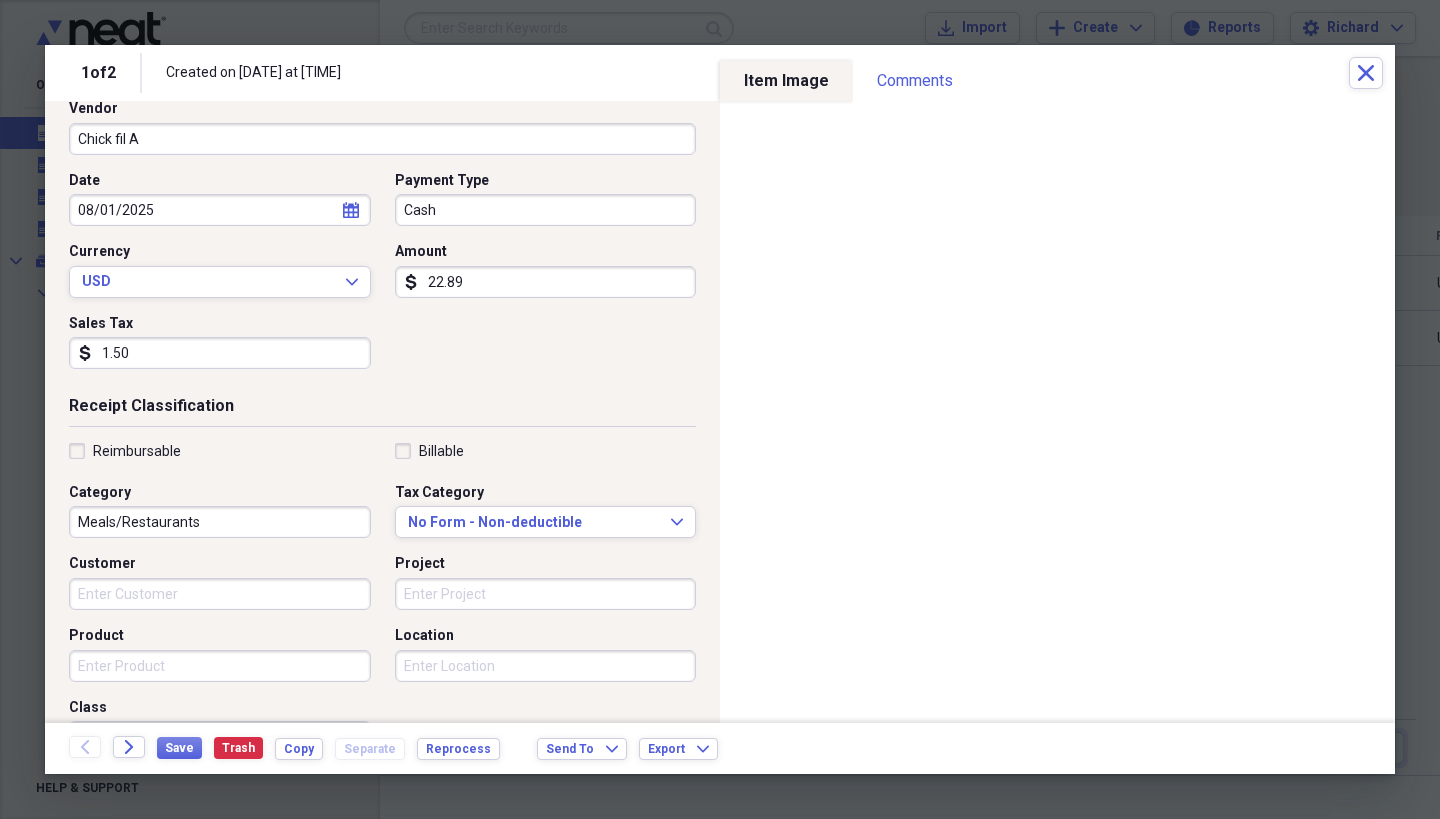 scroll, scrollTop: 169, scrollLeft: 0, axis: vertical 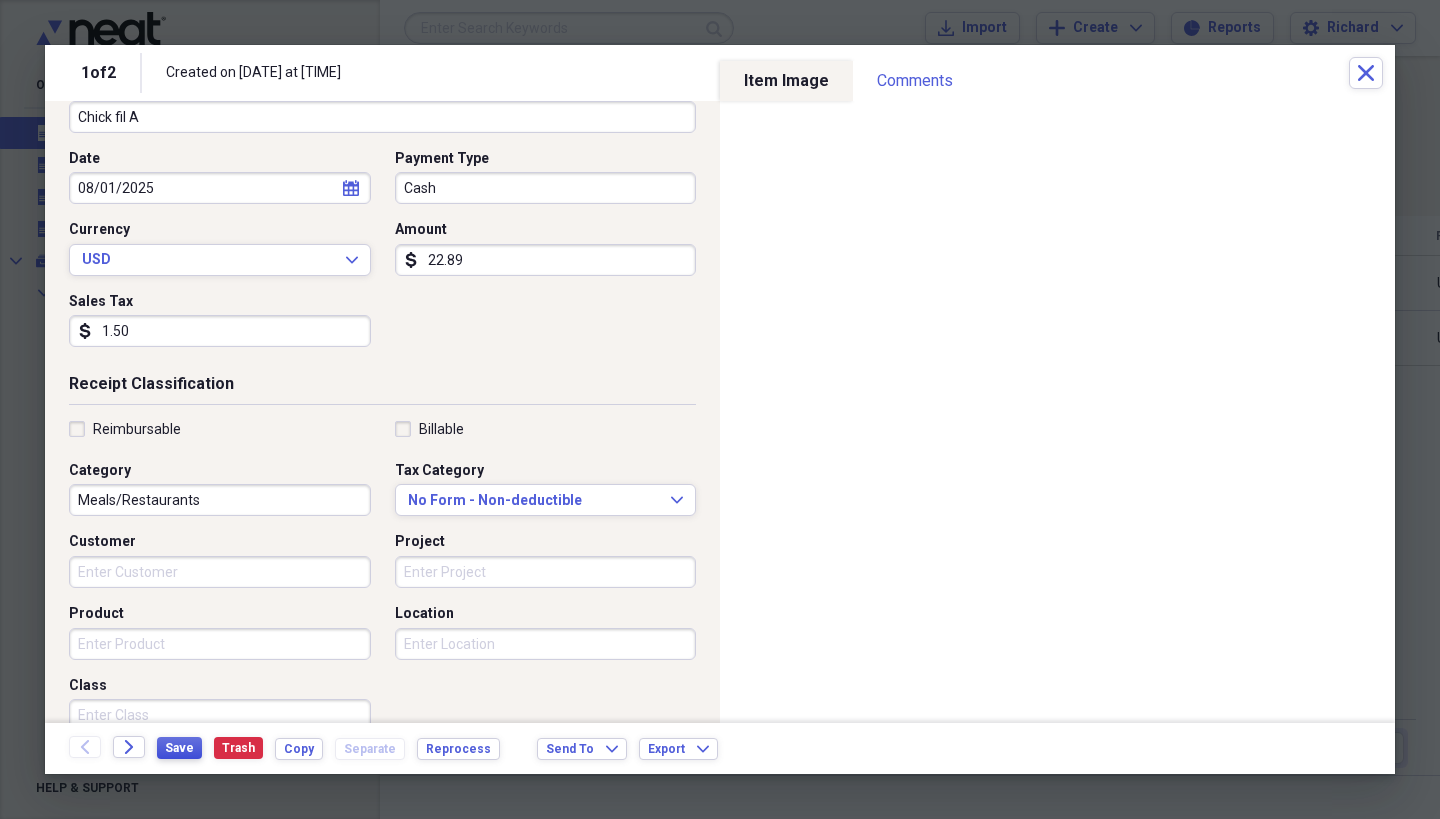 click on "Save" at bounding box center (179, 748) 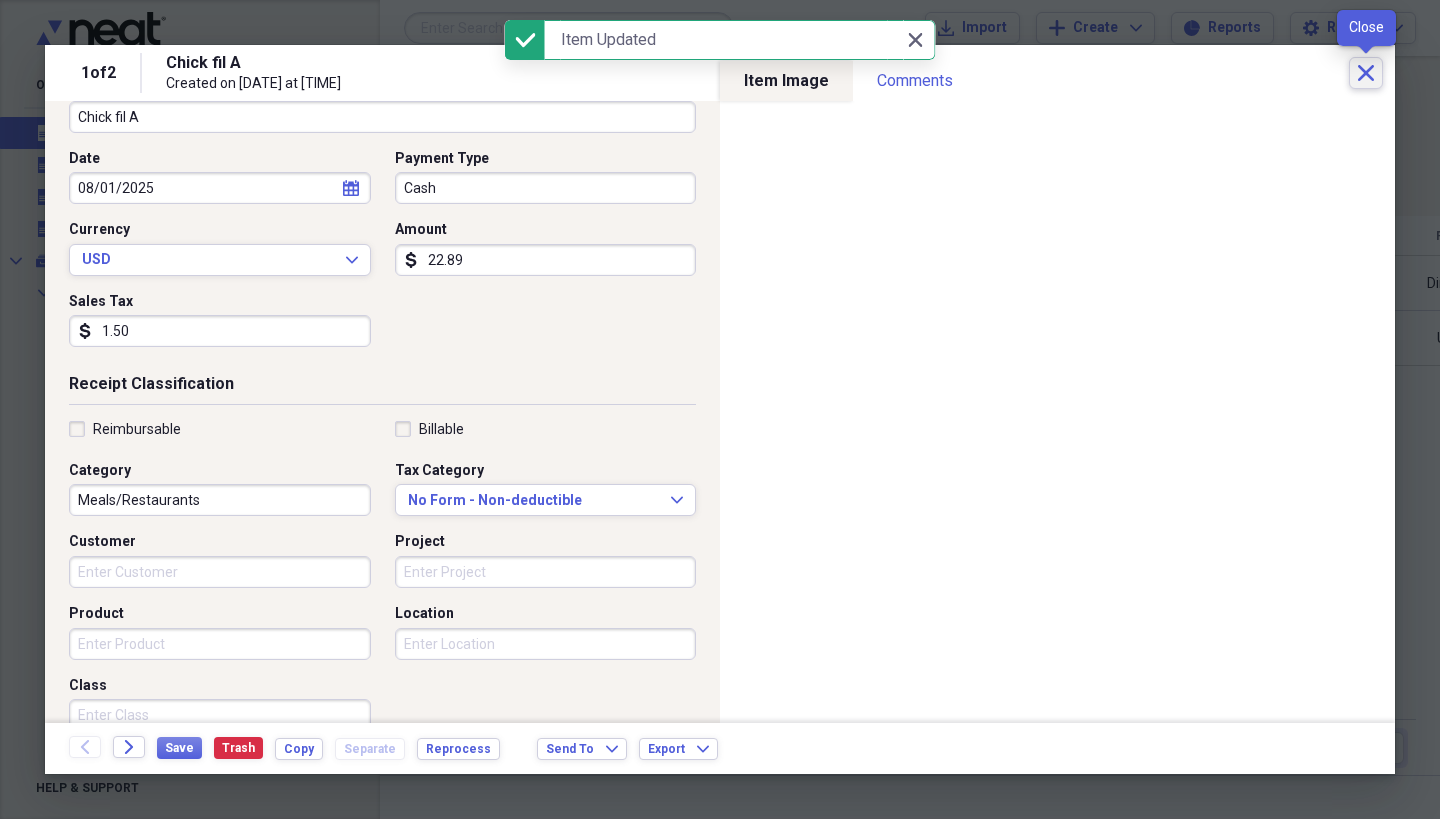 click on "Close" at bounding box center (1366, 73) 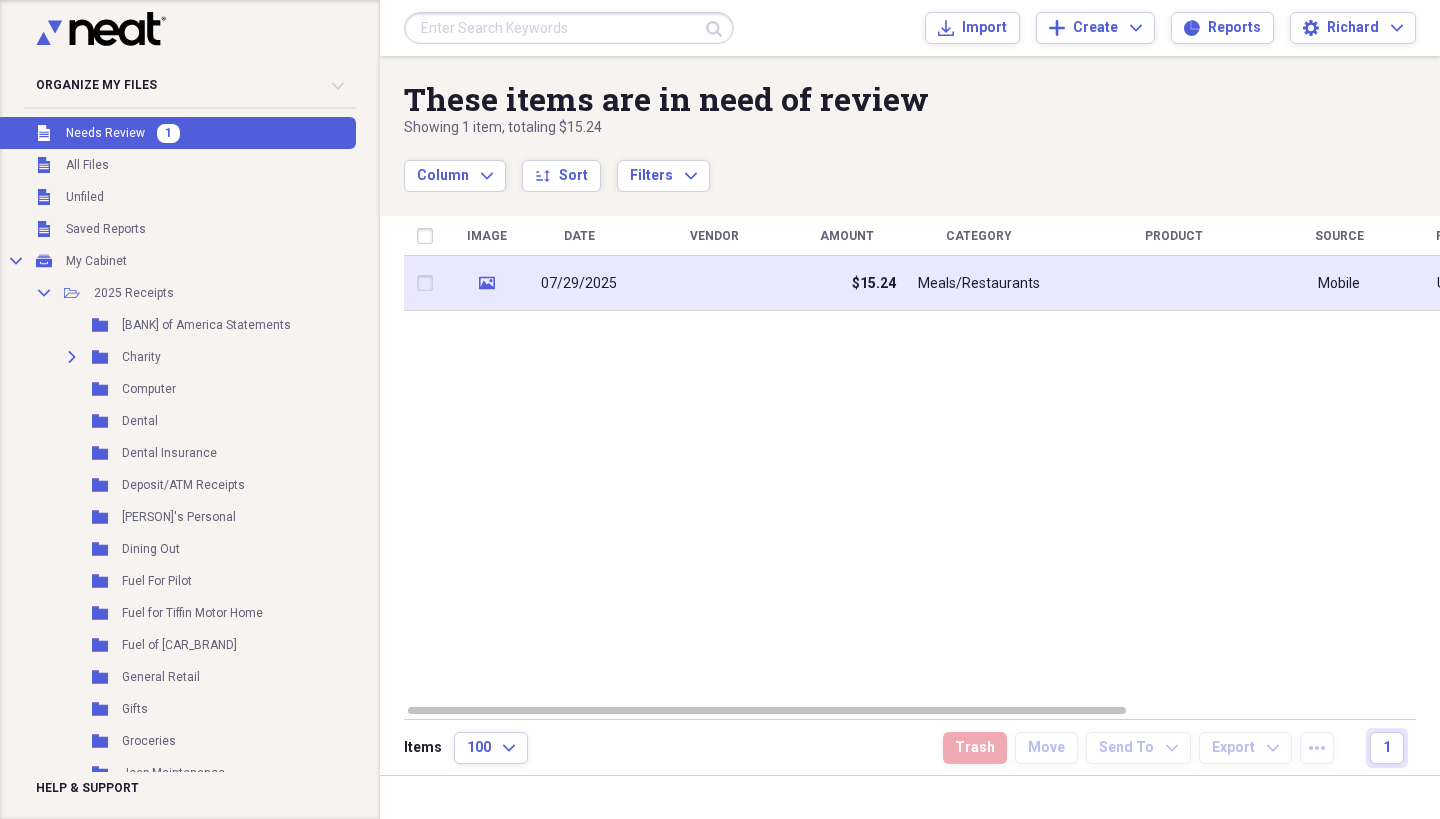 click at bounding box center [714, 283] 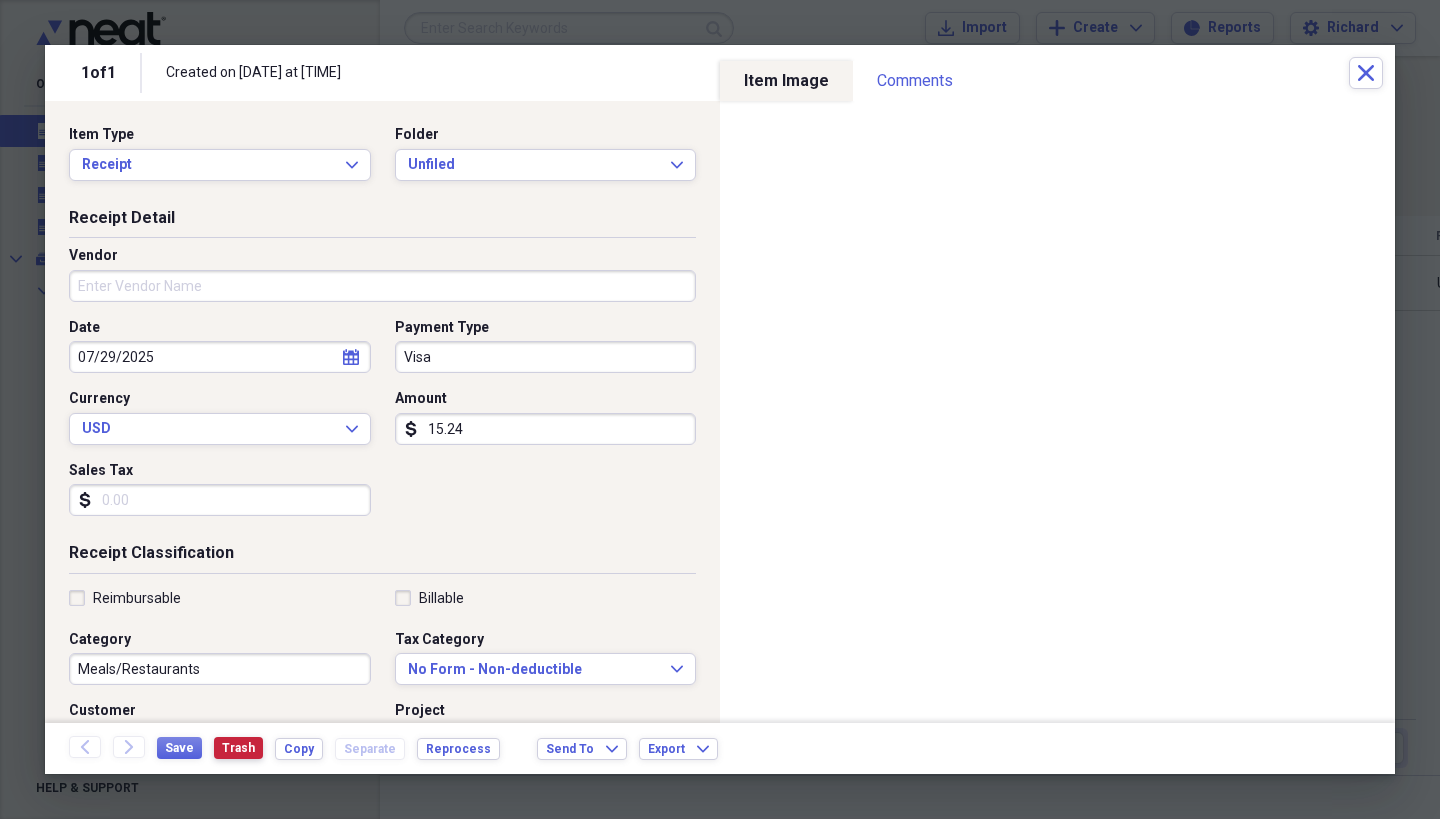 click on "Trash" at bounding box center (238, 748) 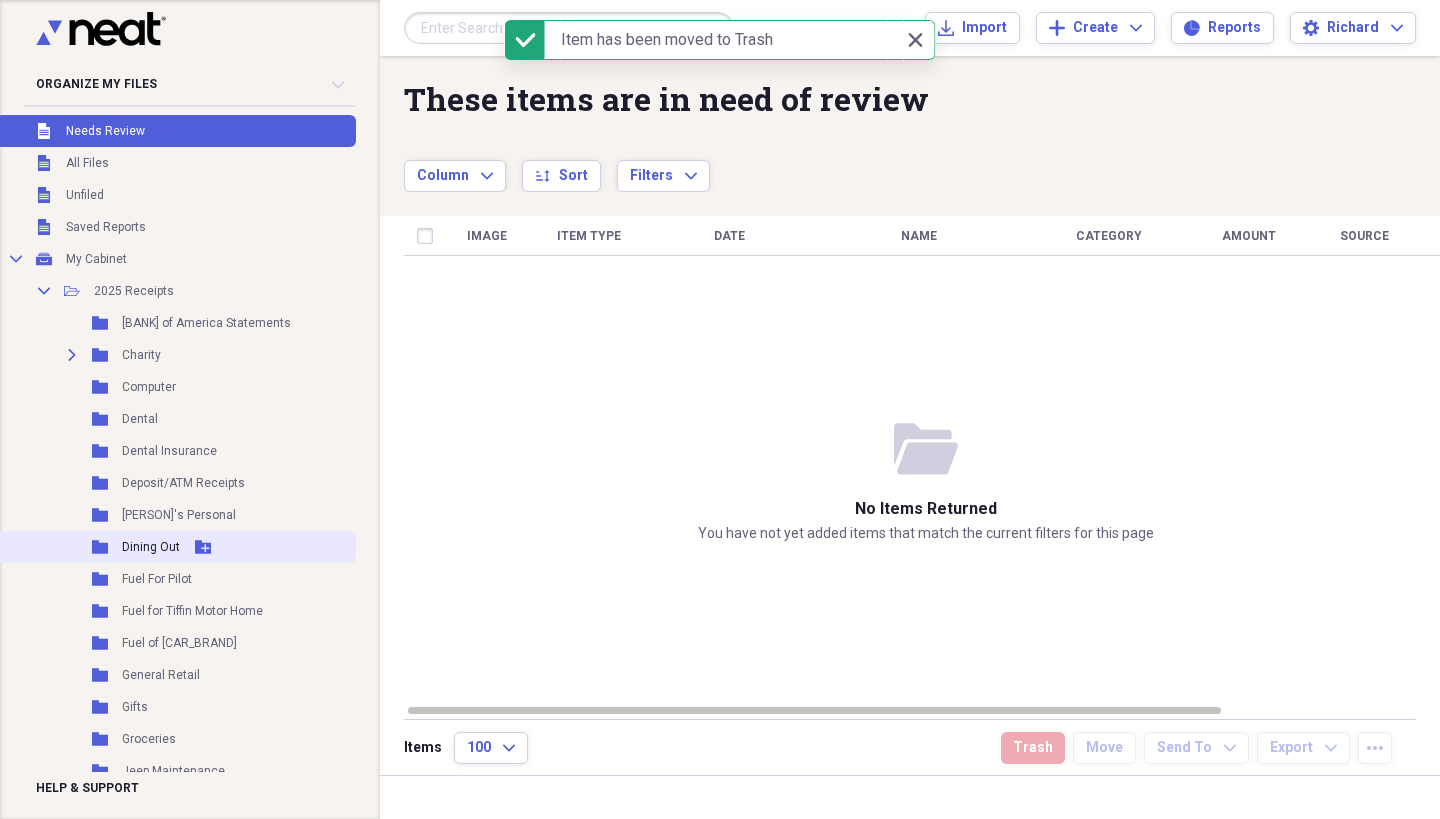 click on "Folder Dining Out Add Folder" at bounding box center (176, 547) 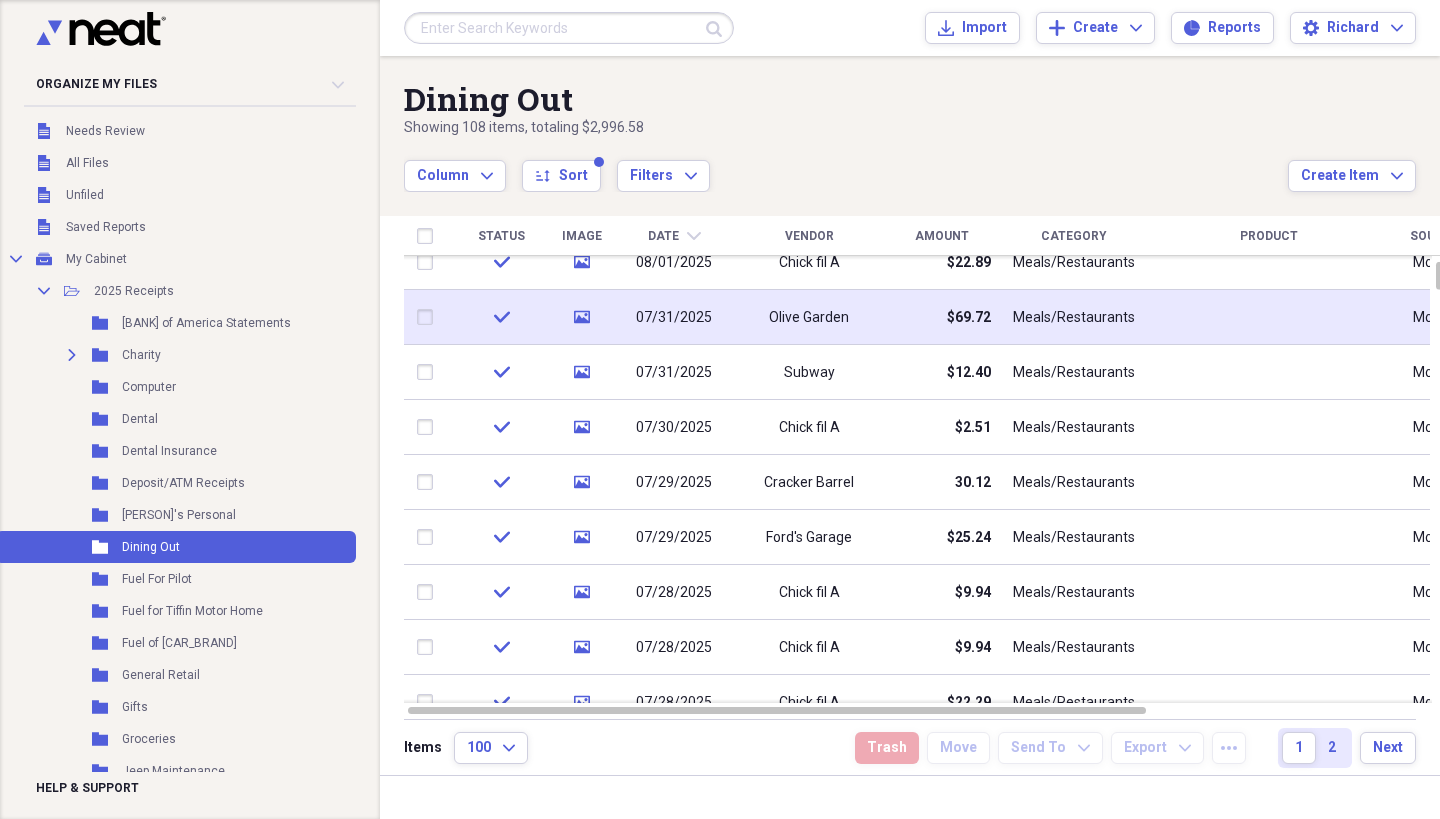 click on "Olive Garden" at bounding box center (809, 317) 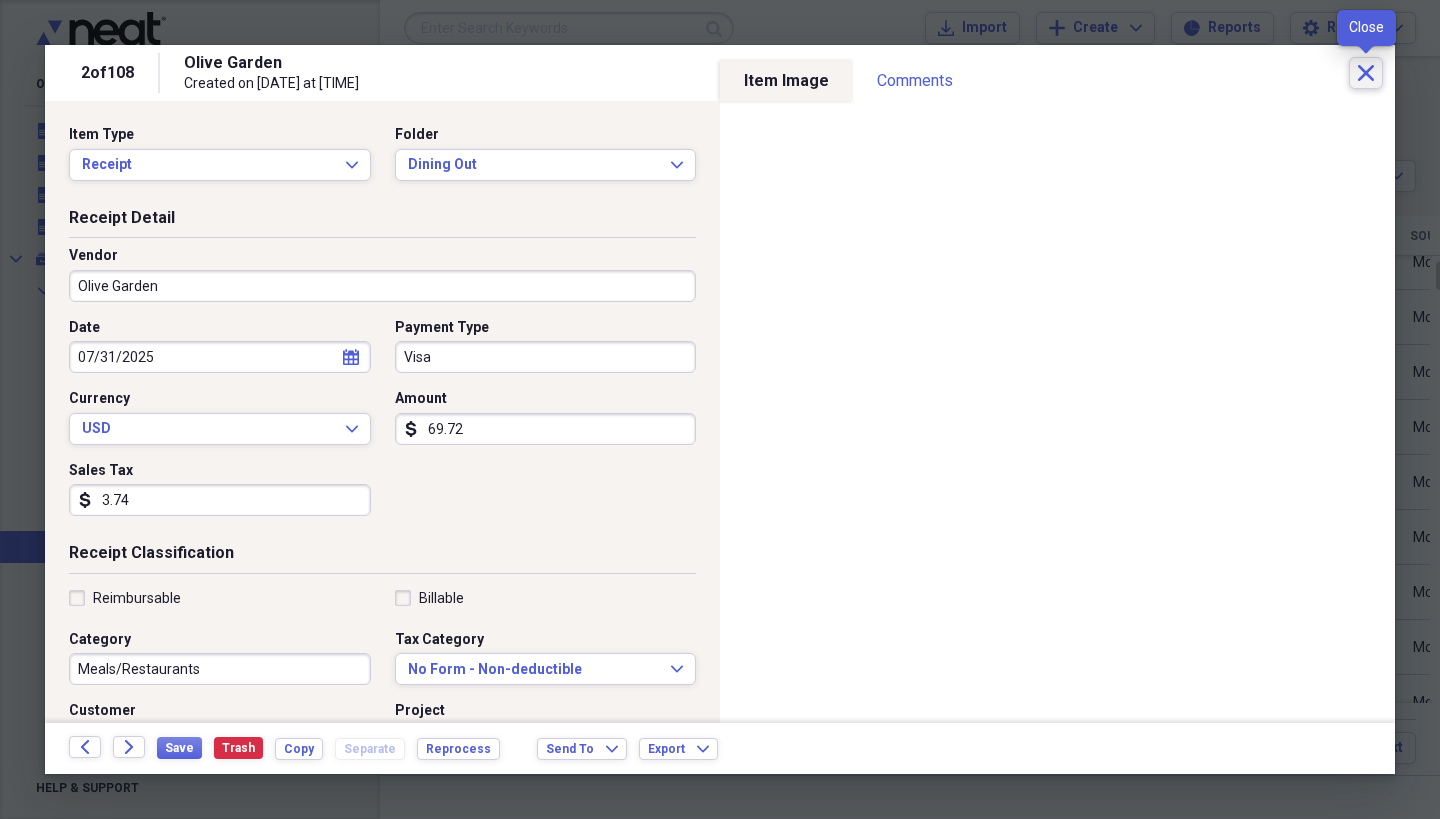 click on "Close" 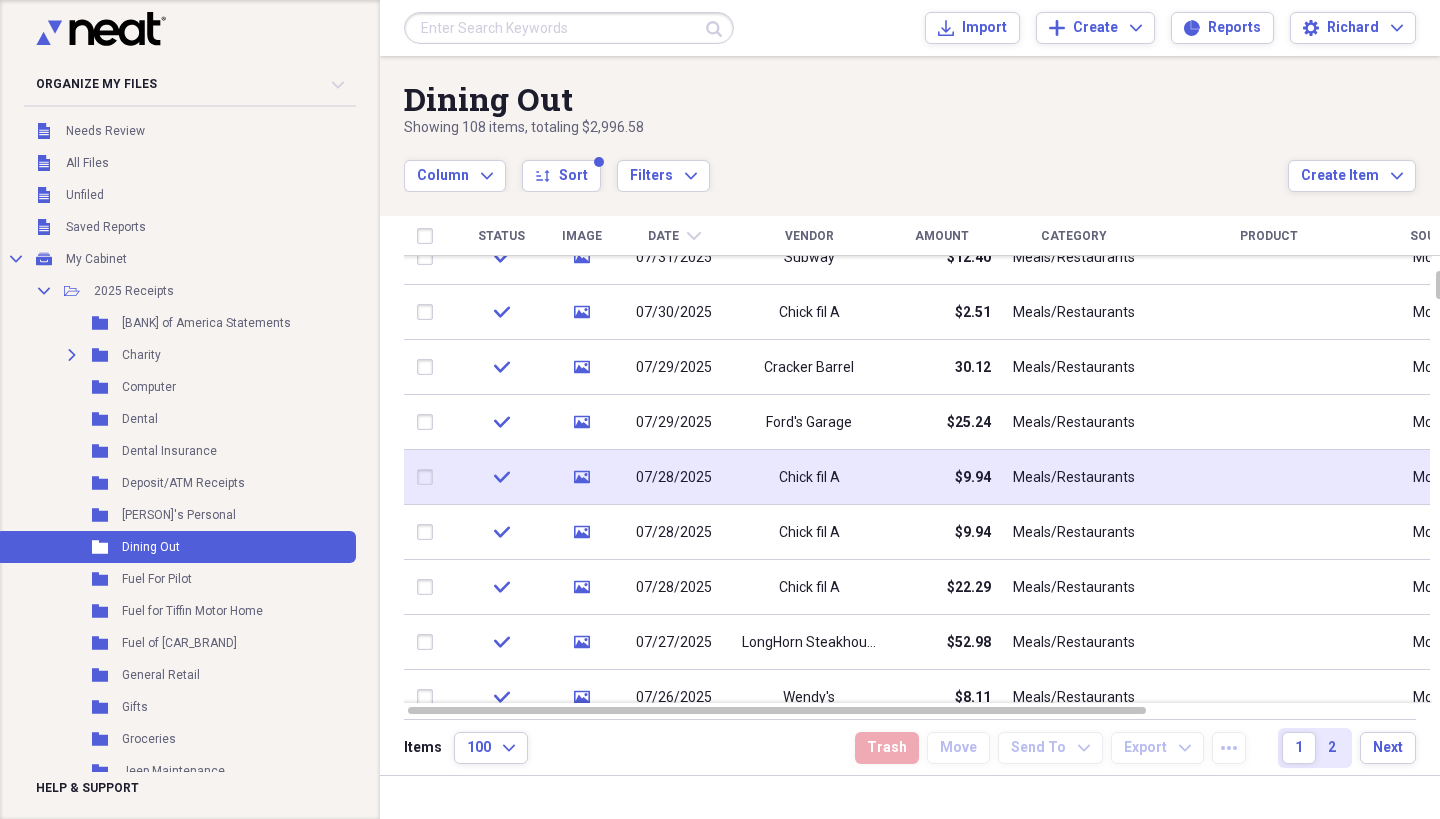 click on "$9.94" at bounding box center (941, 477) 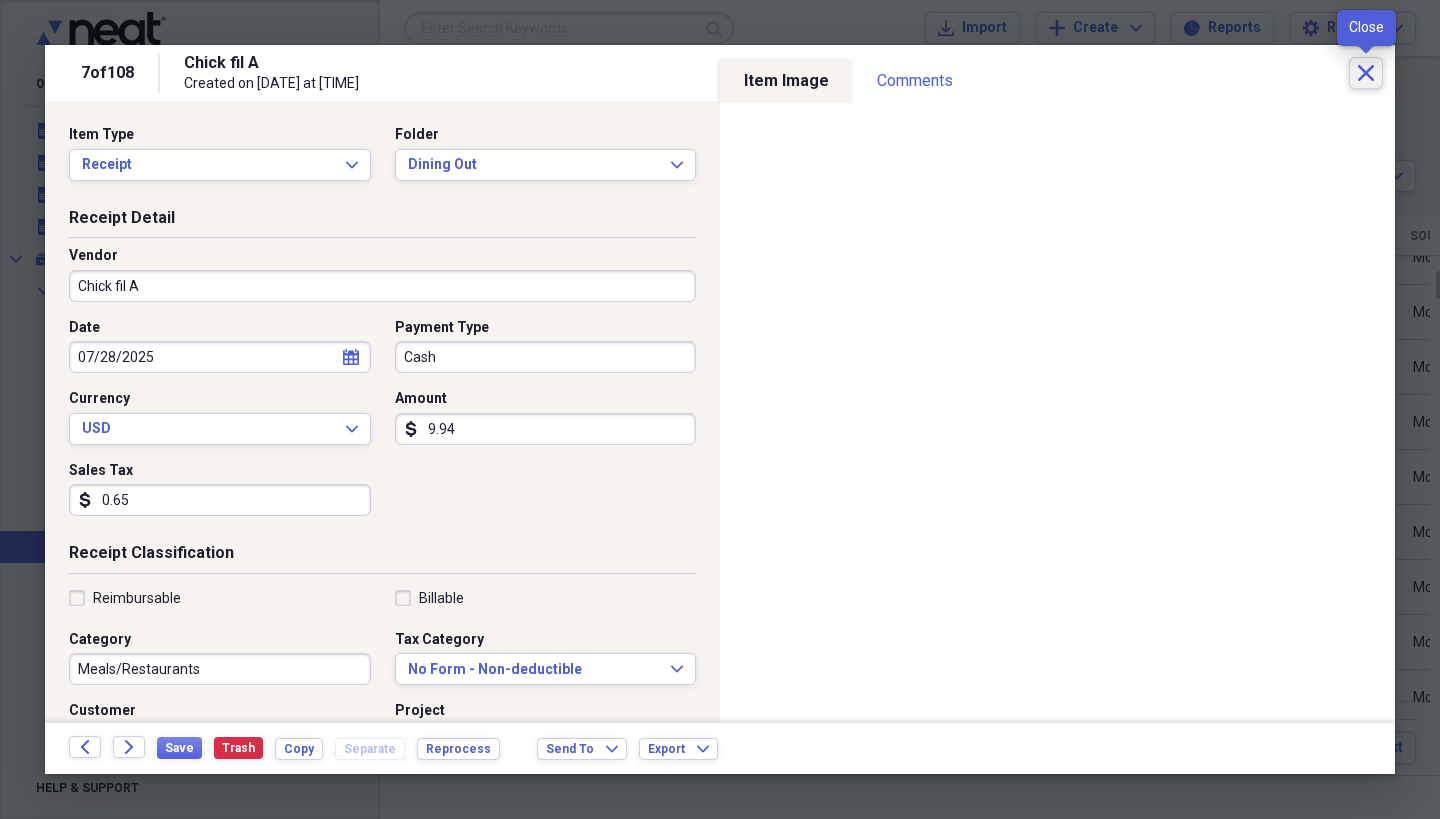click on "Close" 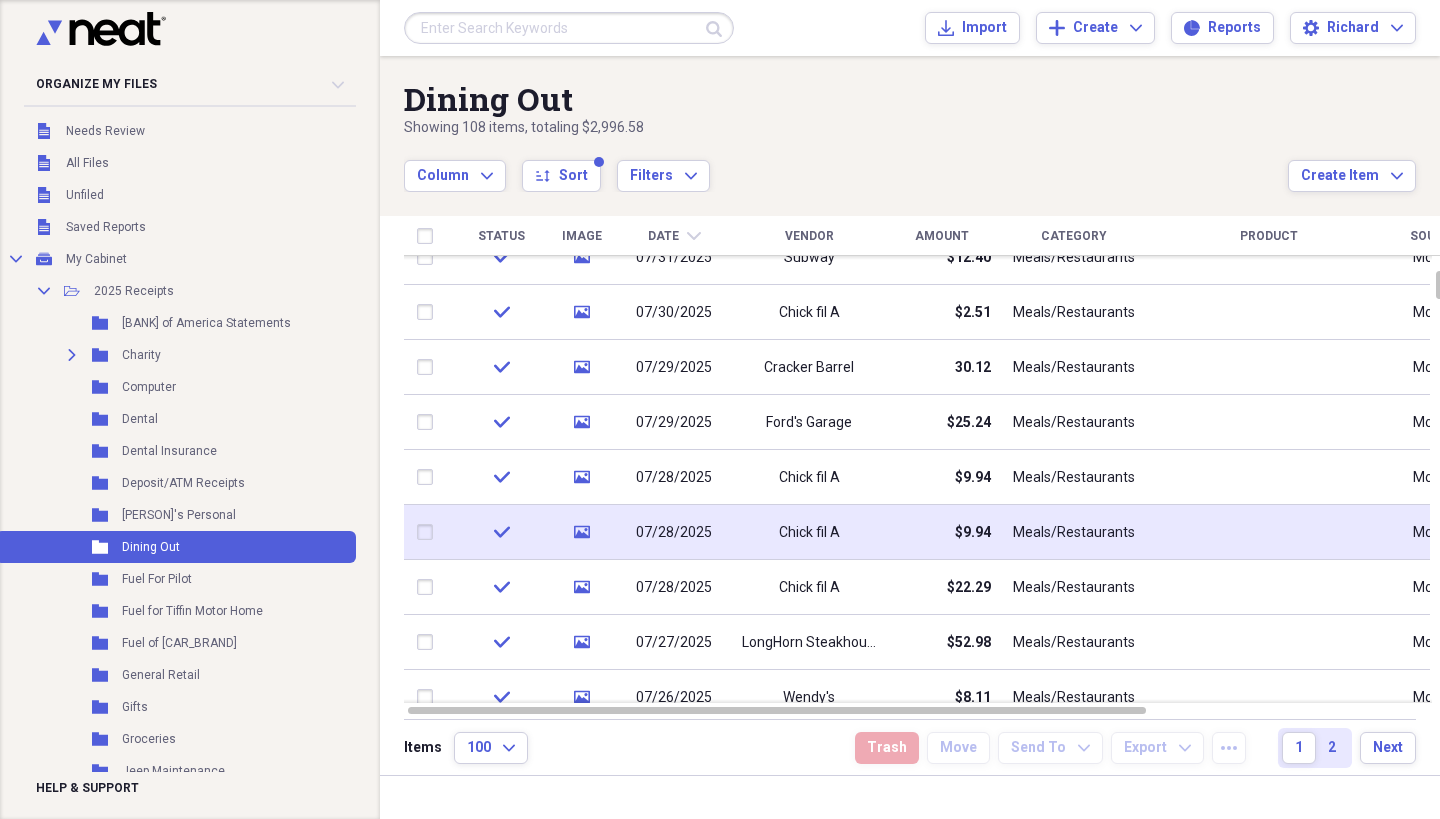 click on "Chick fil A" at bounding box center (809, 532) 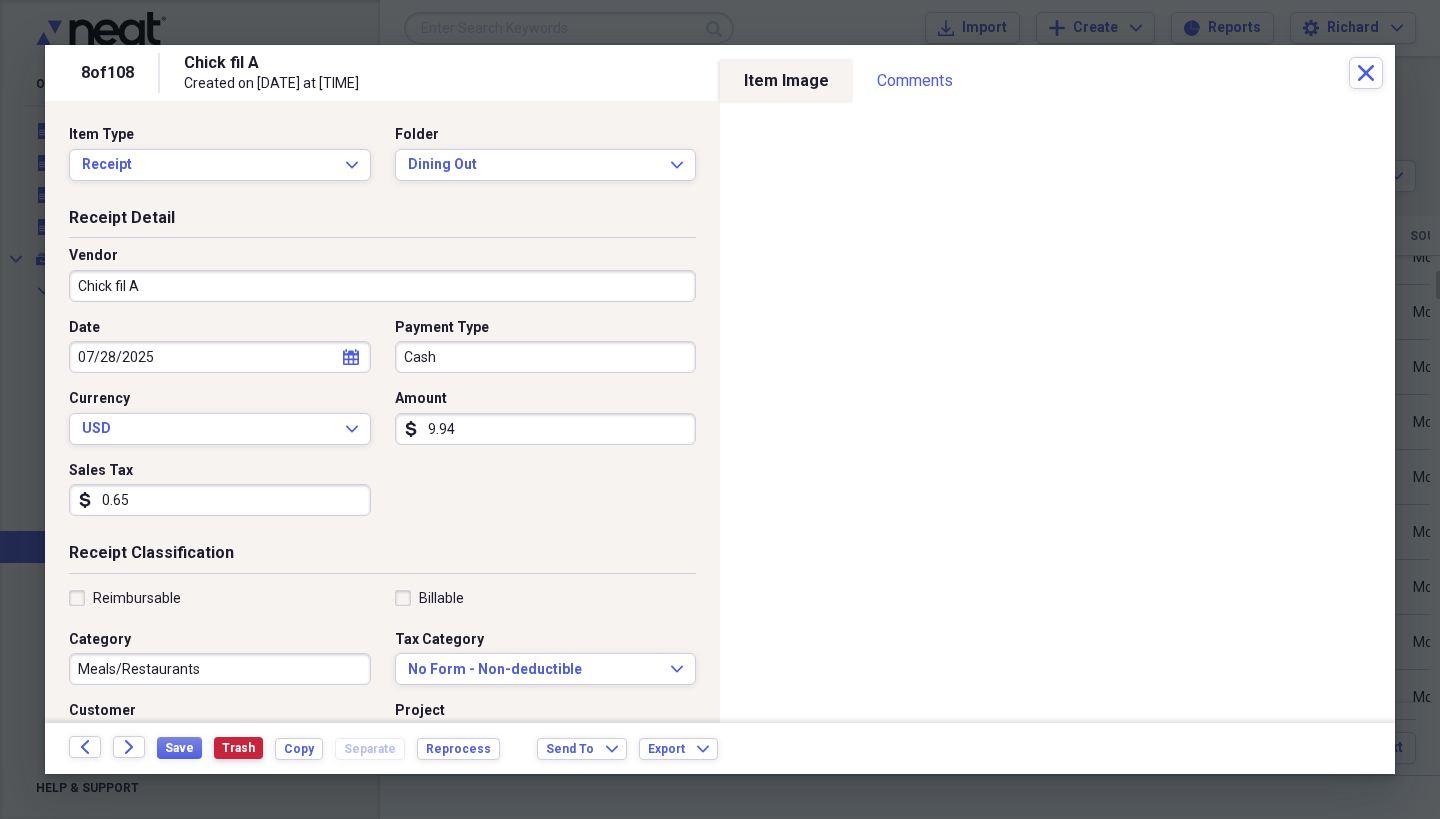 click on "Trash" at bounding box center (238, 748) 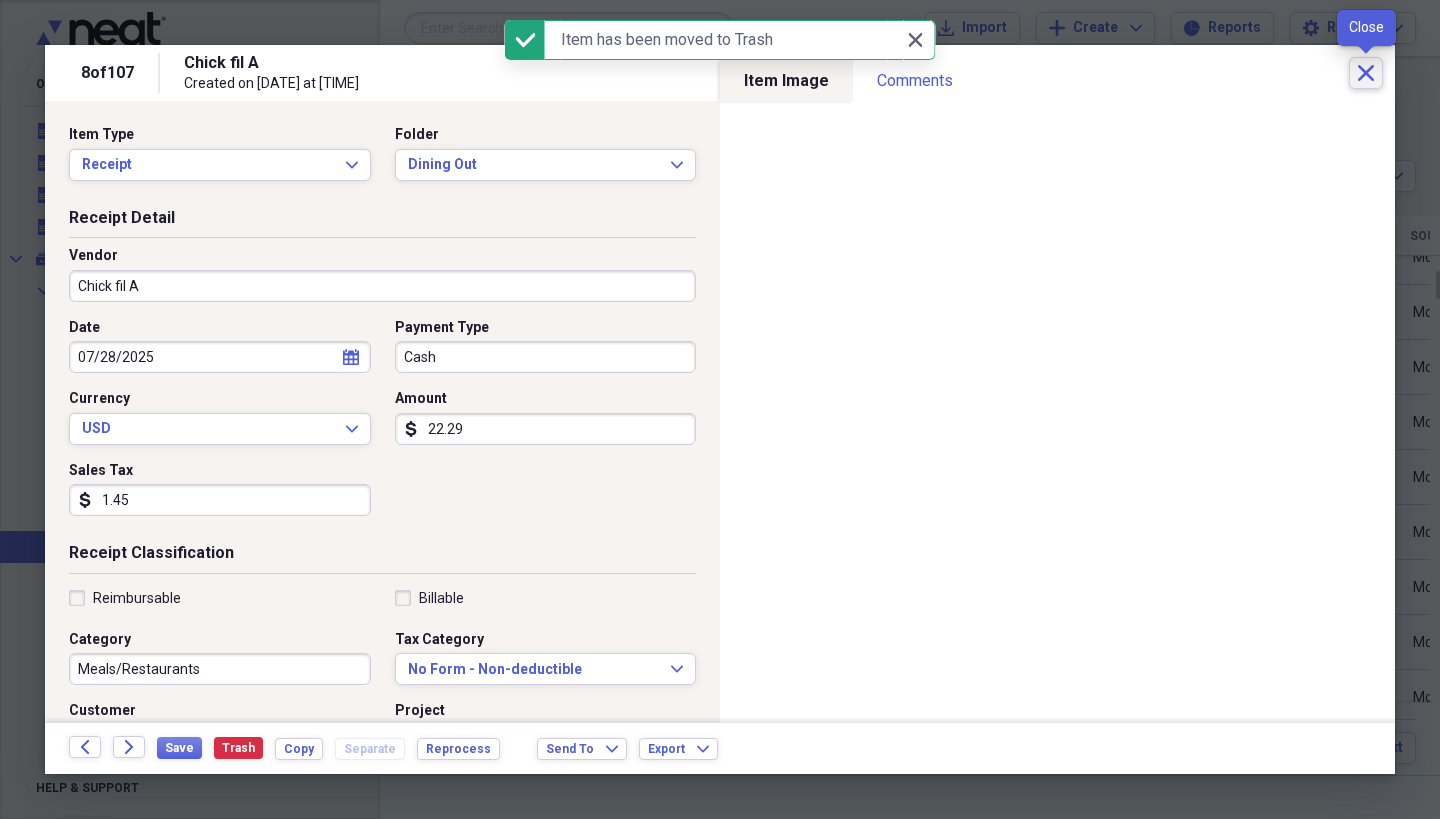 click on "Close" 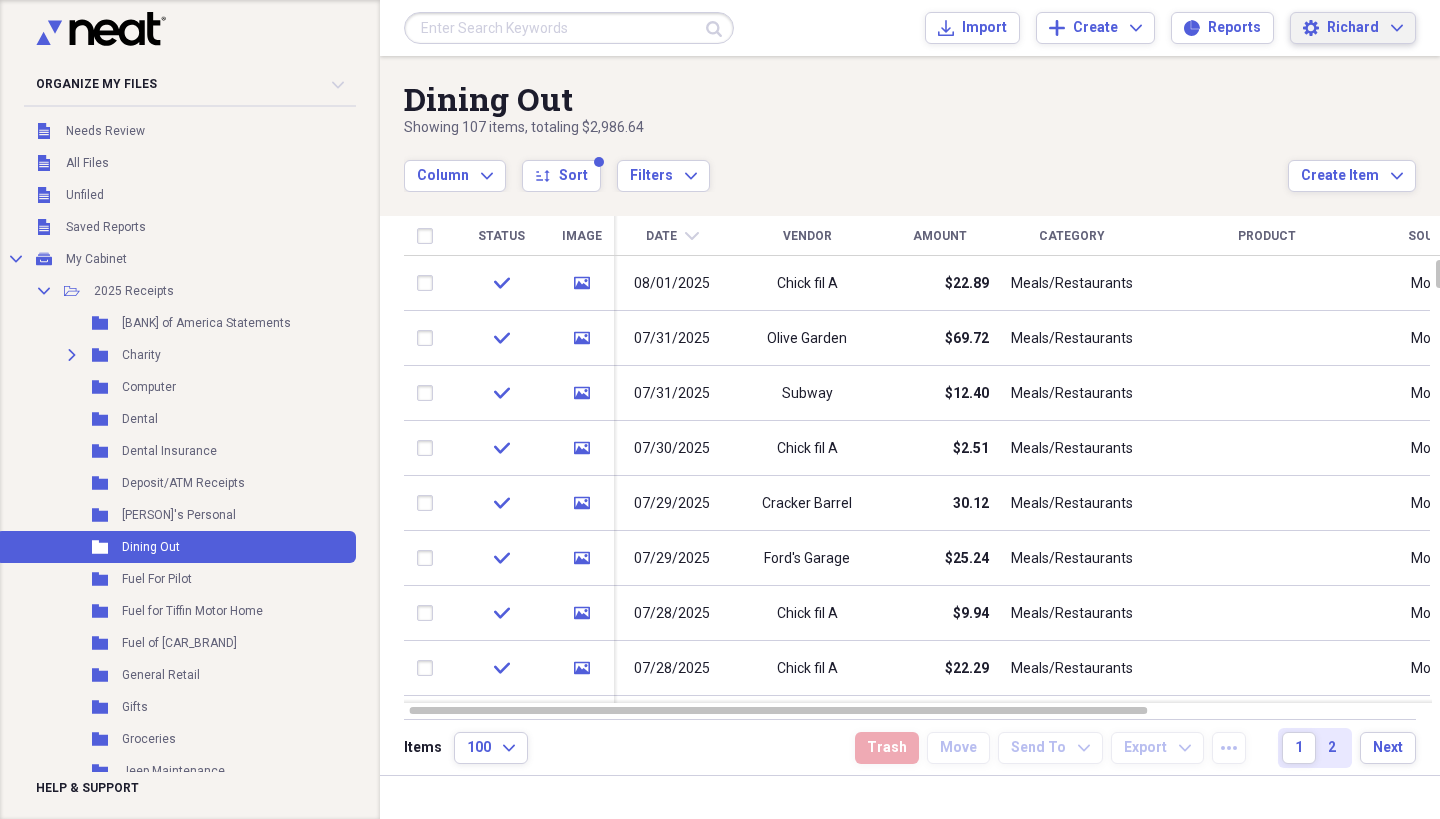 click on "[PERSON] Expand" at bounding box center [1365, 28] 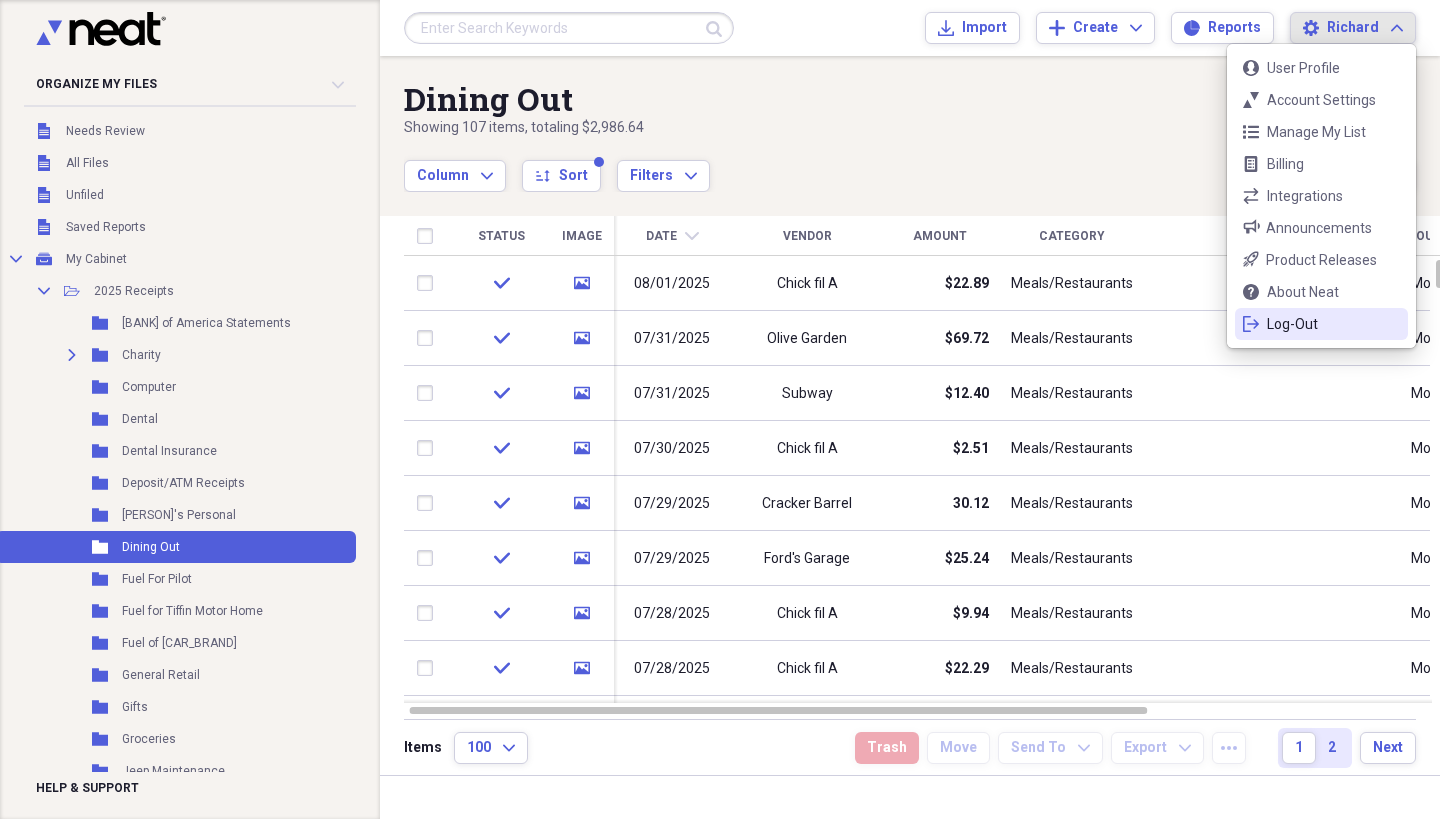 click on "Log-Out" at bounding box center (1321, 324) 